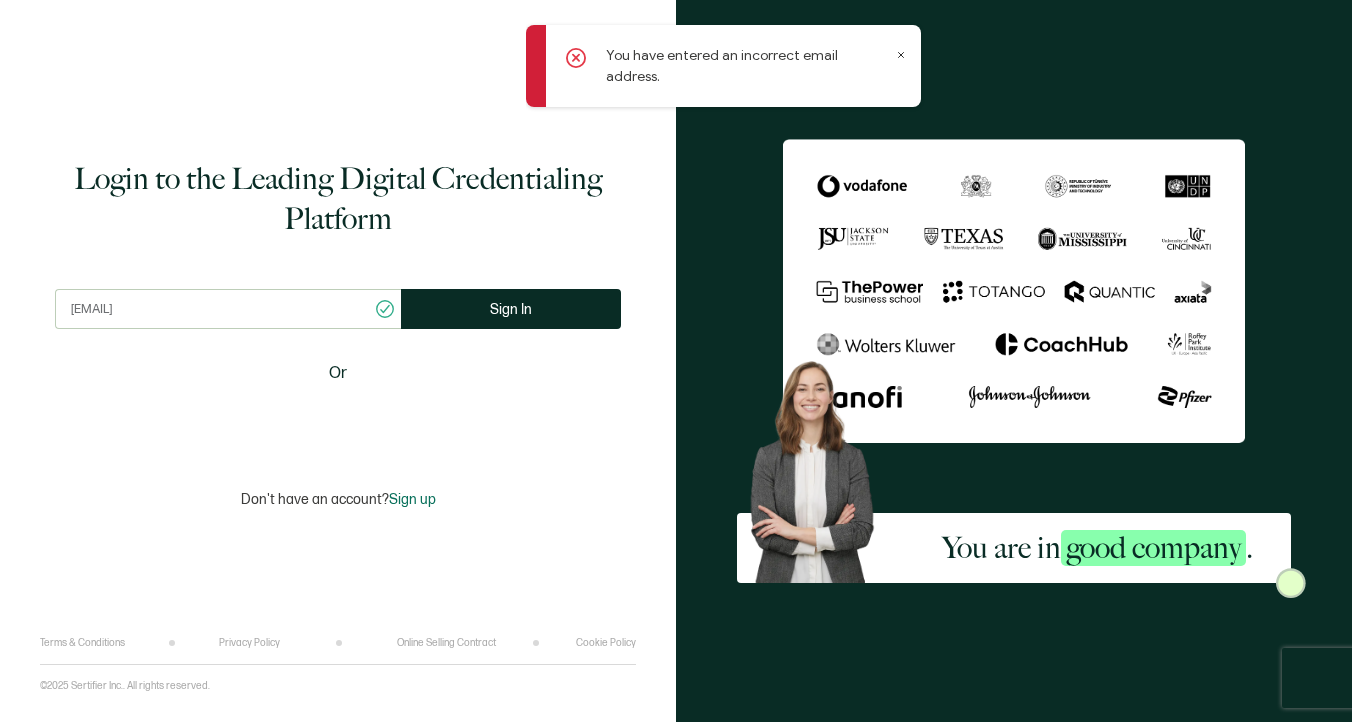 scroll, scrollTop: 0, scrollLeft: 0, axis: both 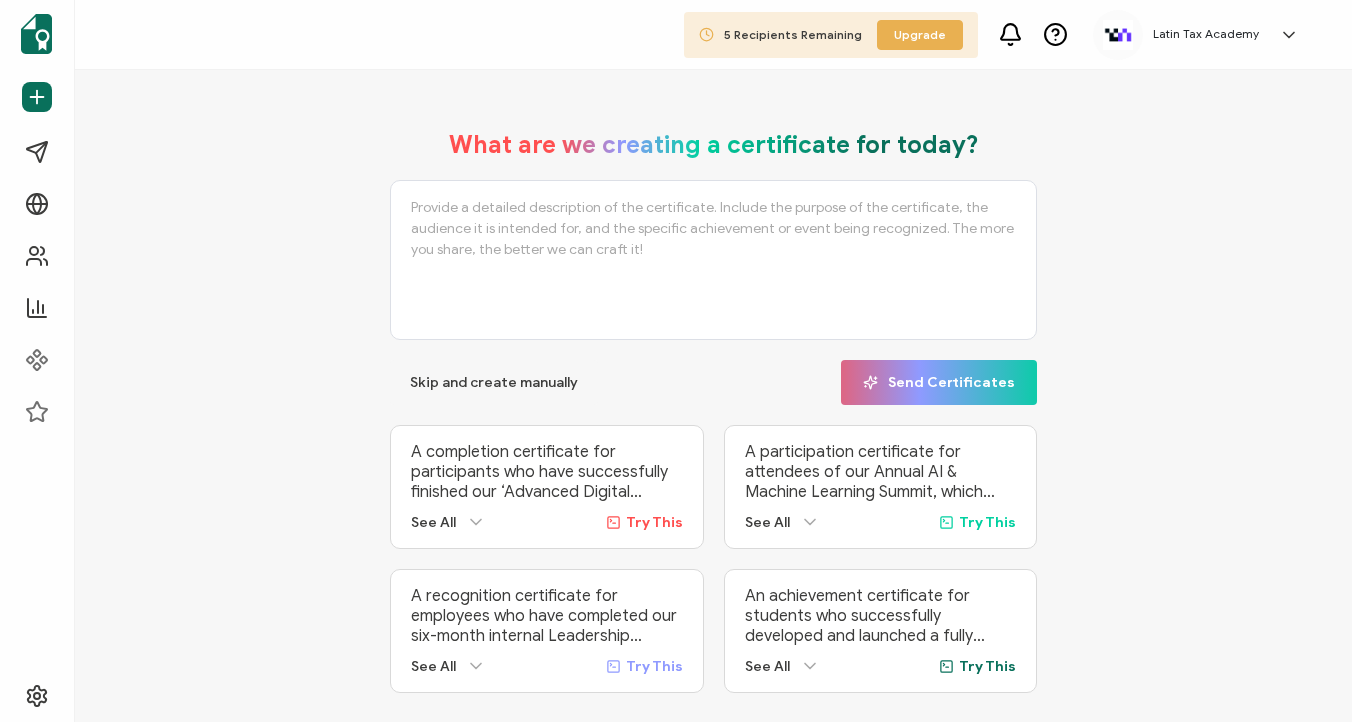 click on "Latin Tax Academy" at bounding box center [1206, 34] 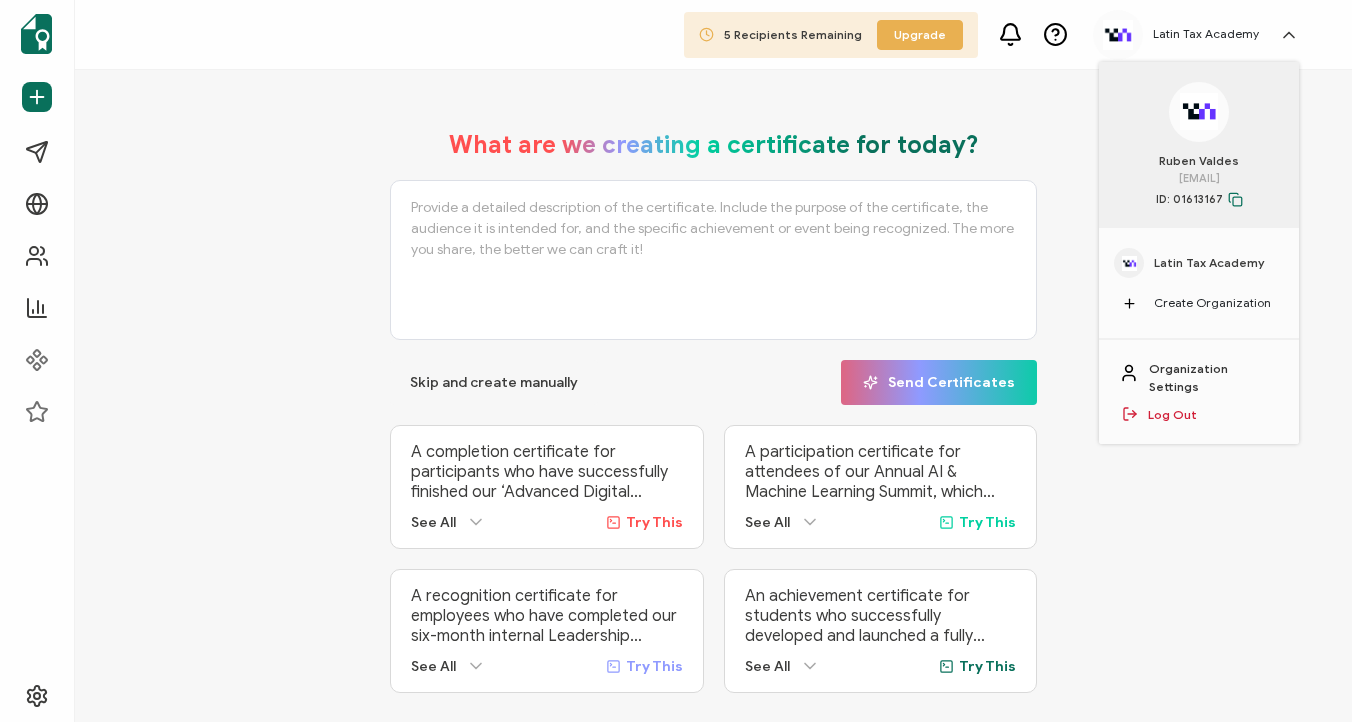 click on "What are we creating a certificate for today?
Skip and create manually
Send Certificates
A completion certificate for participants who have successfully finished our ‘Advanced Digital Marketing’ online course. This program is designed for marketing professionals looking to enhance their expertise in SEO, PPC, content marketing, and social media strategy. The certificate serves as a formal acknowledgment of their dedication, knowledge, and skill development, providing credibility in their professional journey.
See All       Try This
A recognition certificate for employees who have completed our six-month internal Leadership Development Program. This program equips emerging leaders with essential management skills, strategic decision-making abilities, and conflict-resolution techniques. The certificate acknowledges their commitment to professional growth and readiness to take on leadership roles within the organization.
See All" at bounding box center [713, 411] 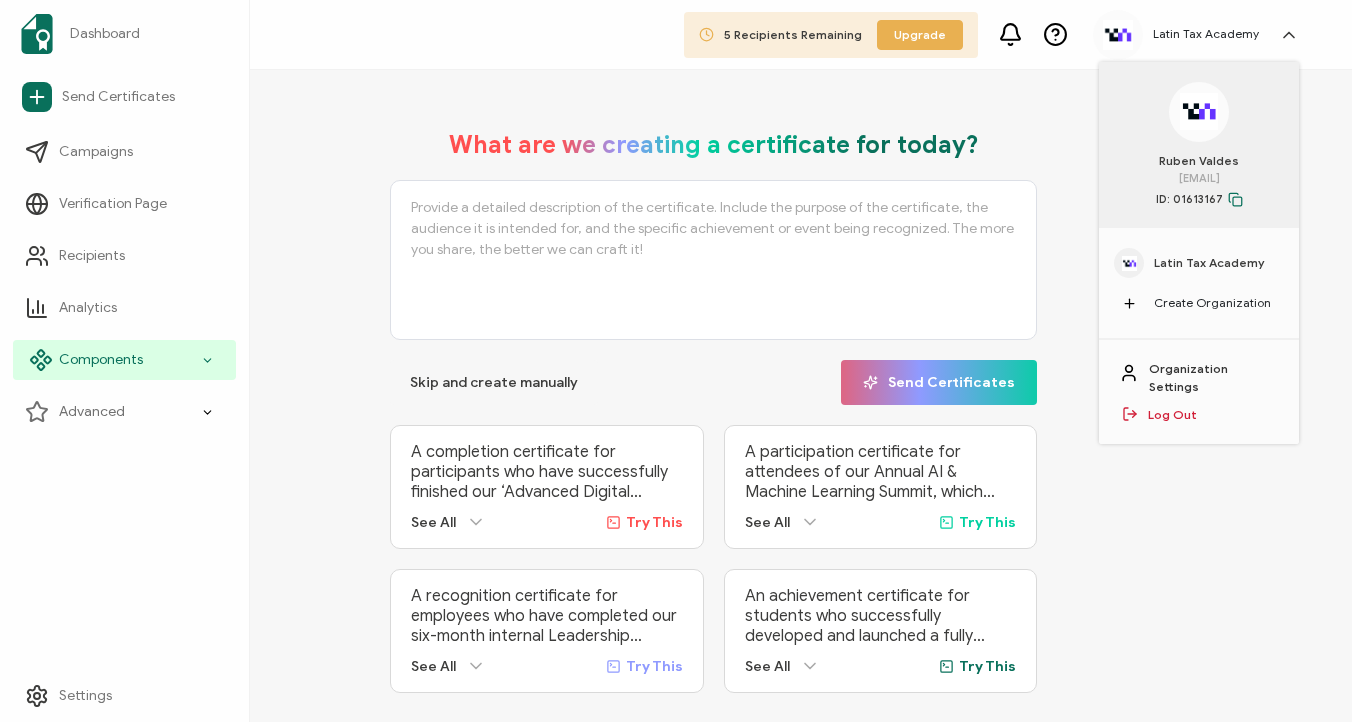 click on "Components" at bounding box center [124, 360] 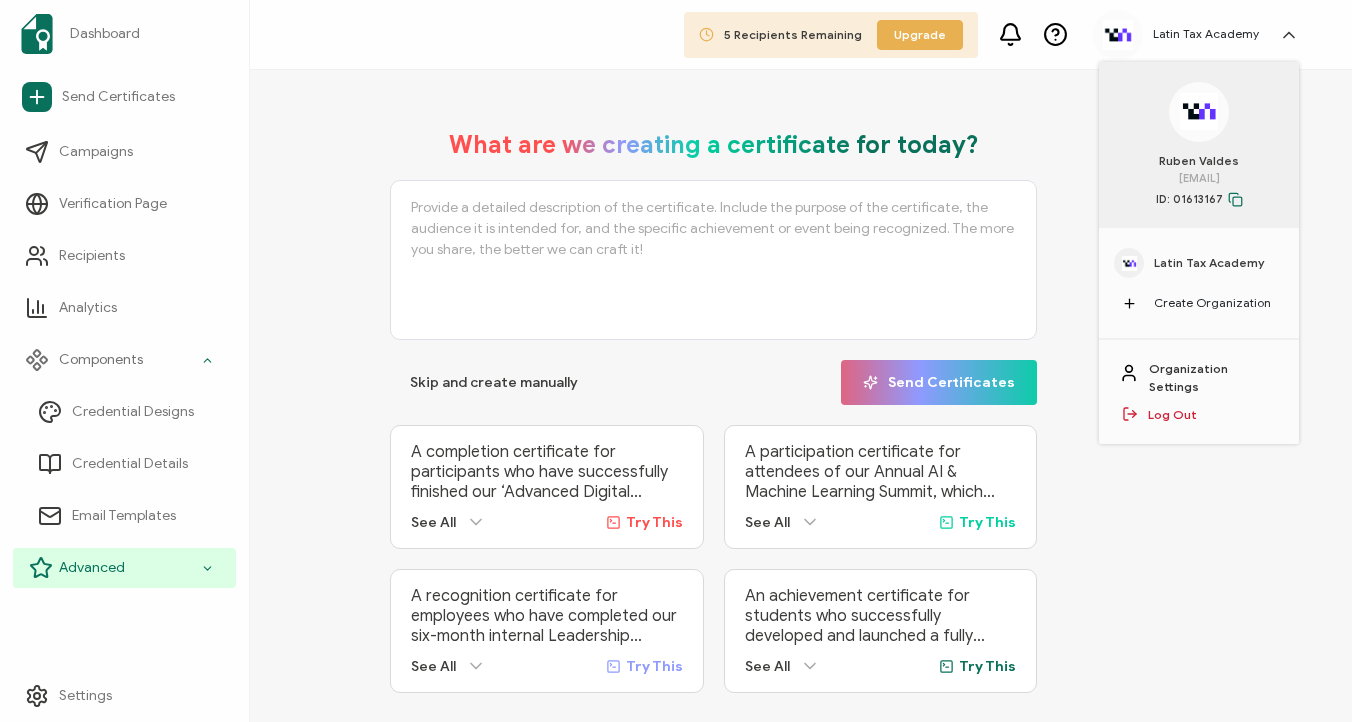 click on "Advanced" at bounding box center [92, 568] 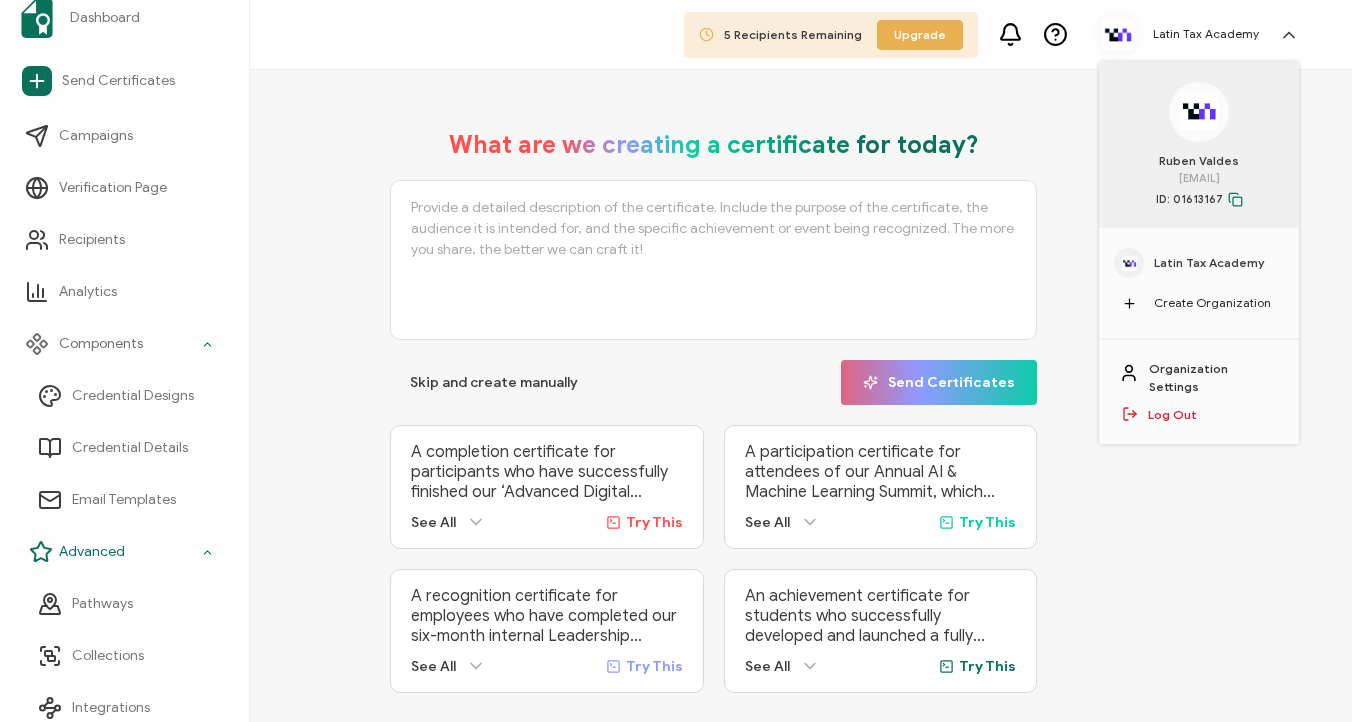 scroll, scrollTop: 0, scrollLeft: 0, axis: both 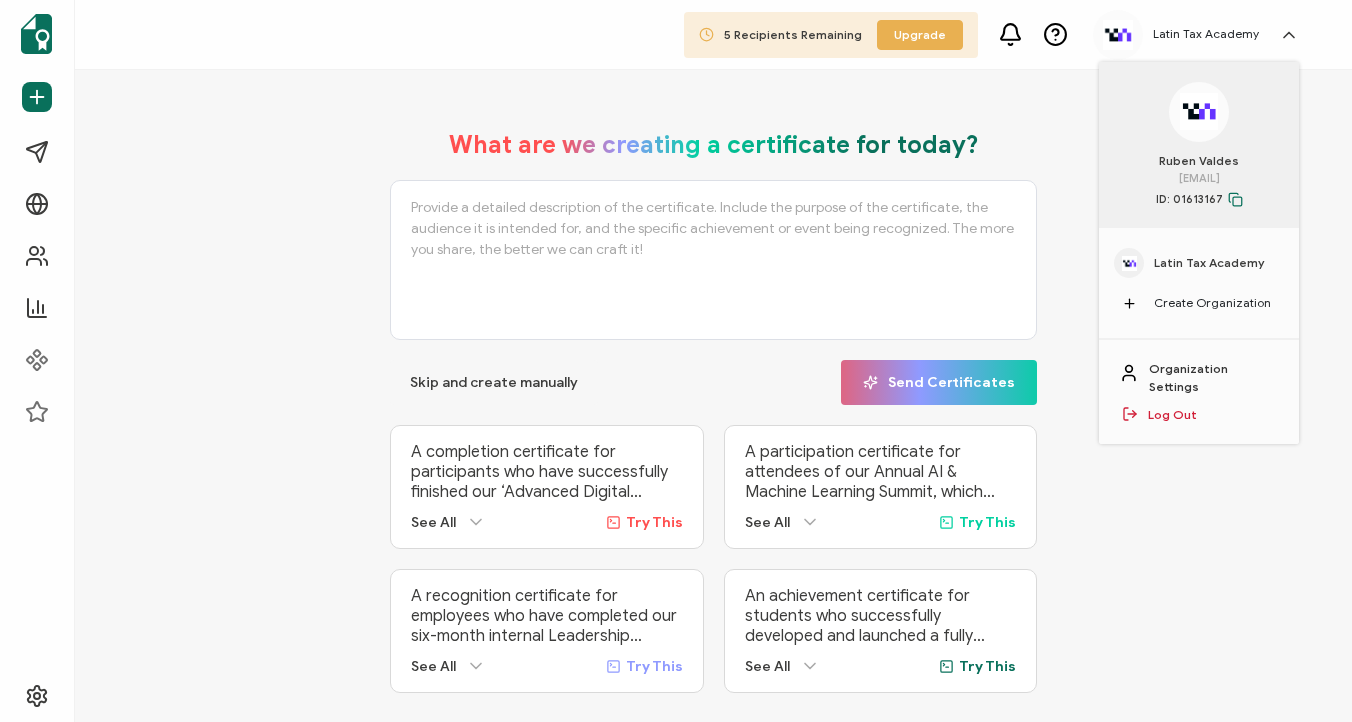 click on "Try This" at bounding box center (654, 522) 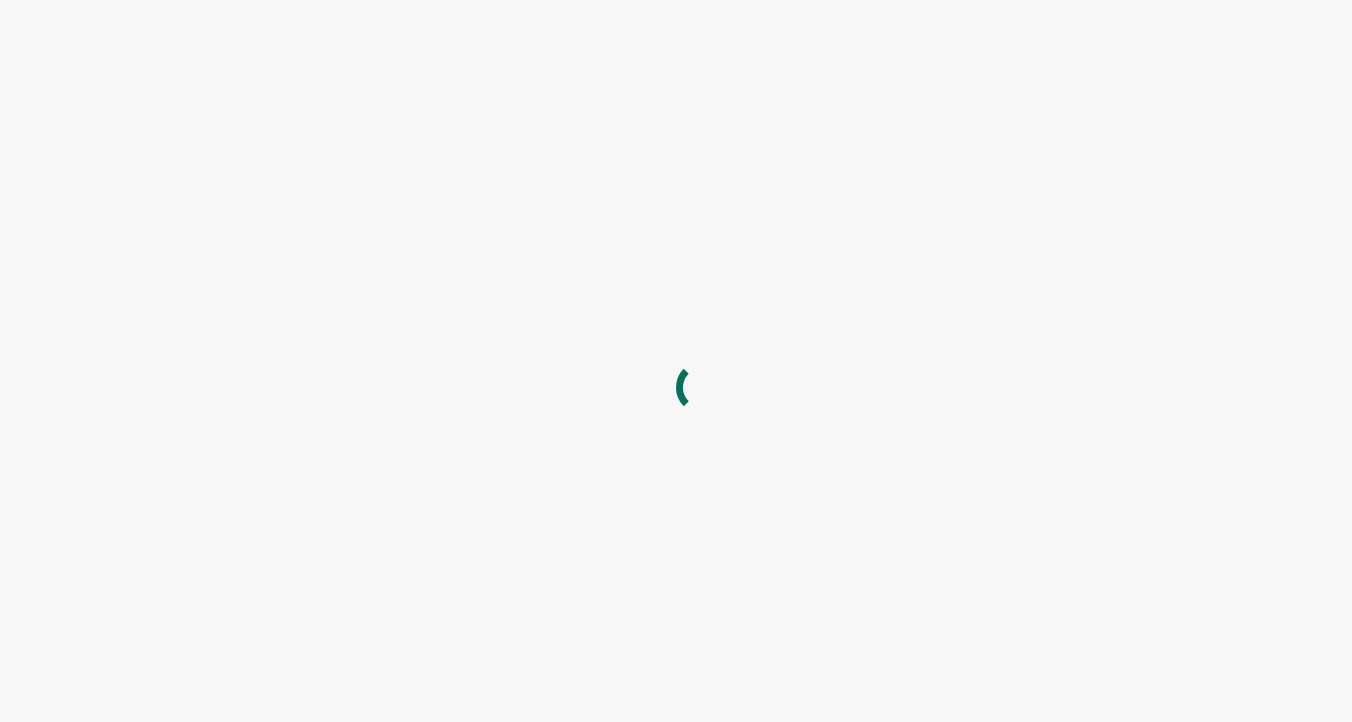 scroll, scrollTop: 0, scrollLeft: 0, axis: both 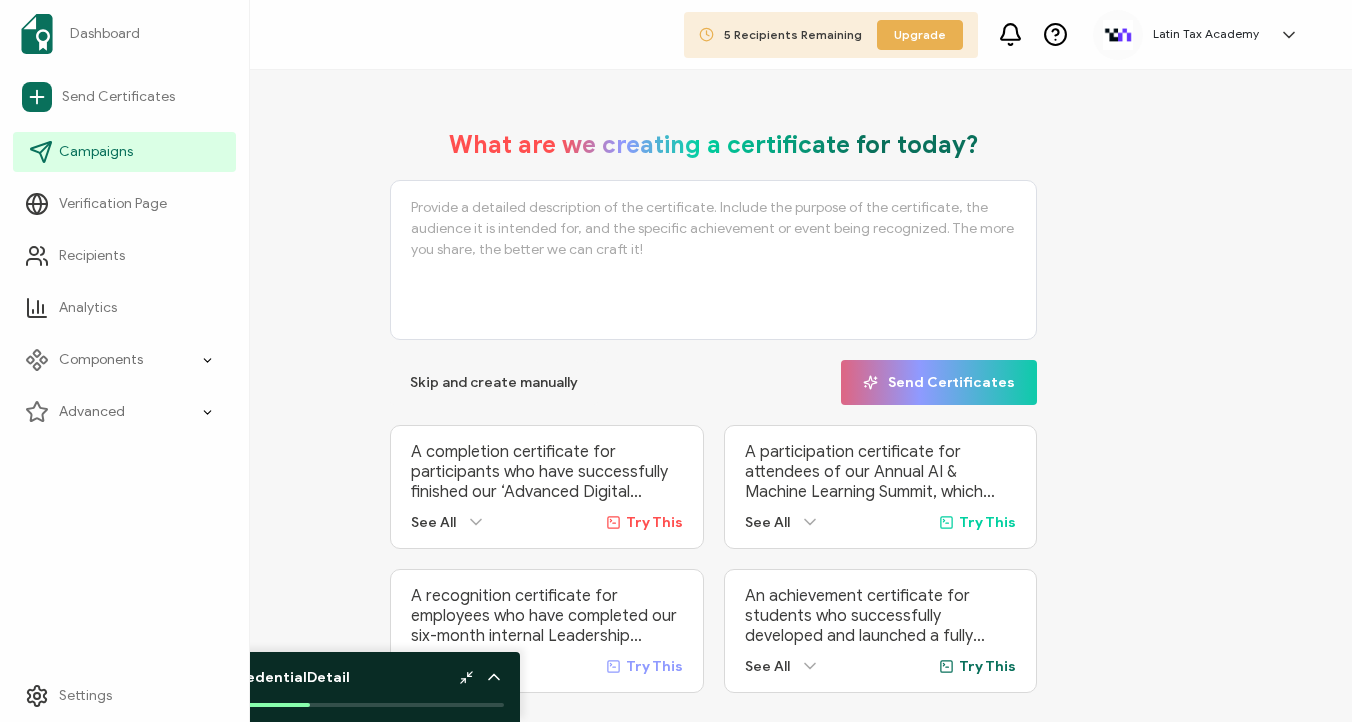 click 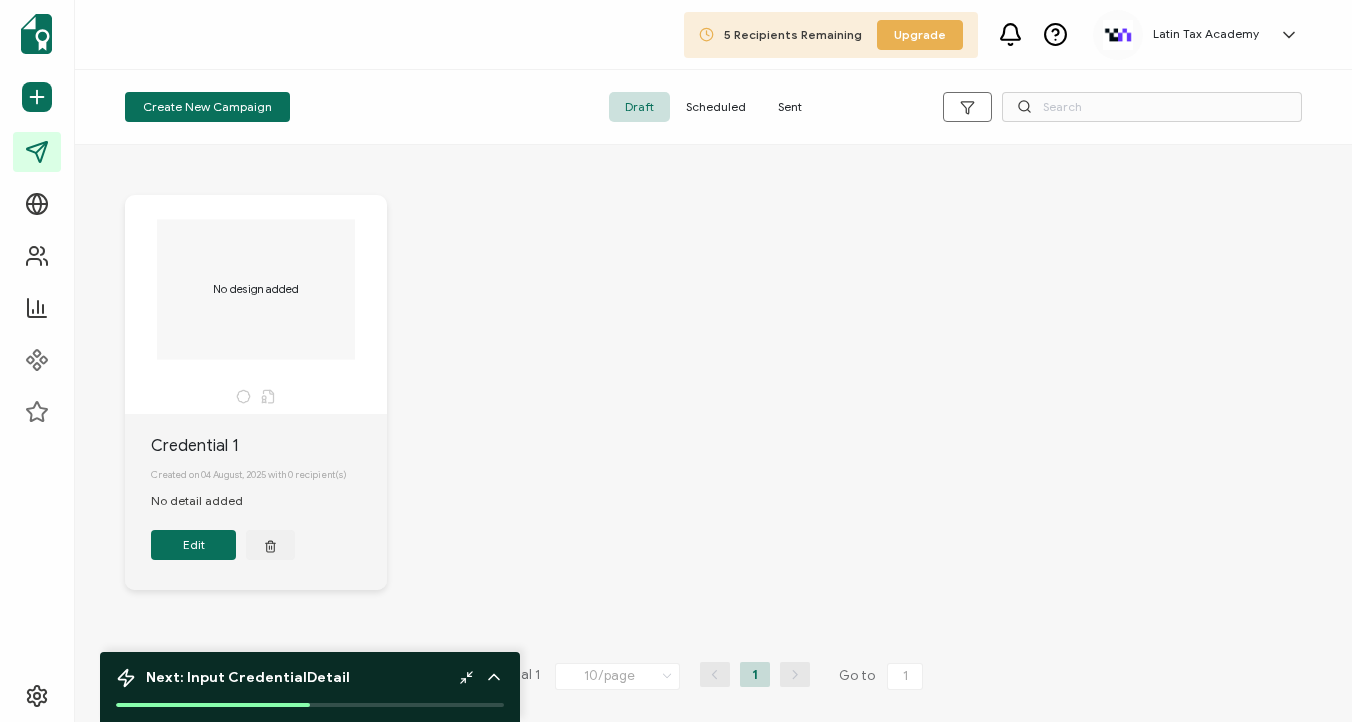 click on "No design added" at bounding box center [256, 289] 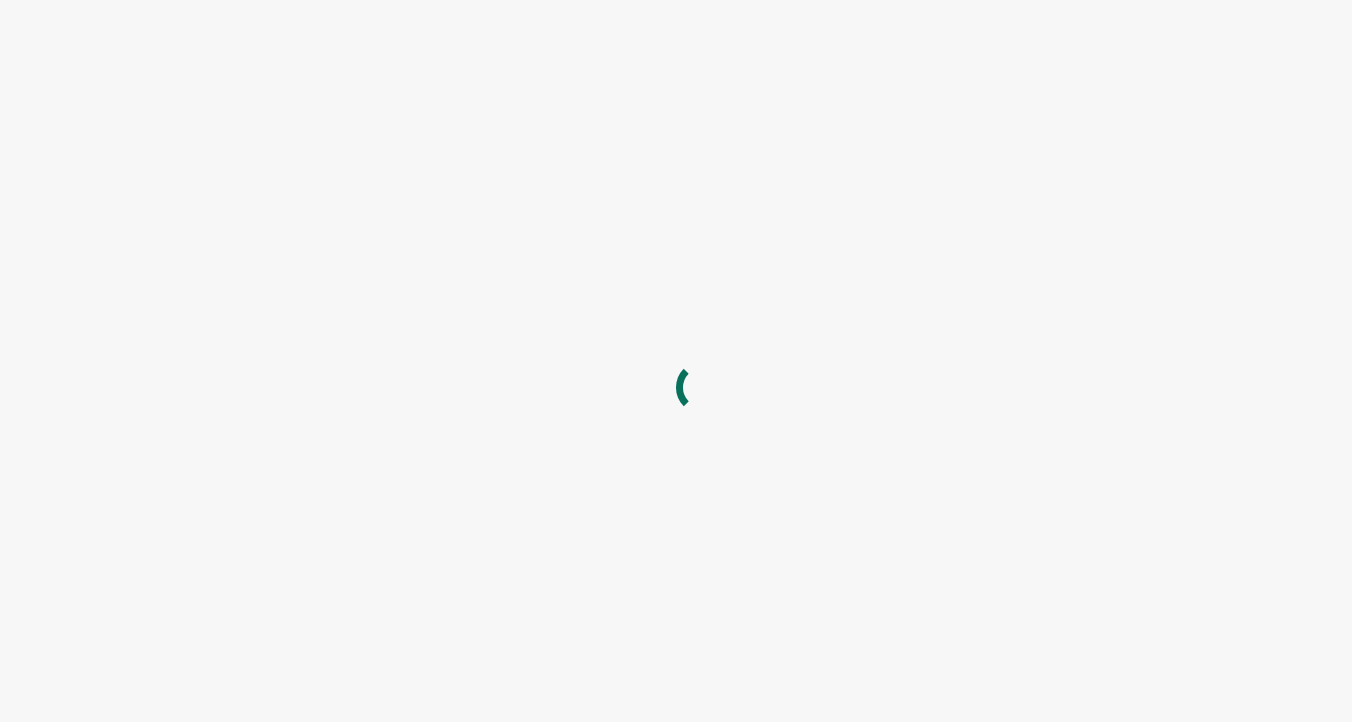 scroll, scrollTop: 0, scrollLeft: 0, axis: both 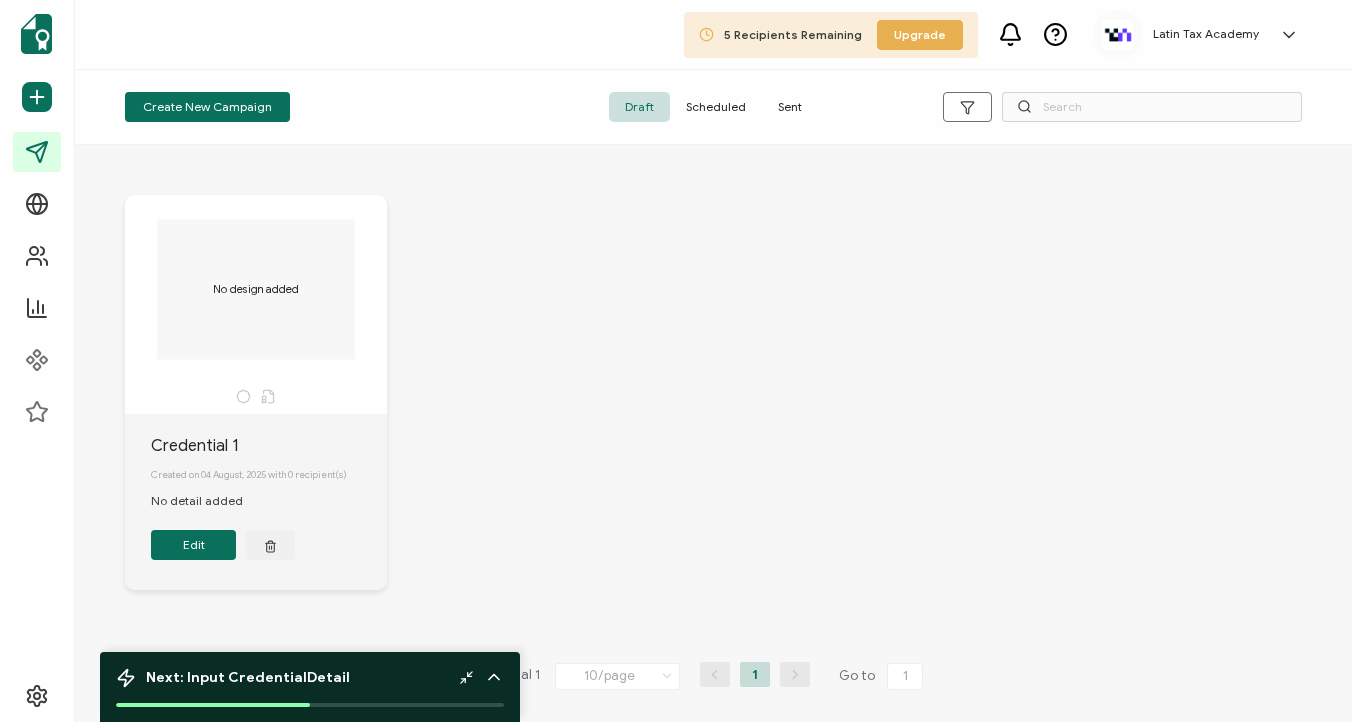 click on "No design added" at bounding box center [256, 289] 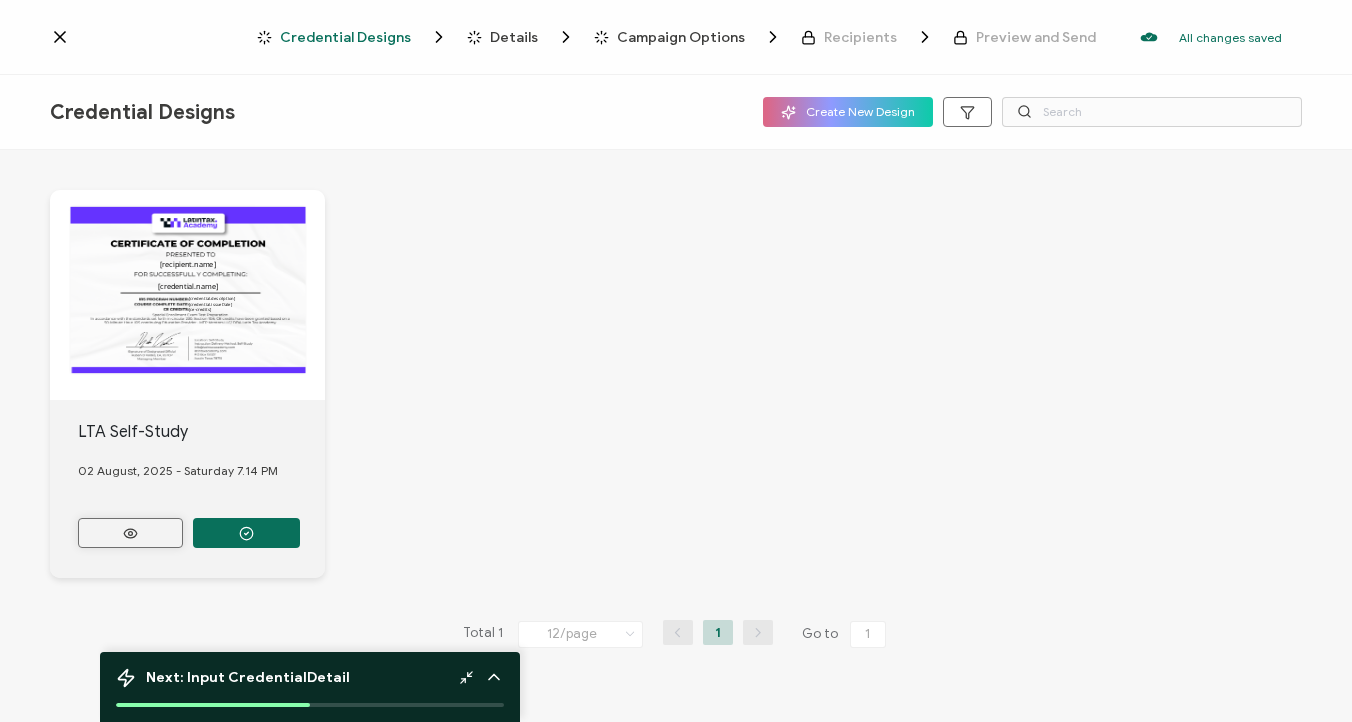 click 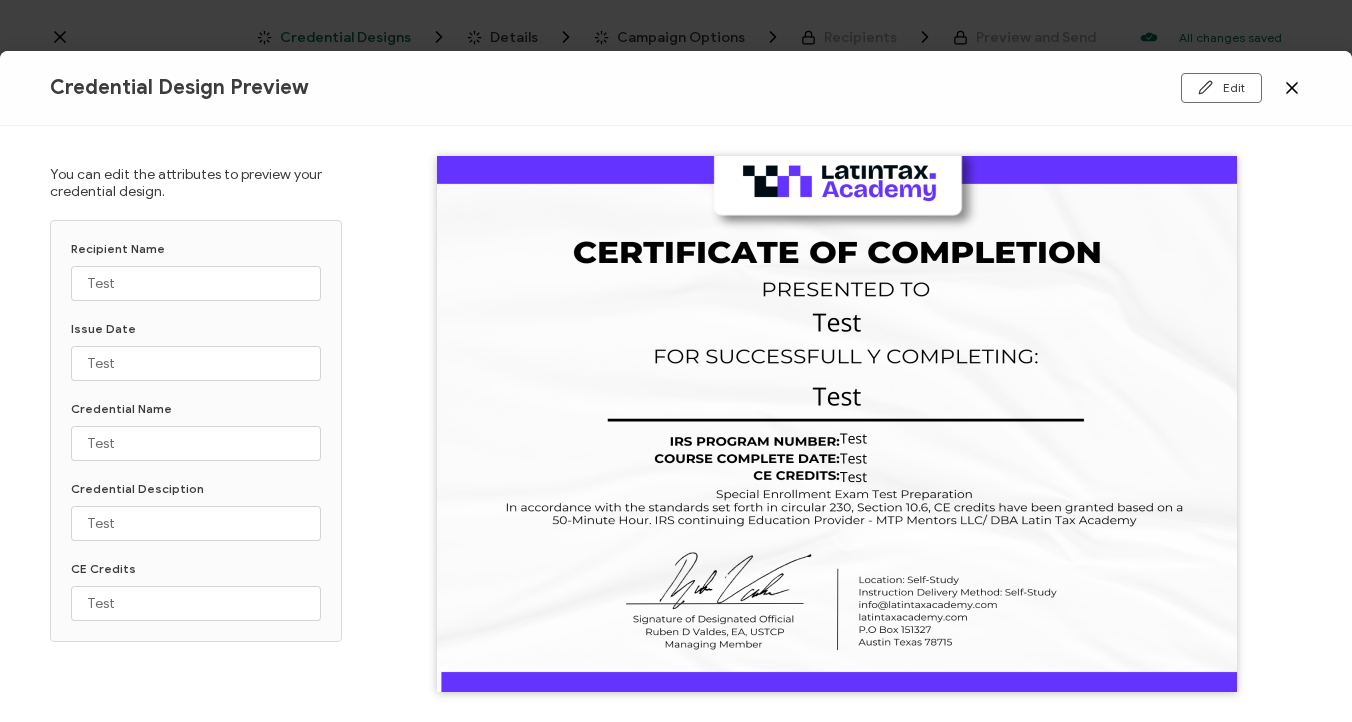 scroll, scrollTop: 0, scrollLeft: 0, axis: both 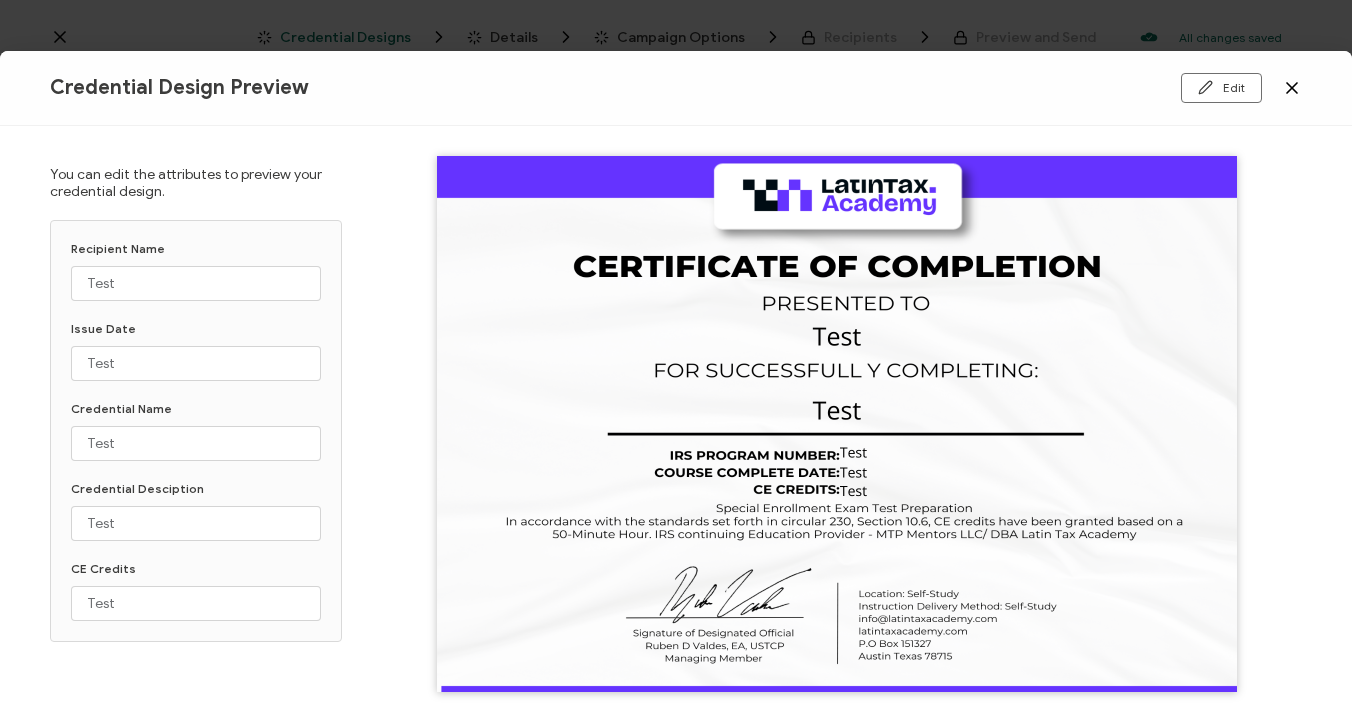 click 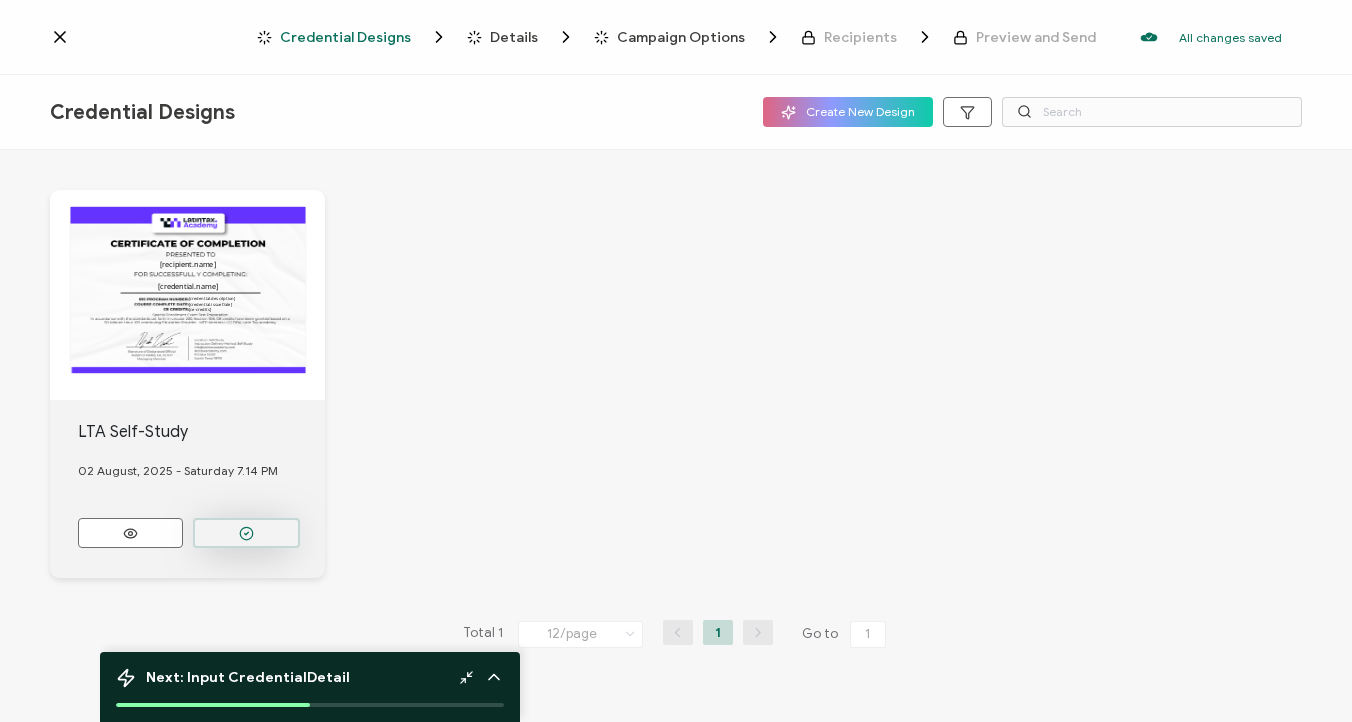 click at bounding box center (246, 533) 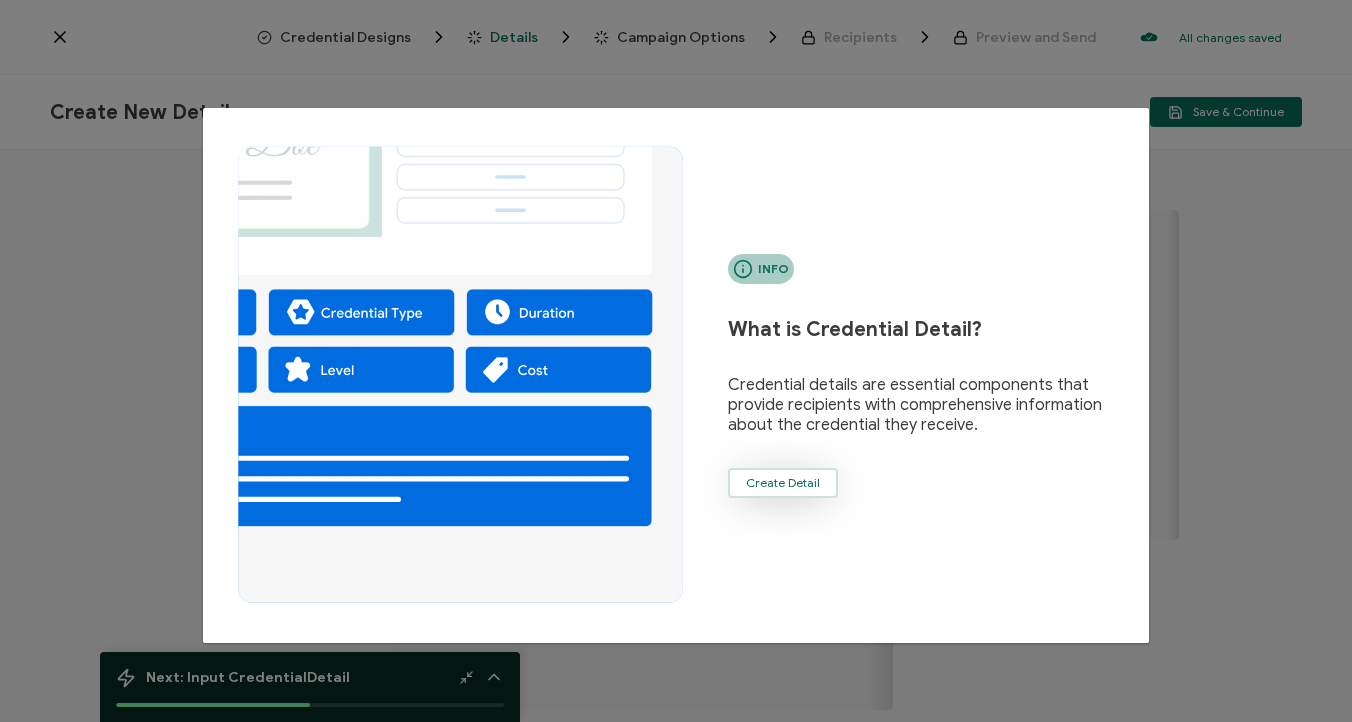 click on "Create Detail" at bounding box center [783, 483] 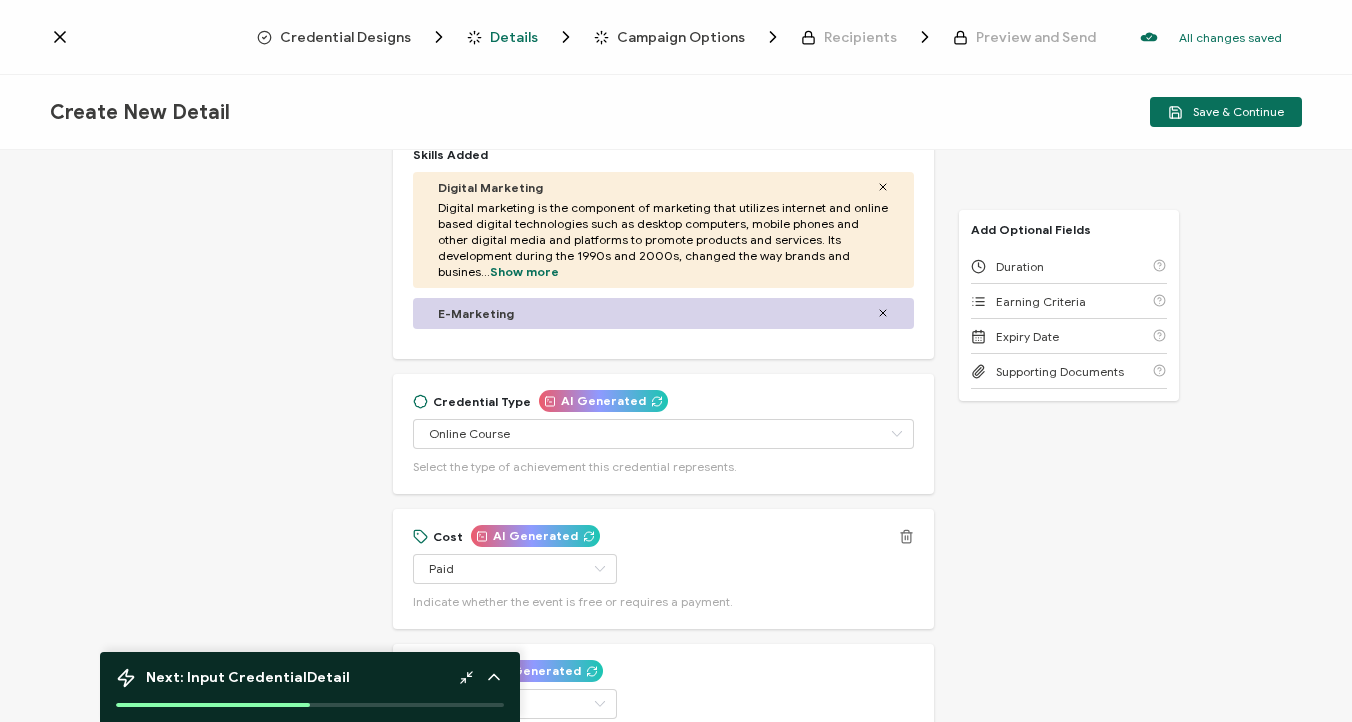 scroll, scrollTop: 528, scrollLeft: 0, axis: vertical 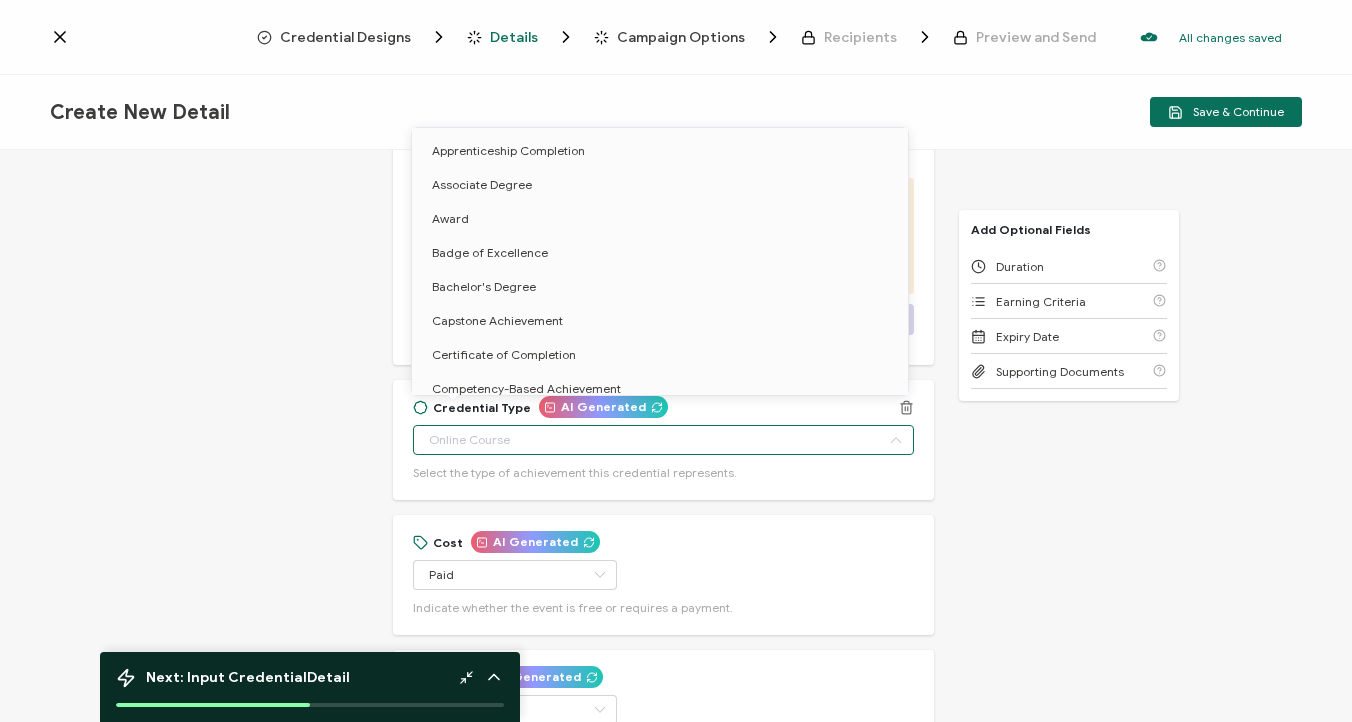 click at bounding box center [663, 440] 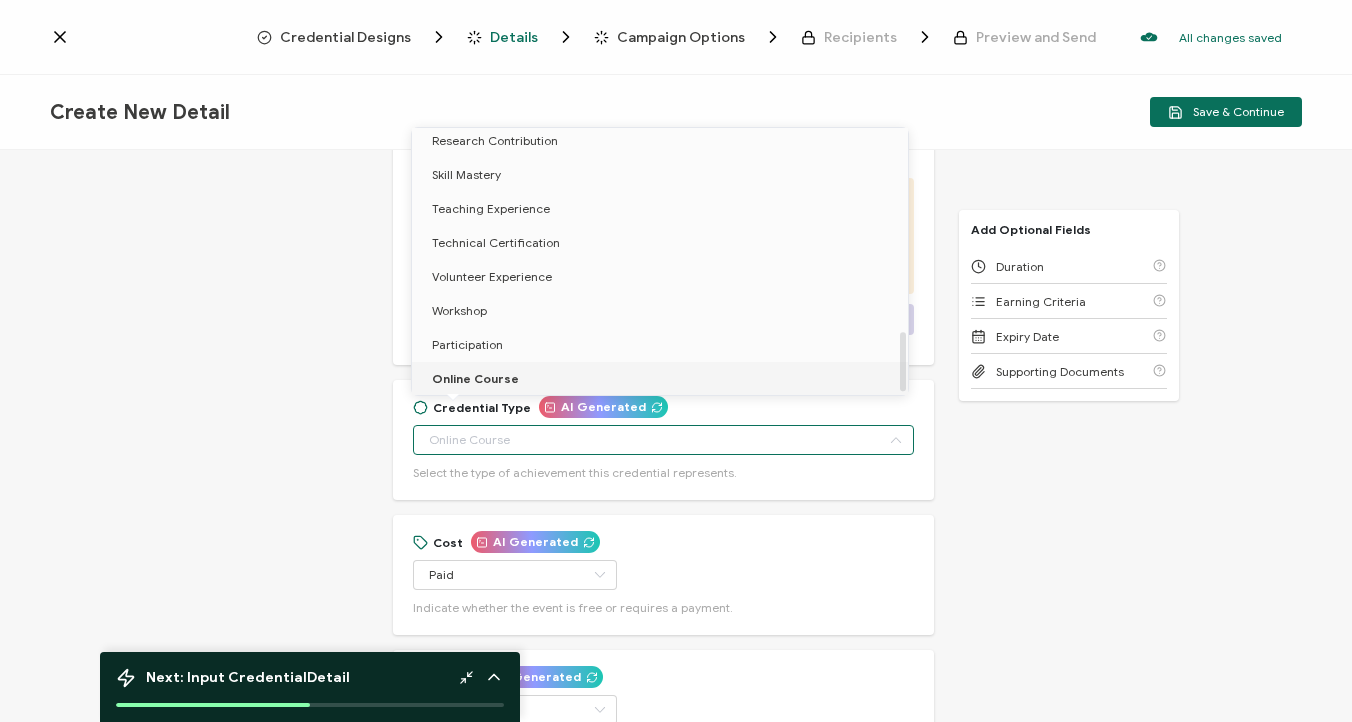 click on "Online Course" at bounding box center [663, 379] 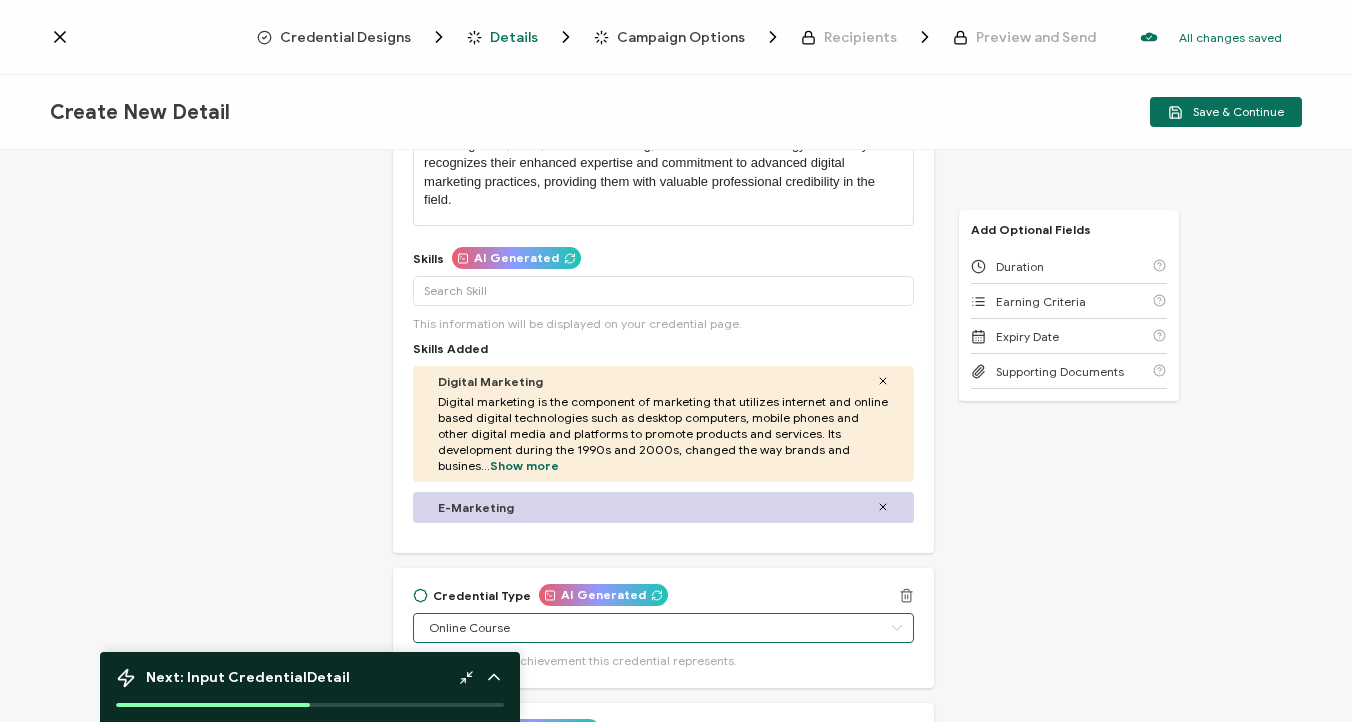 scroll, scrollTop: 332, scrollLeft: 0, axis: vertical 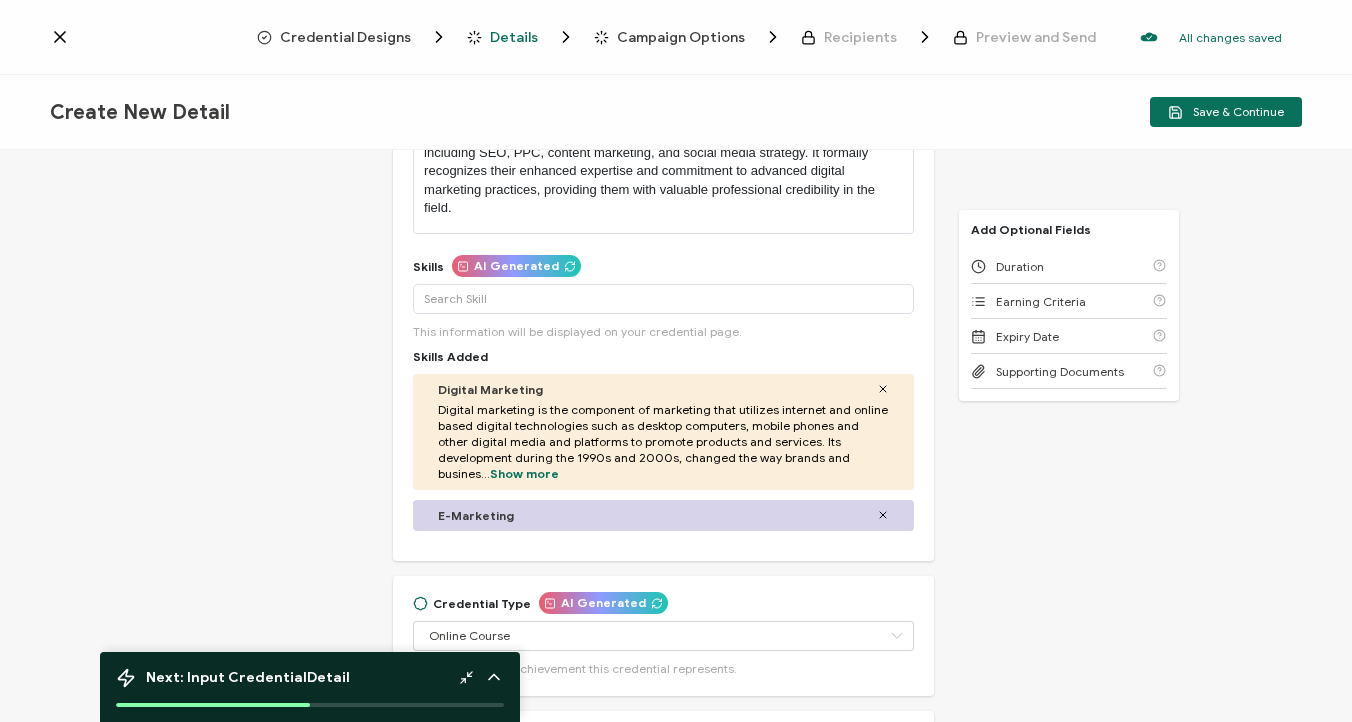 click 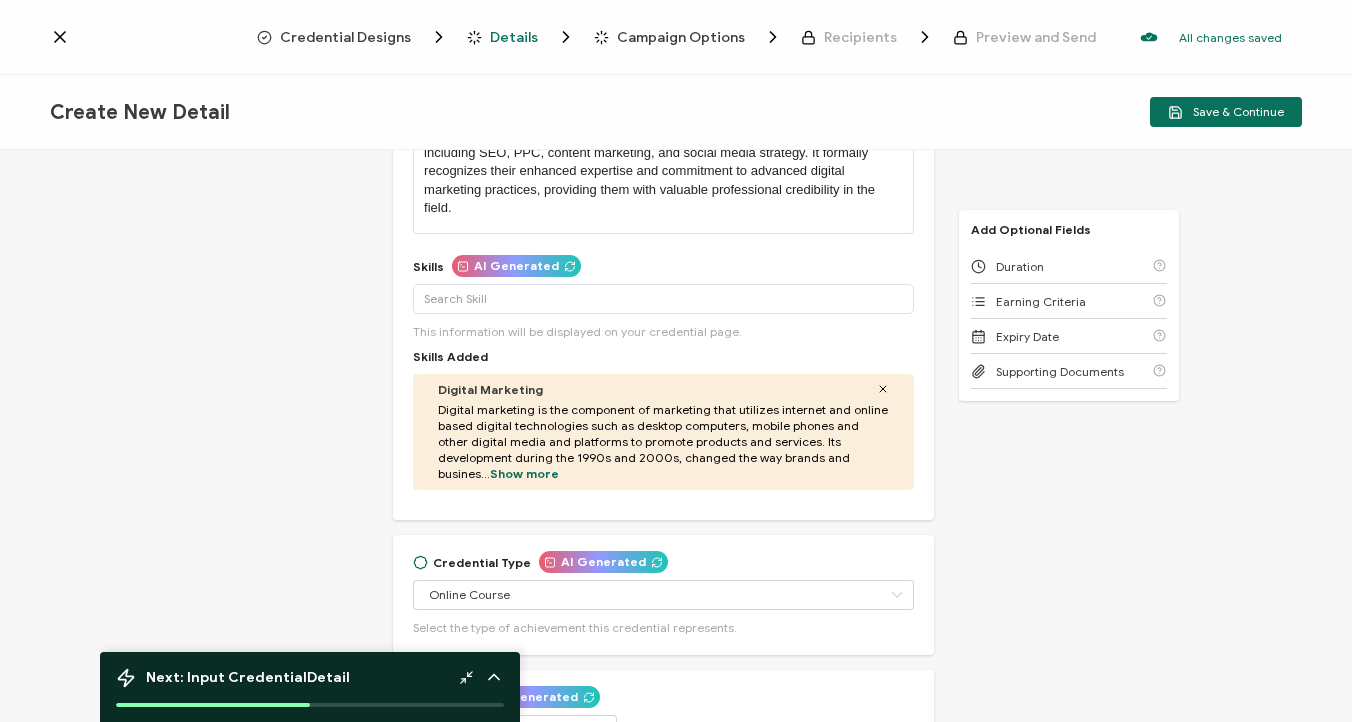 click 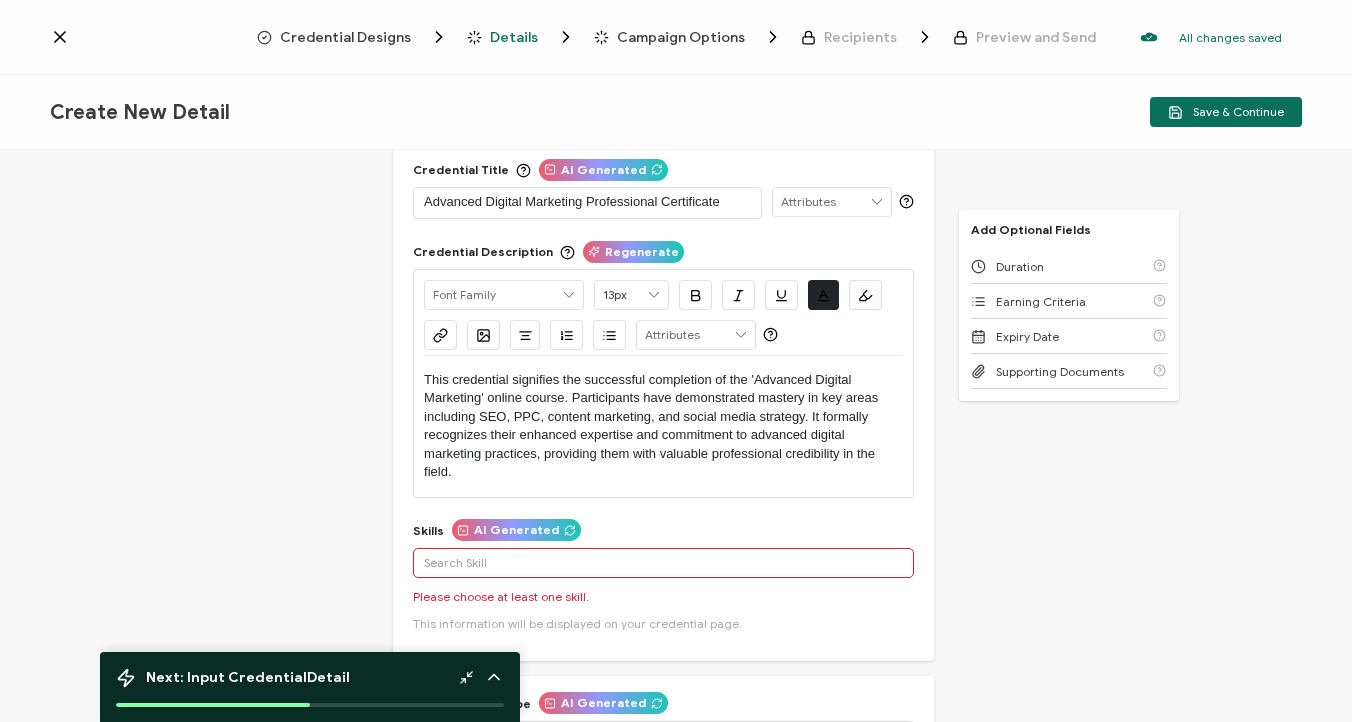 scroll, scrollTop: 0, scrollLeft: 0, axis: both 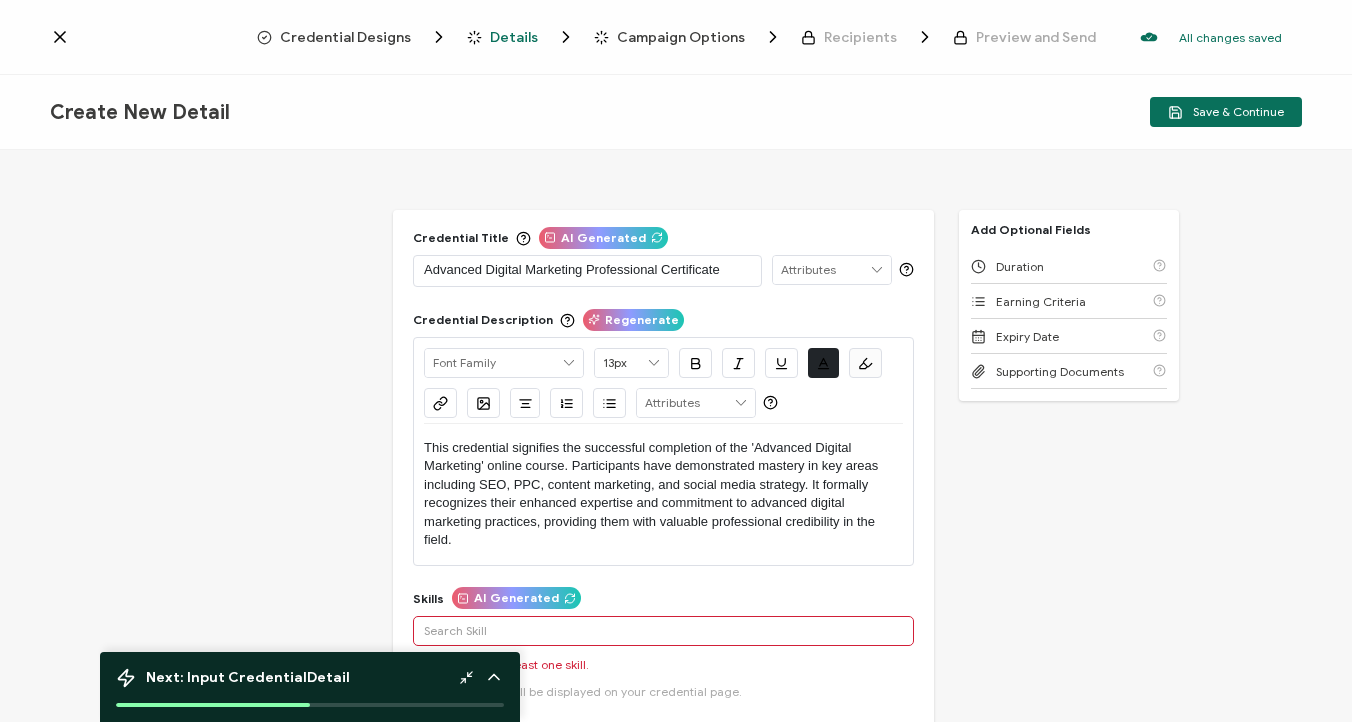 click on "Advanced Digital Marketing Professional Certificate" at bounding box center [587, 270] 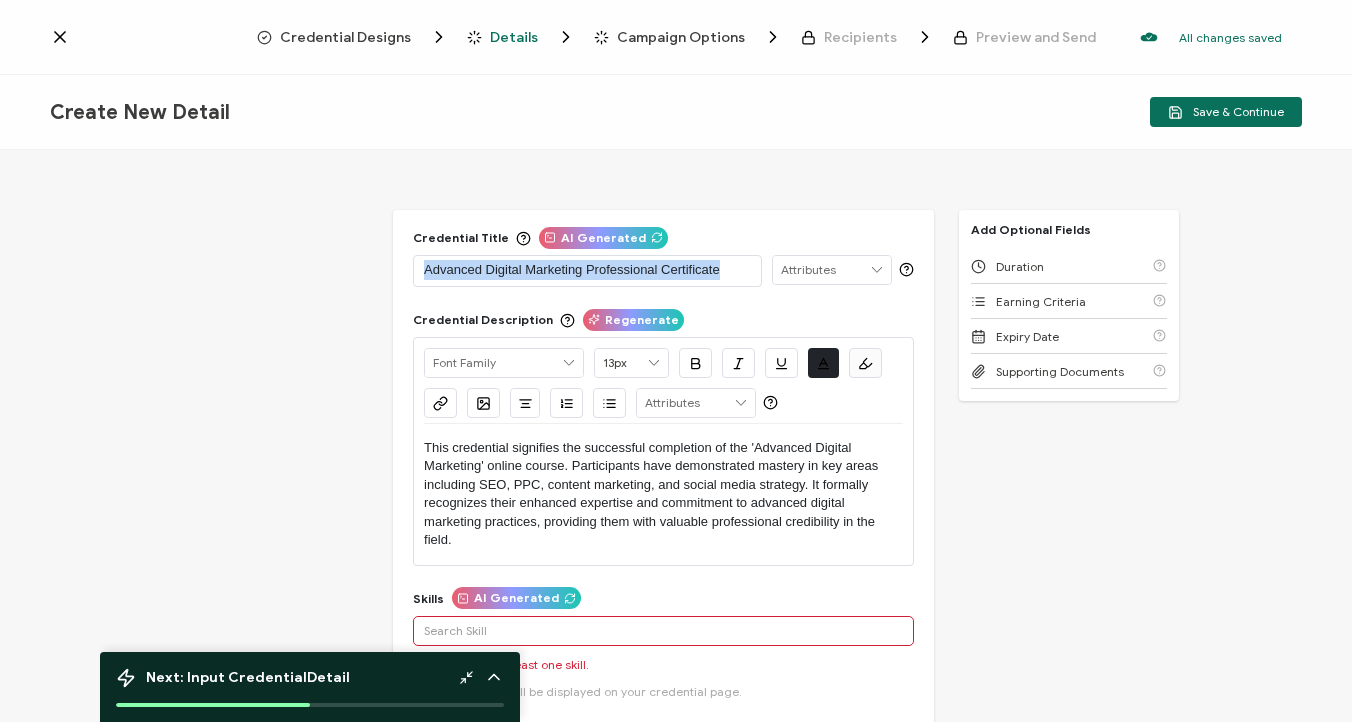 click on "Advanced Digital Marketing Professional Certificate" at bounding box center (587, 270) 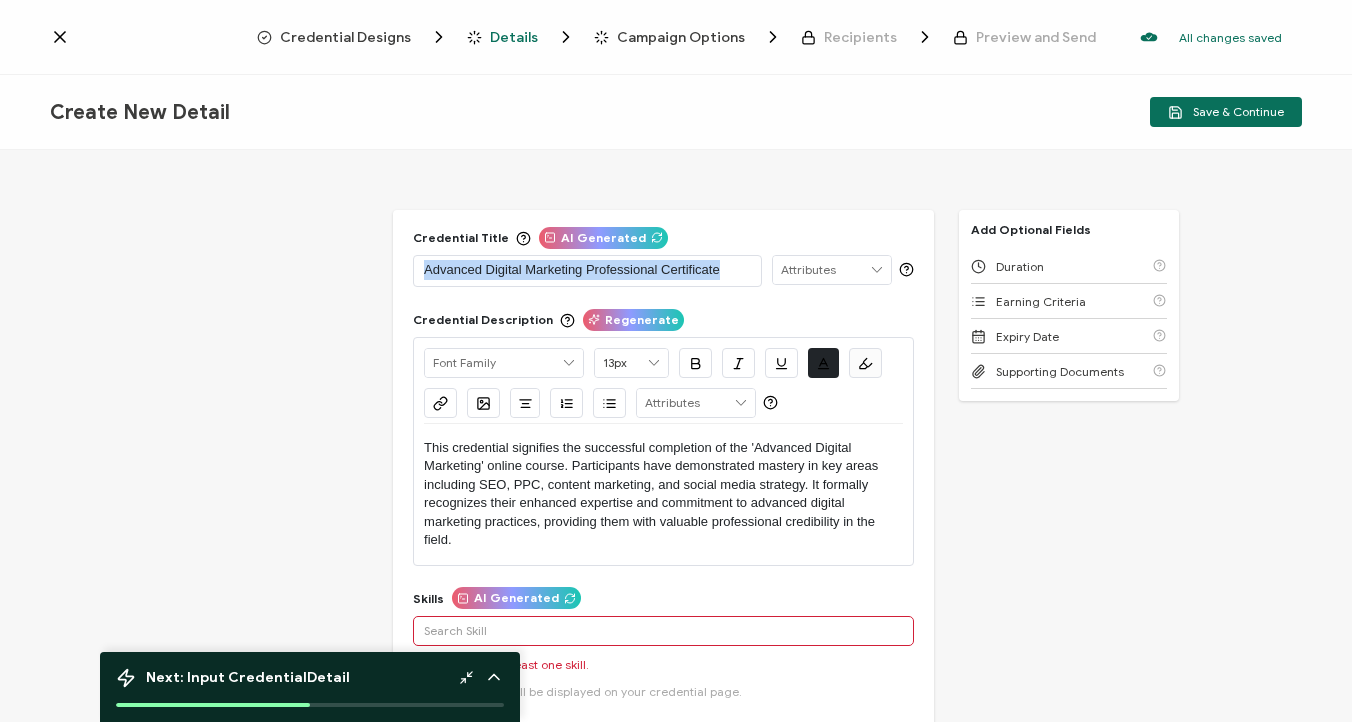 type 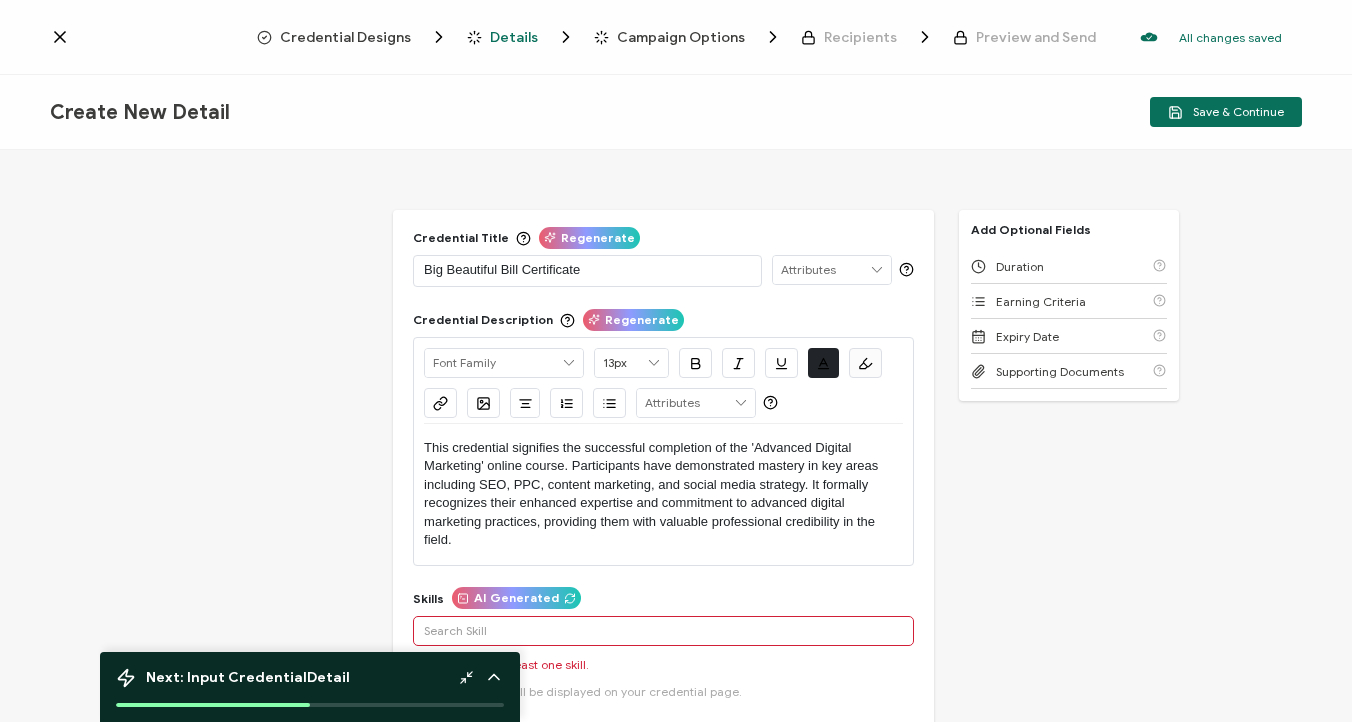 click at bounding box center [832, 270] 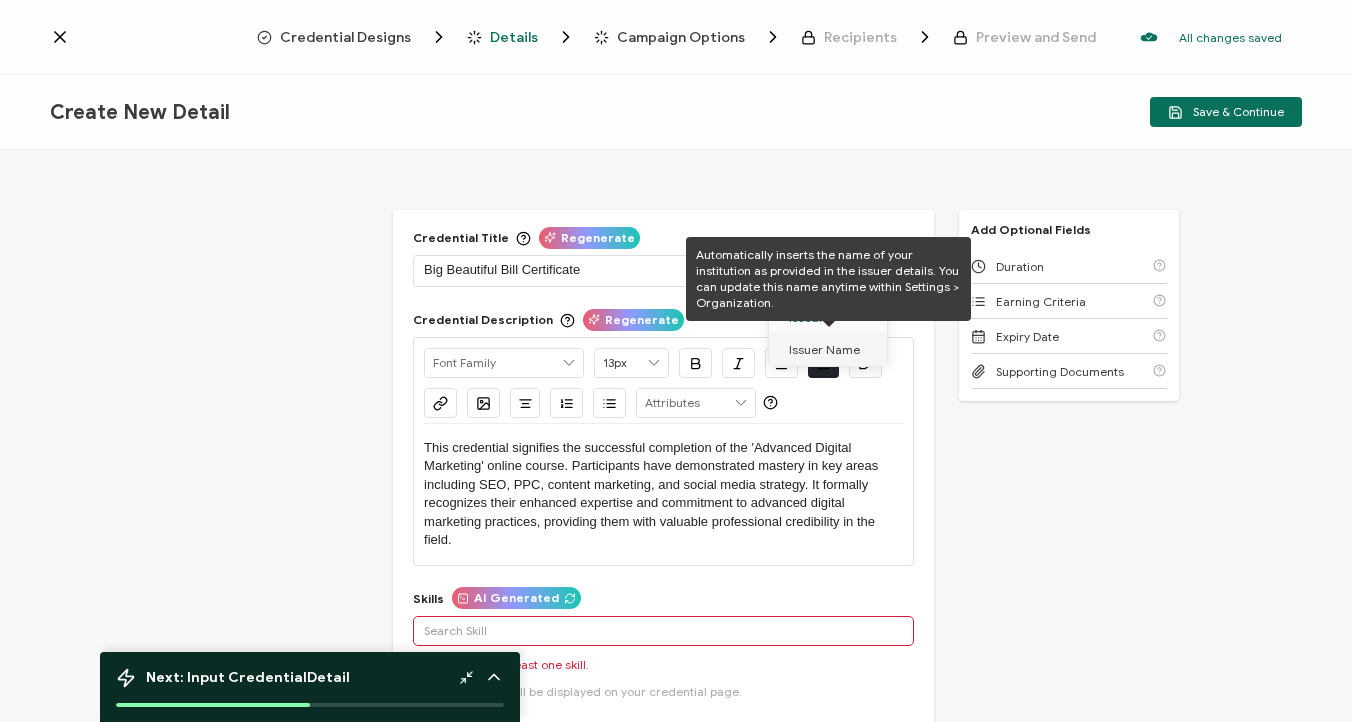 click on "Issuer Name" at bounding box center (824, 350) 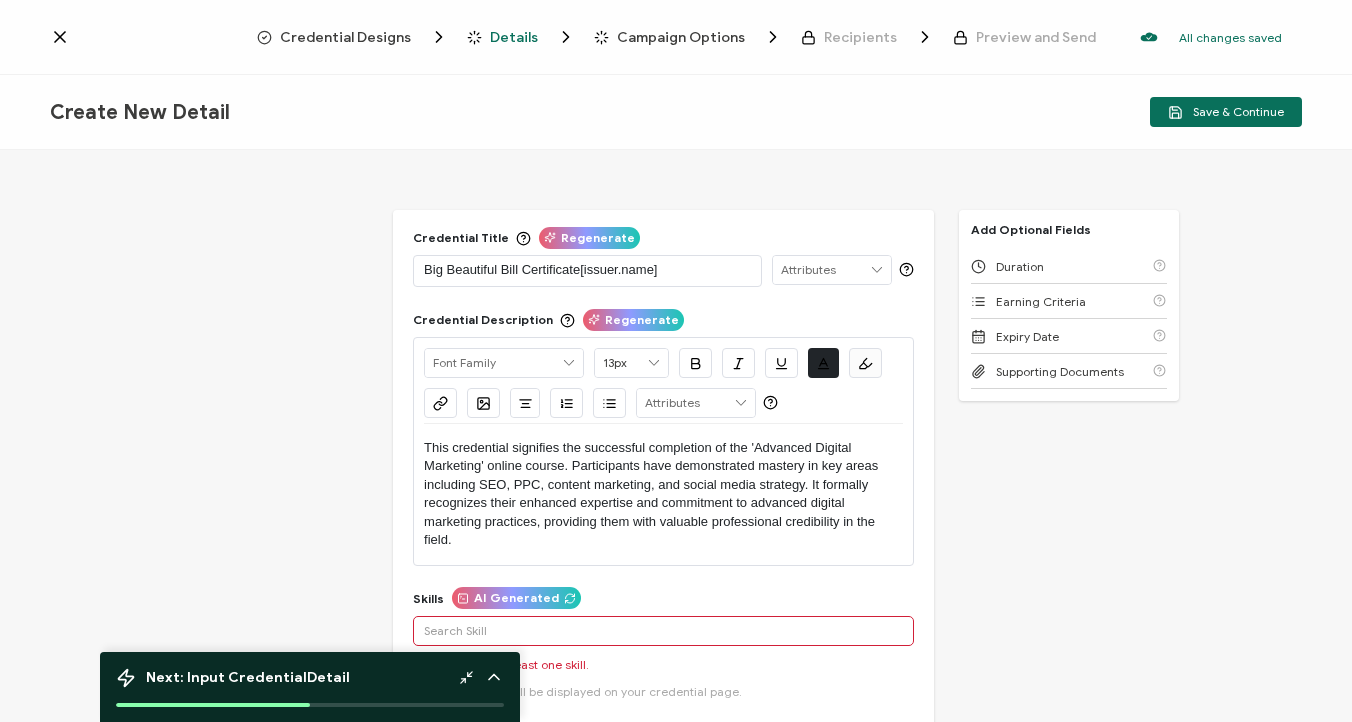 click at bounding box center (877, 270) 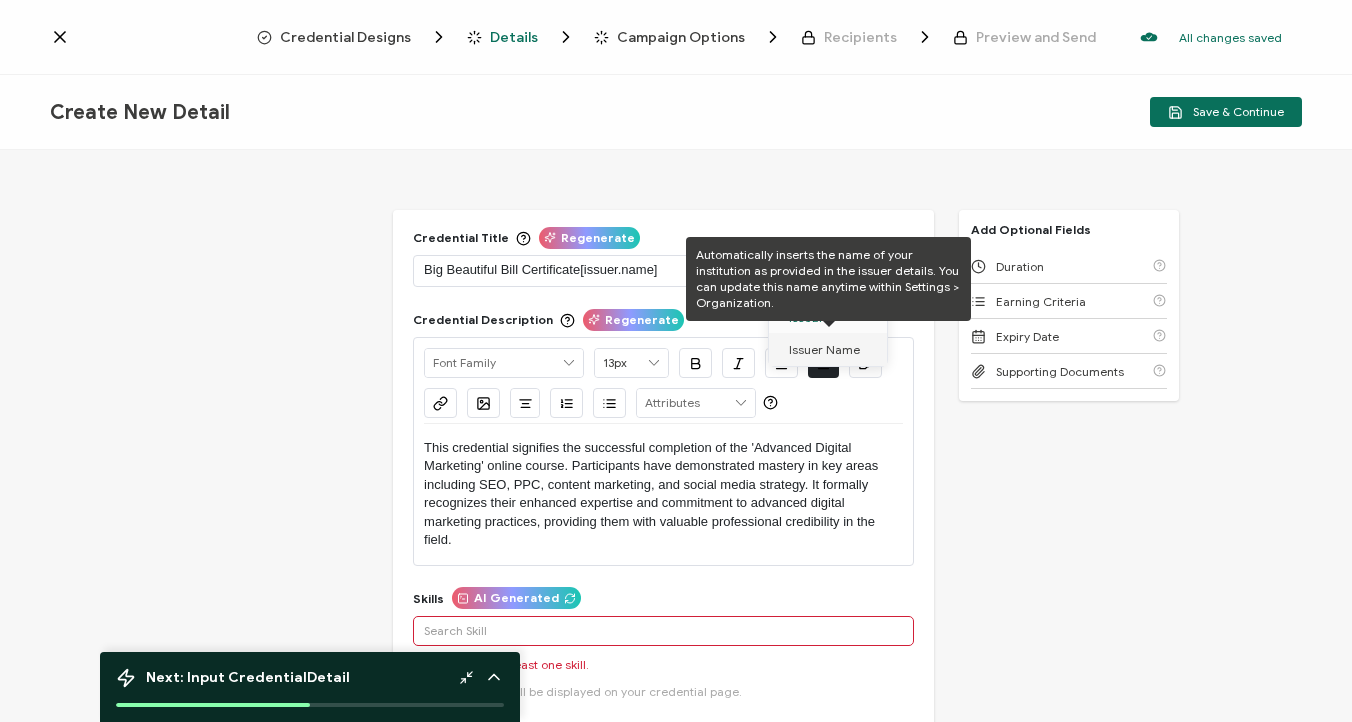 click on "Issuer Name" at bounding box center [824, 350] 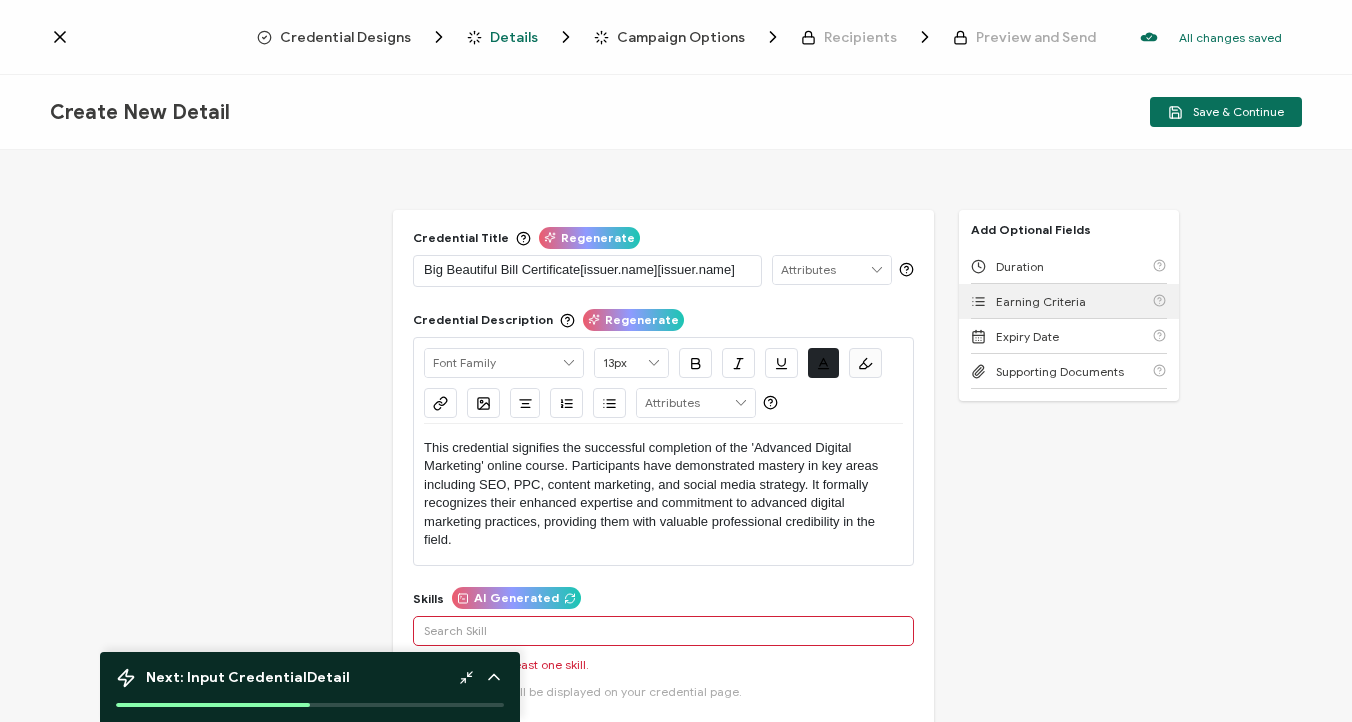 click on "Earning Criteria" at bounding box center [1041, 301] 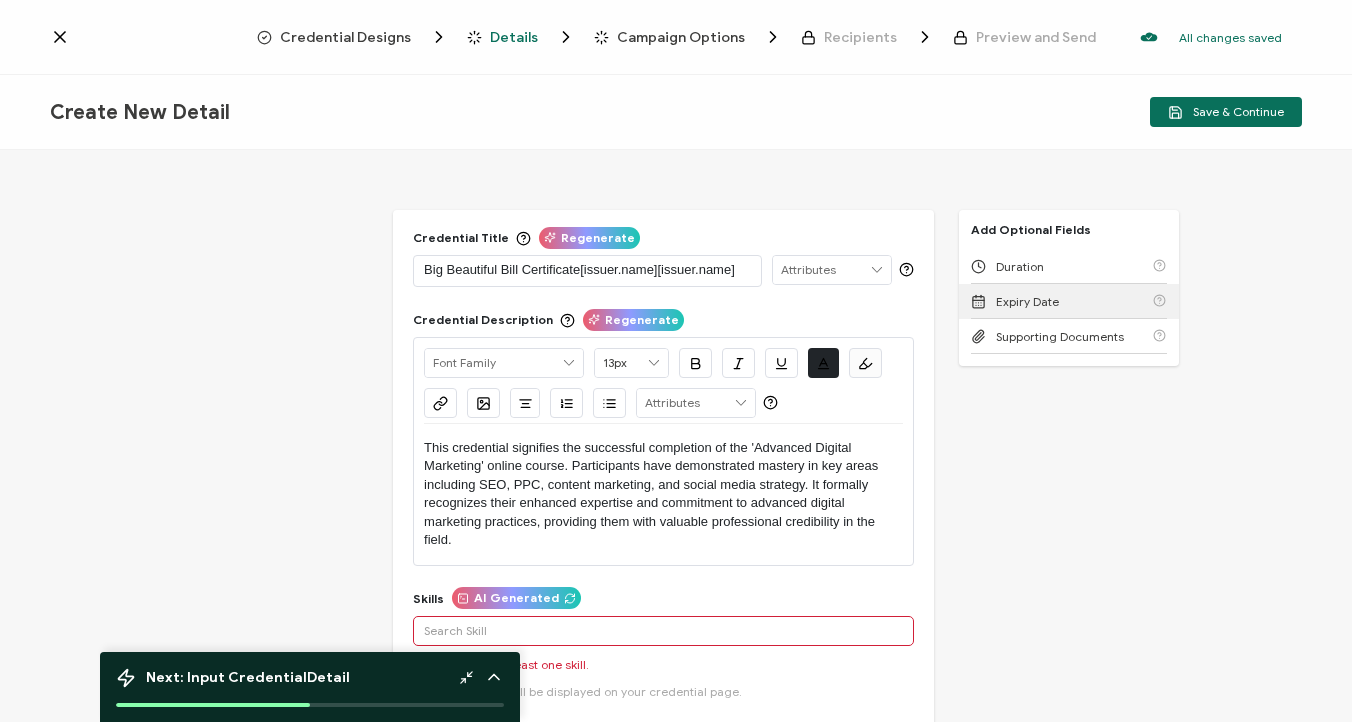 scroll, scrollTop: 267, scrollLeft: 0, axis: vertical 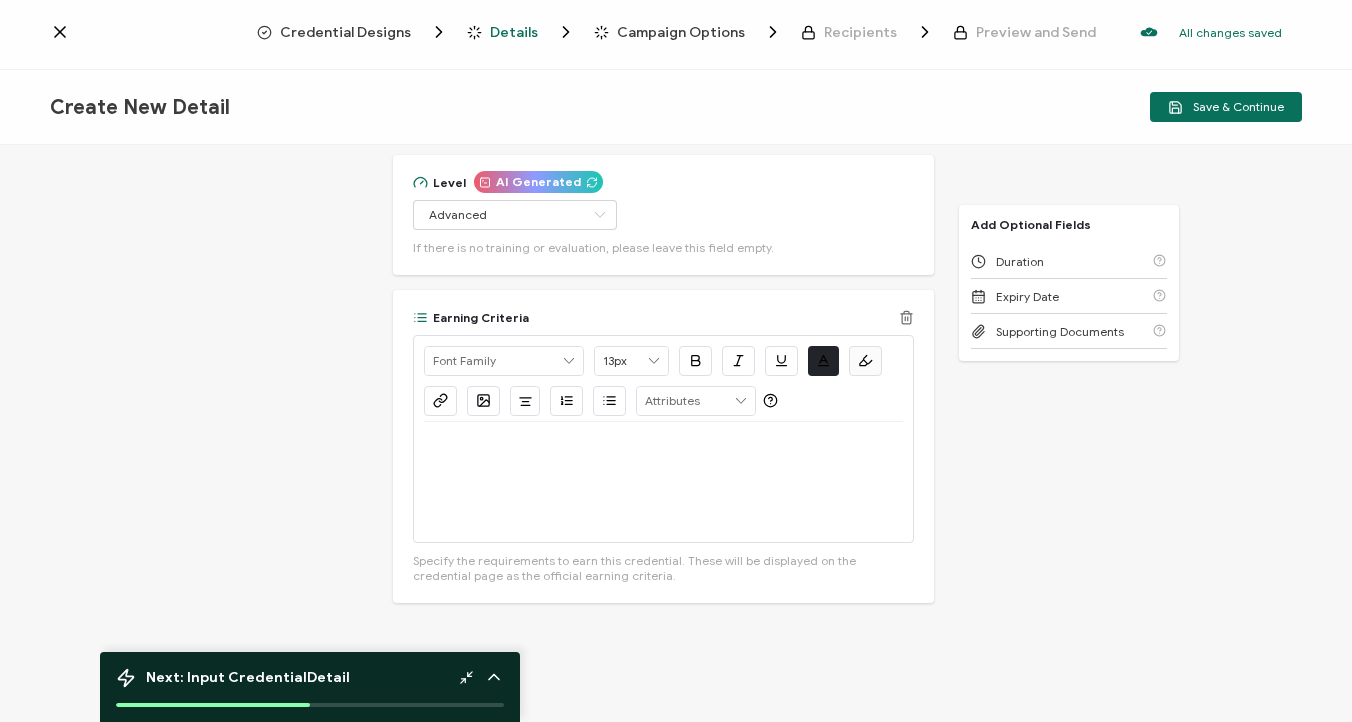 click at bounding box center [696, 401] 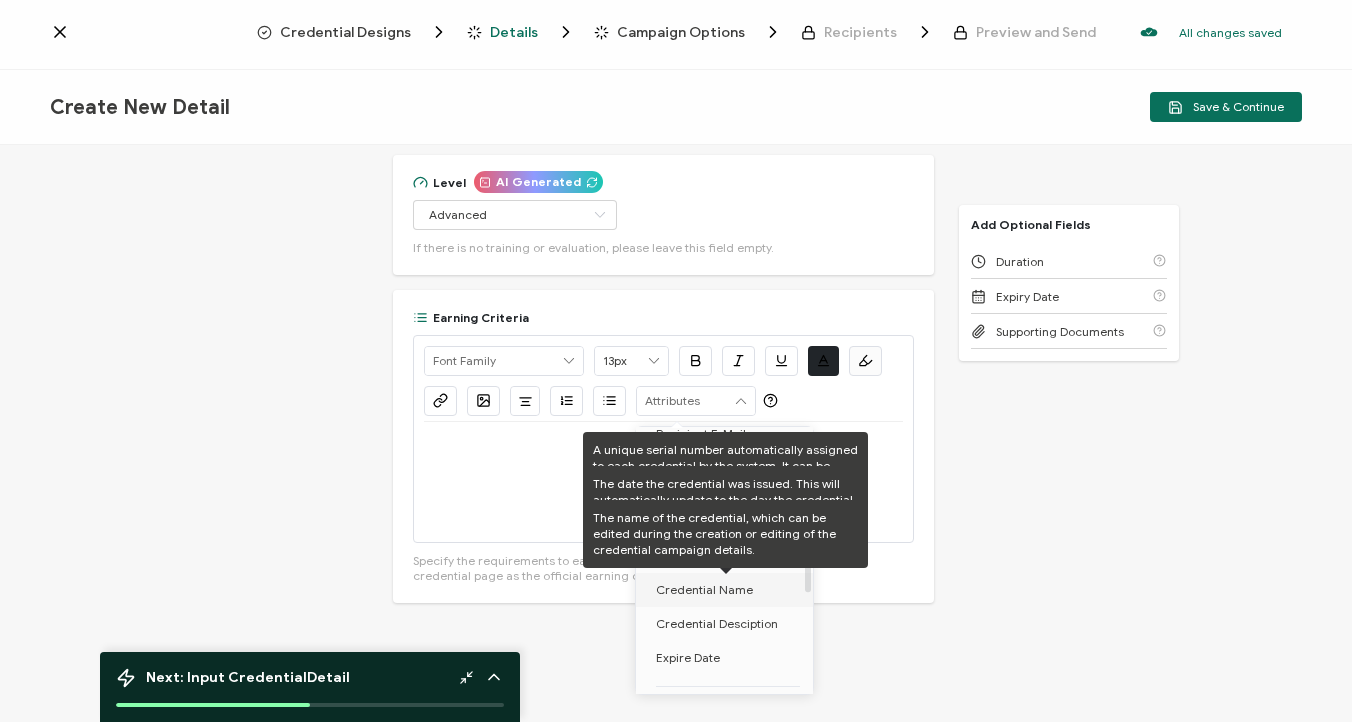 scroll, scrollTop: 119, scrollLeft: 0, axis: vertical 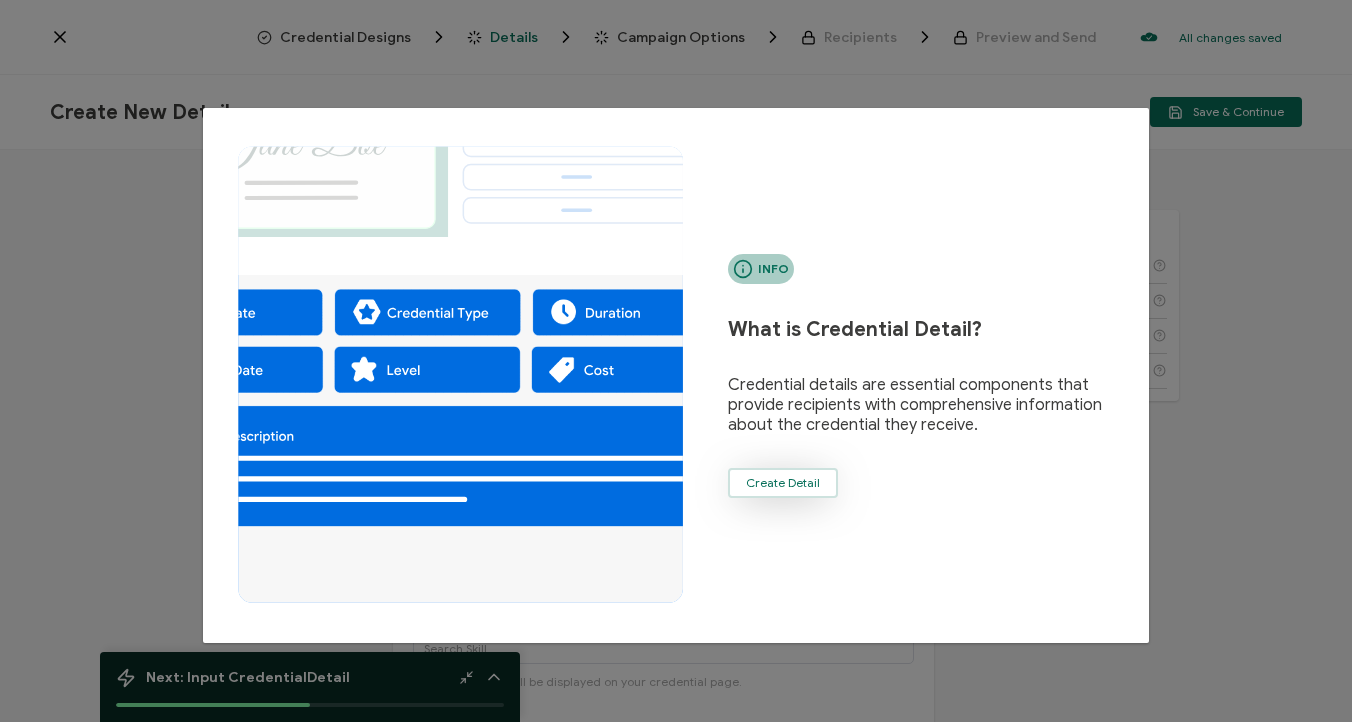 click on "Create Detail" at bounding box center (783, 483) 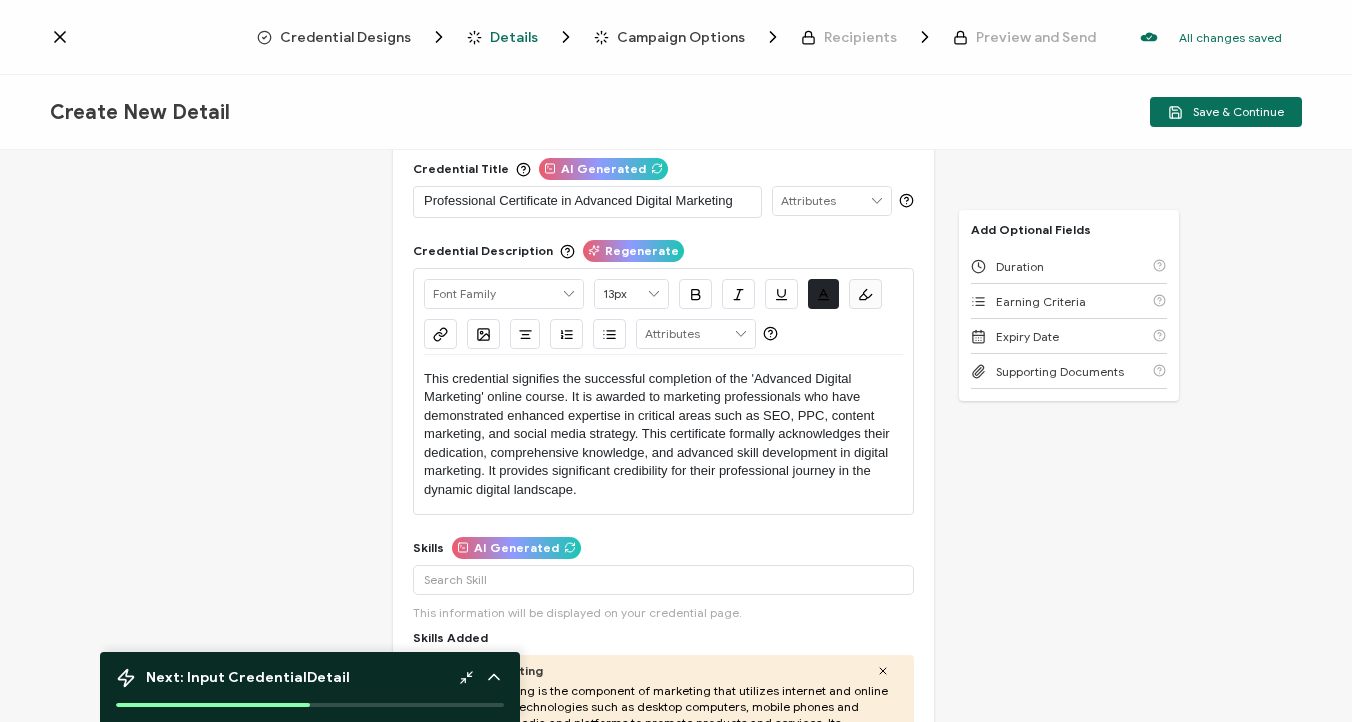 scroll, scrollTop: 0, scrollLeft: 0, axis: both 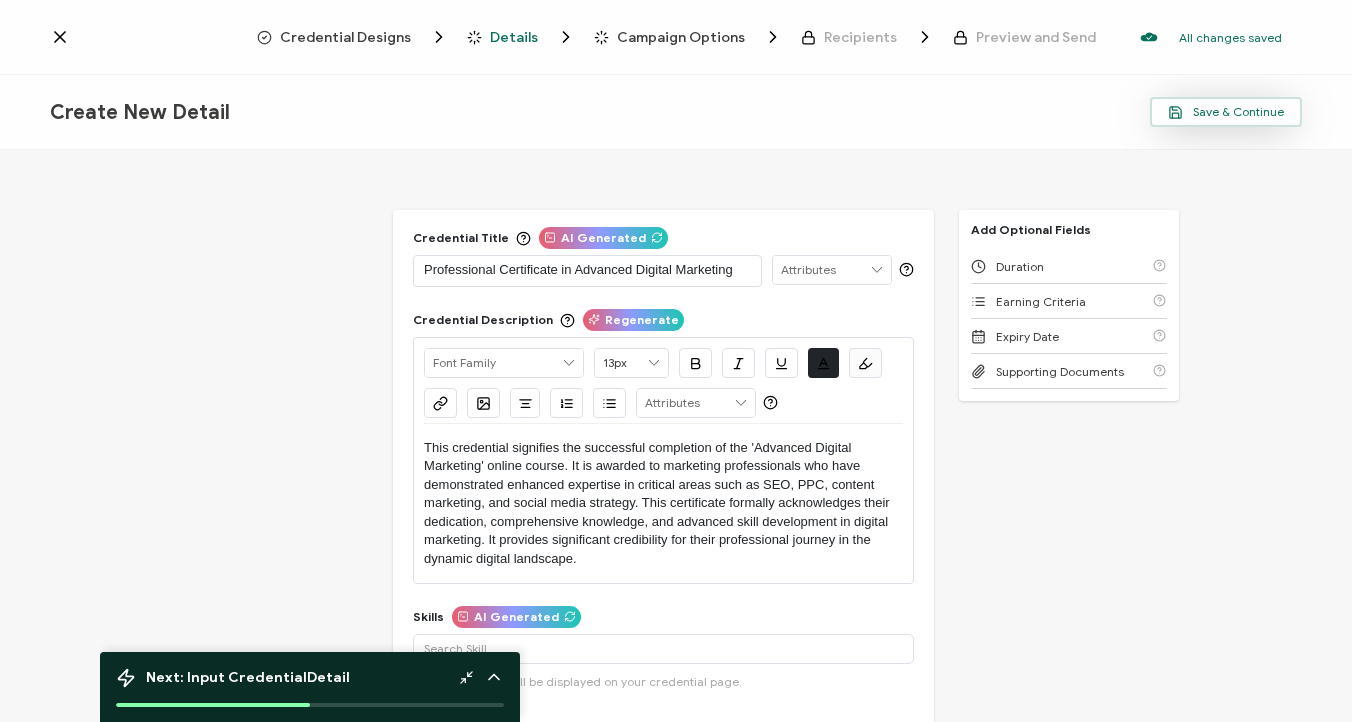 click on "Save & Continue" at bounding box center (1226, 112) 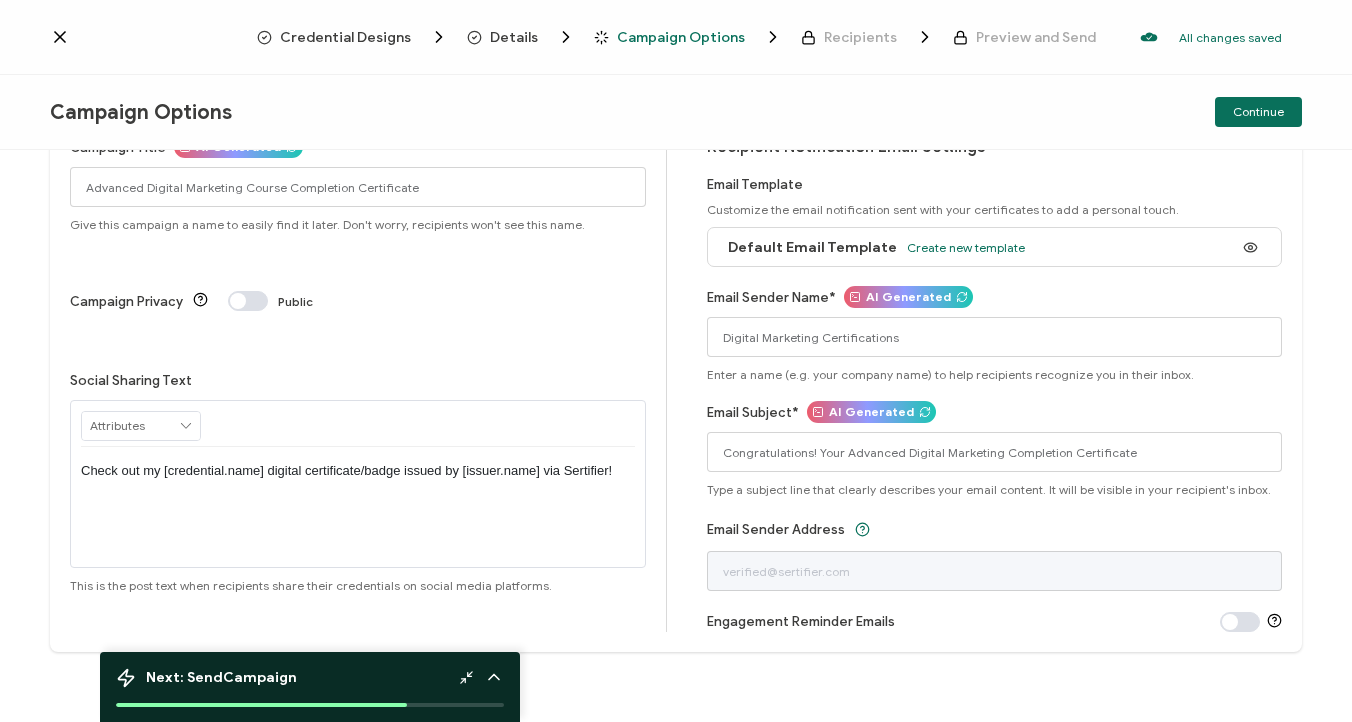 scroll, scrollTop: 0, scrollLeft: 0, axis: both 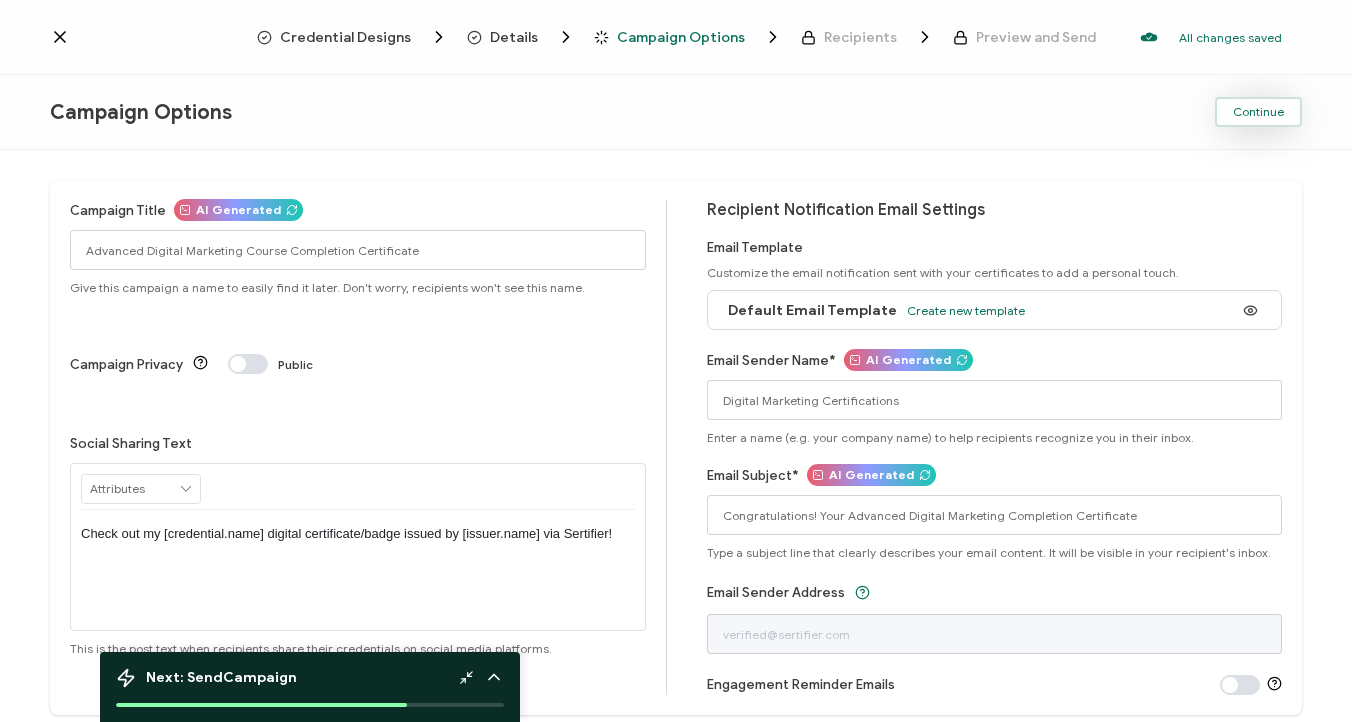 click on "Continue" at bounding box center (1258, 112) 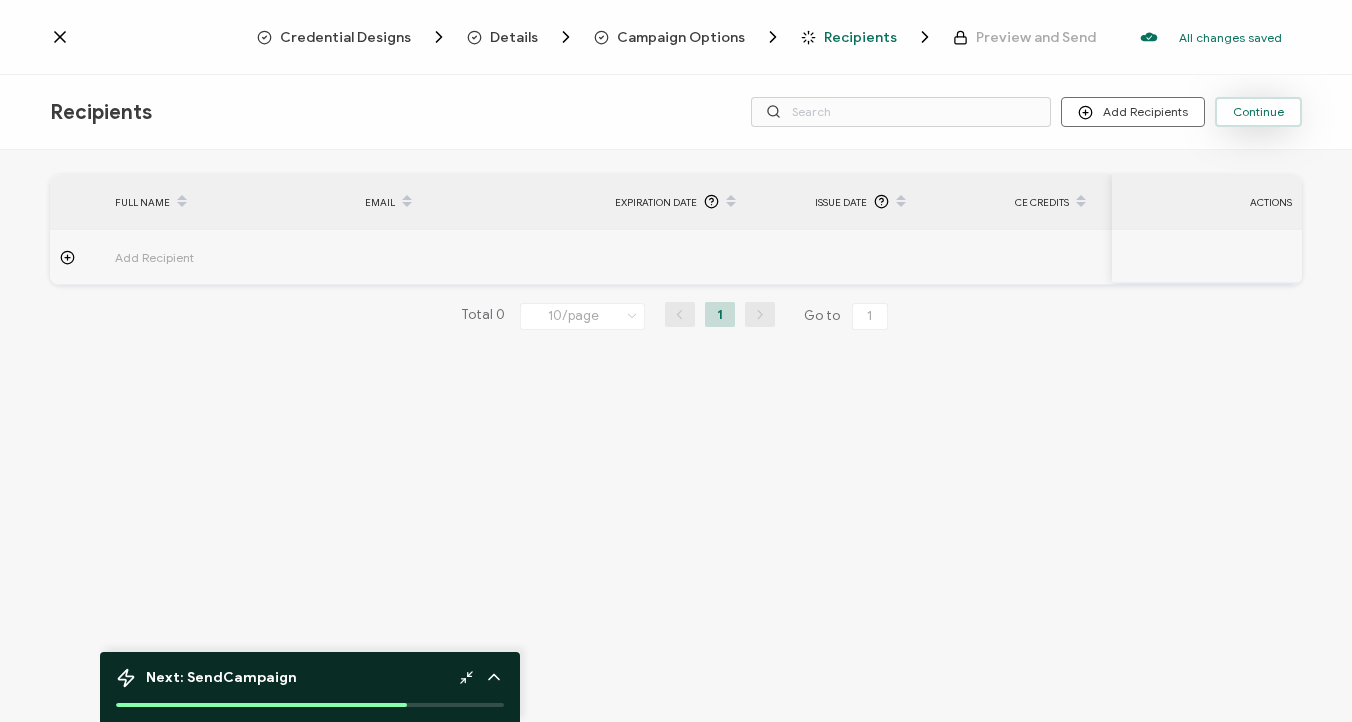 click on "Continue" at bounding box center (1258, 112) 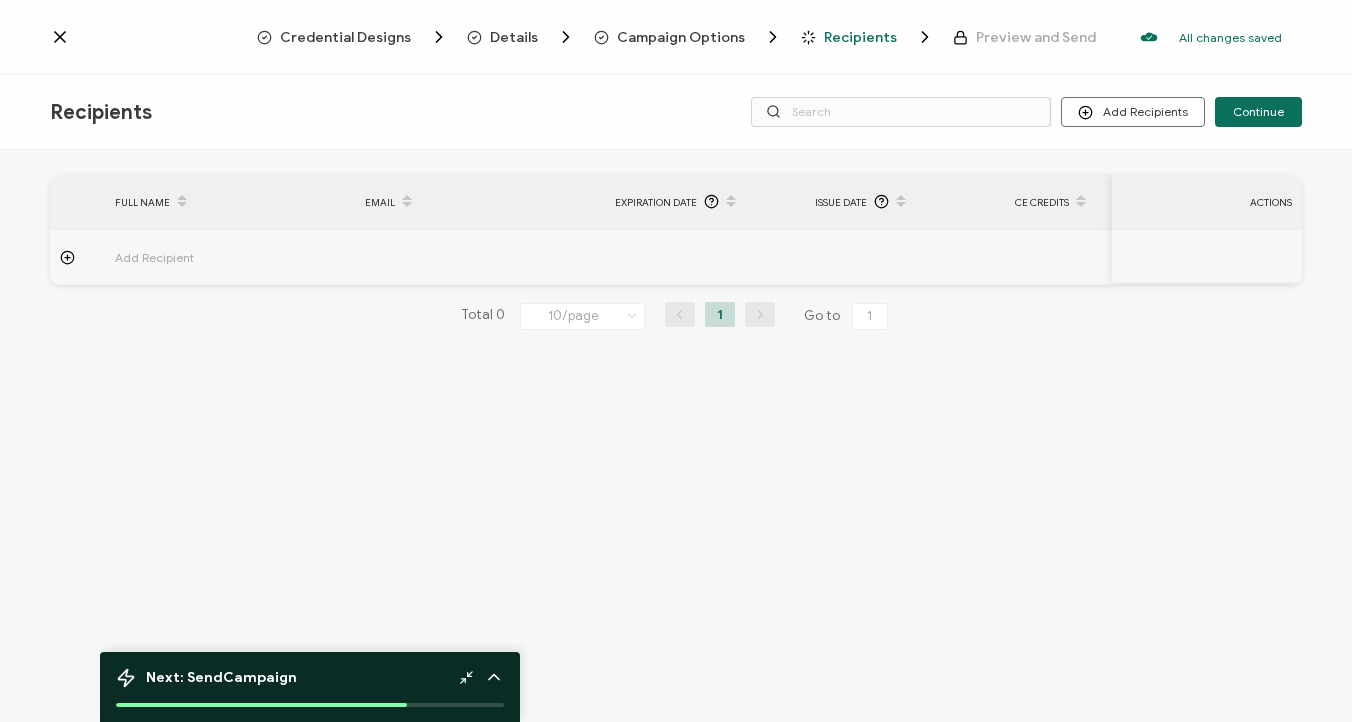 click 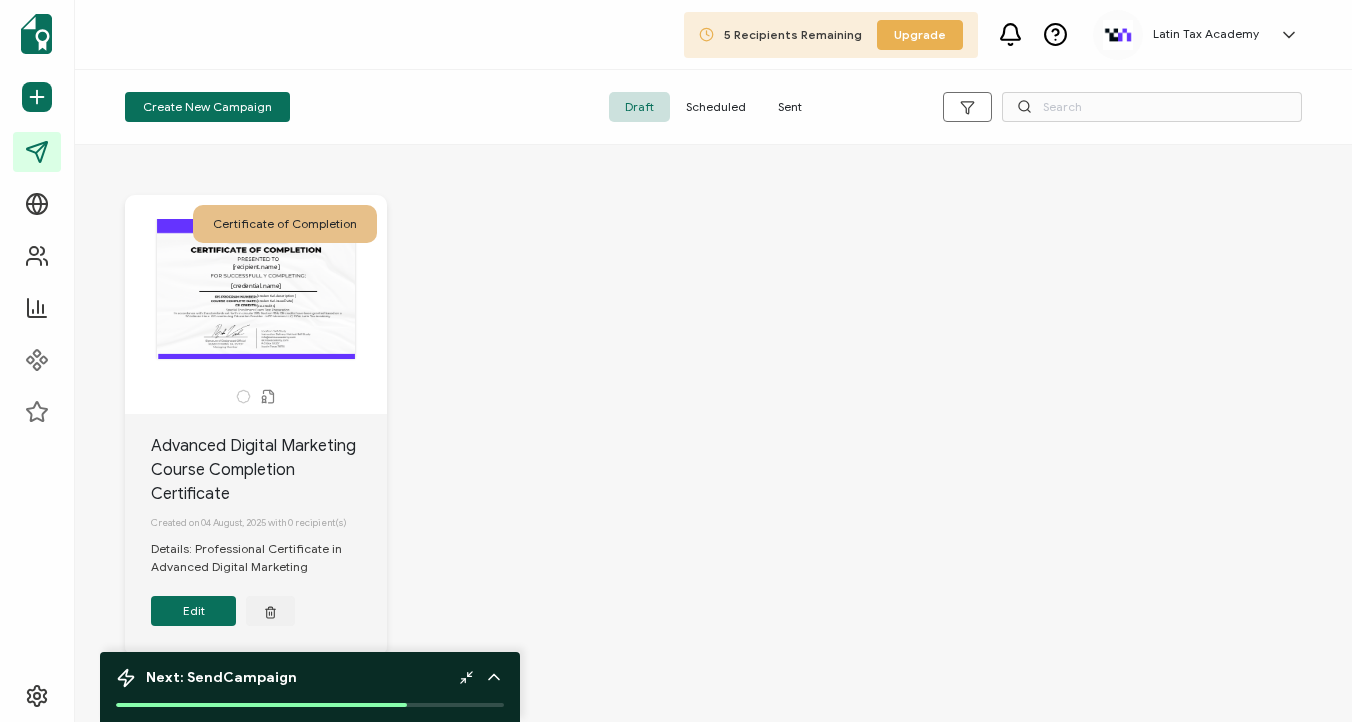 click 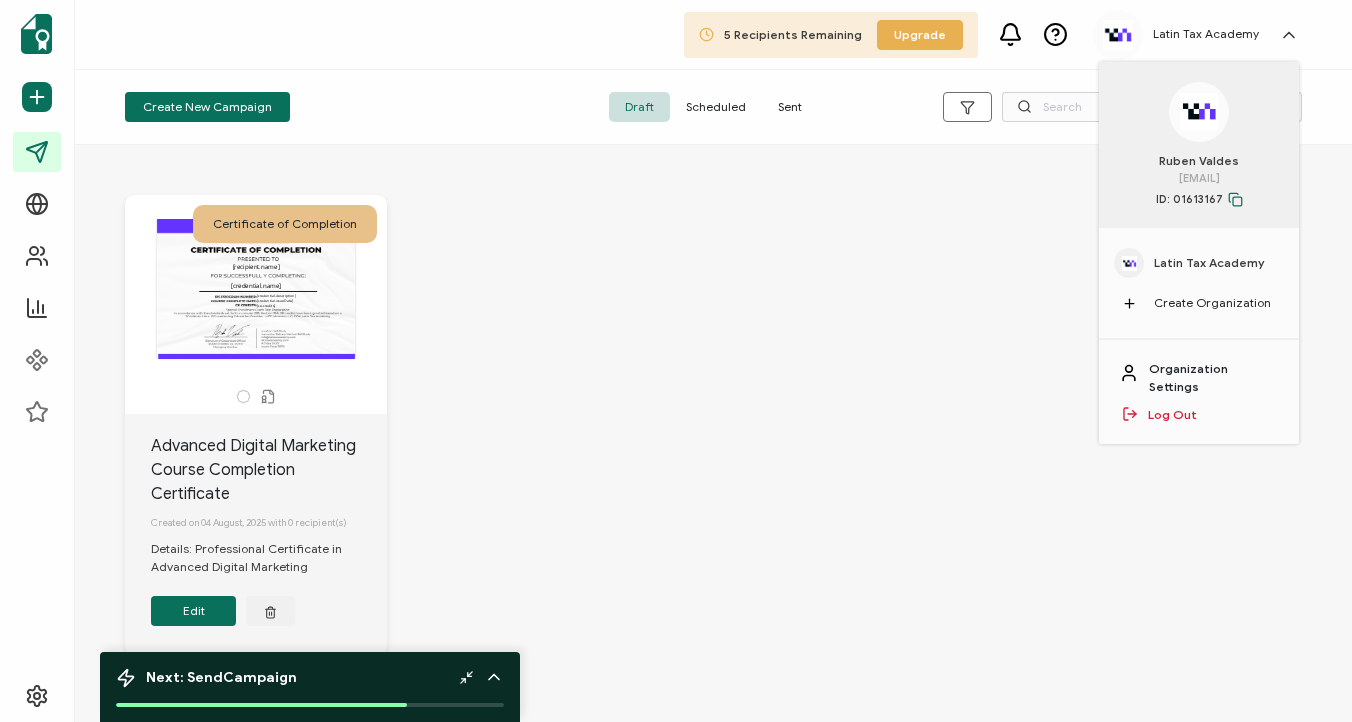 click on "Organization Settings" at bounding box center [1214, 378] 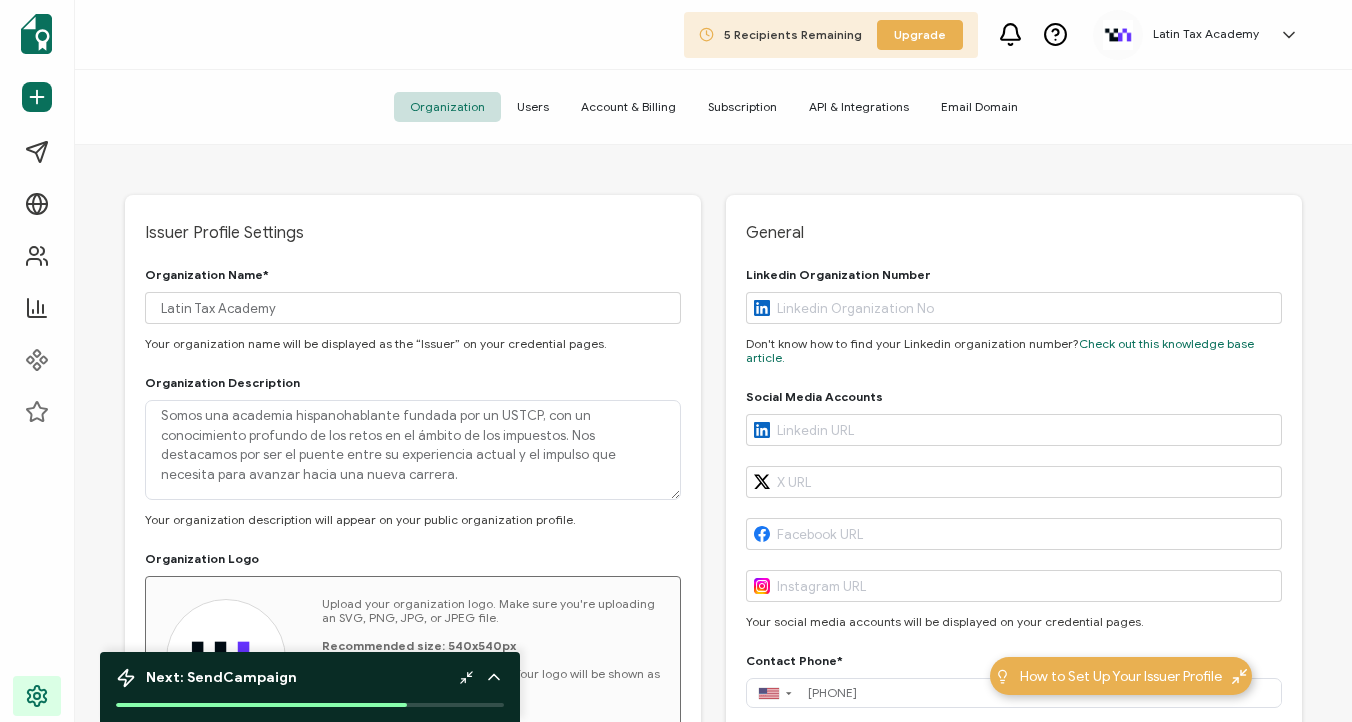 click on "API & Integrations" at bounding box center [859, 107] 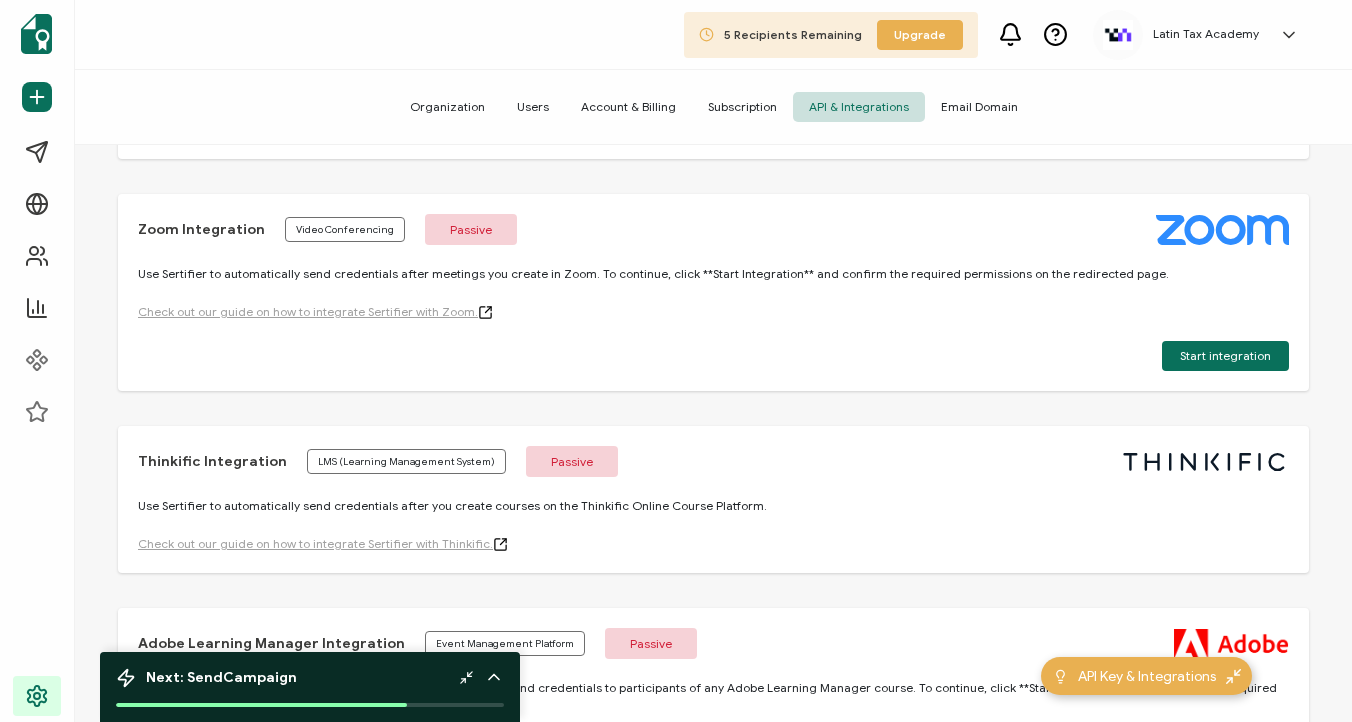 scroll, scrollTop: 1258, scrollLeft: 0, axis: vertical 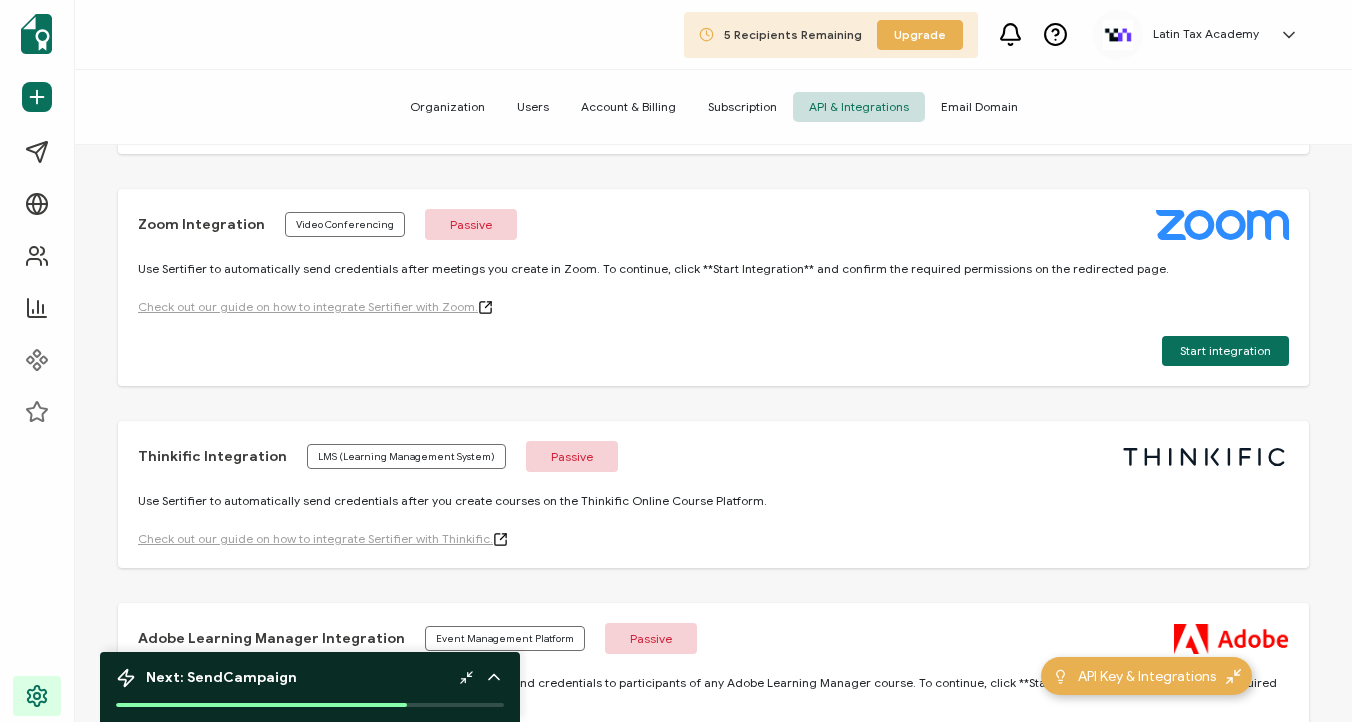 click on "Check out our guide on how to integrate Sertifier with Thinkific." at bounding box center (713, 539) 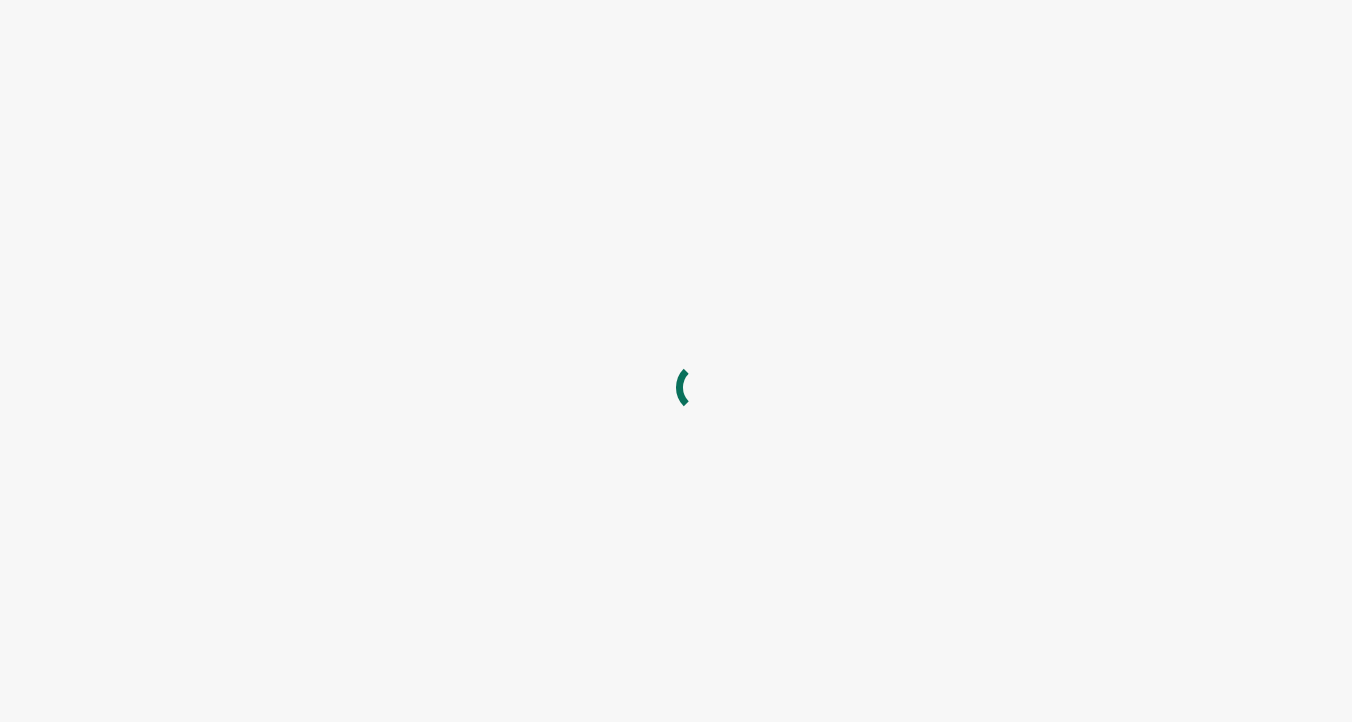 scroll, scrollTop: 0, scrollLeft: 0, axis: both 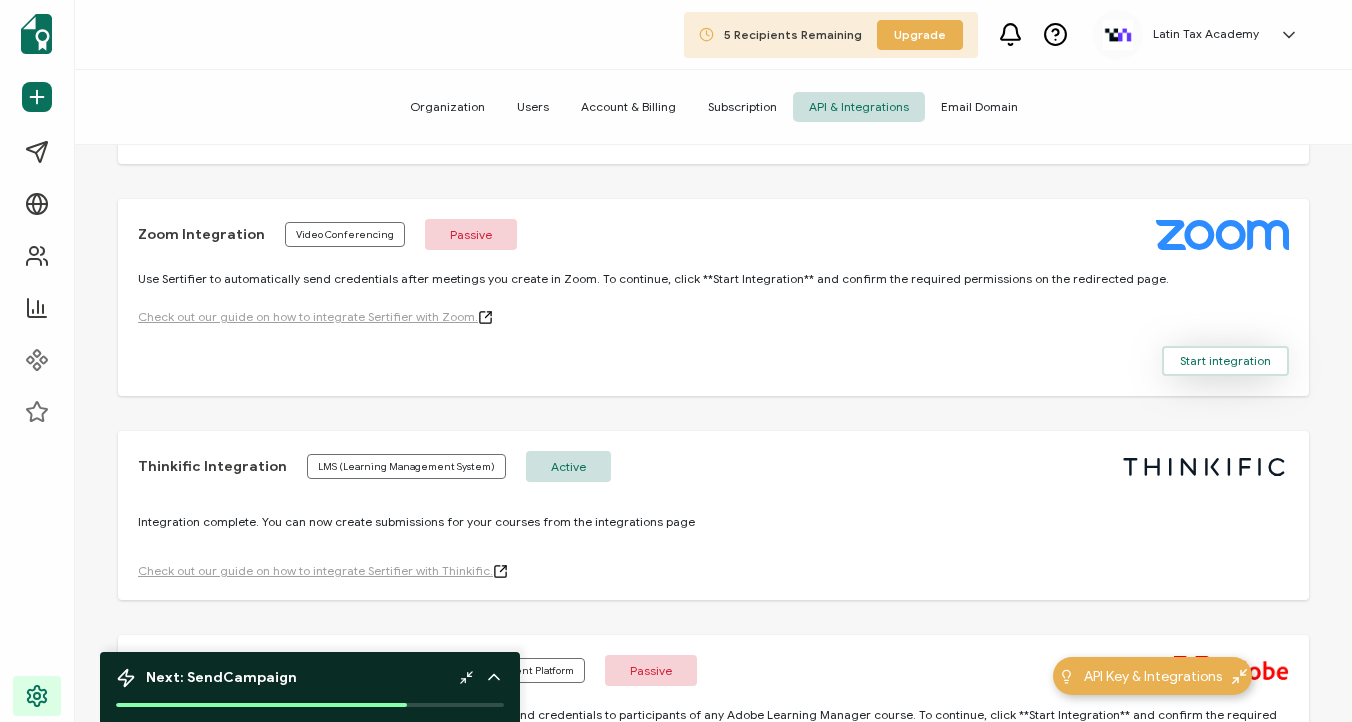 click on "Start integration" at bounding box center (1225, 361) 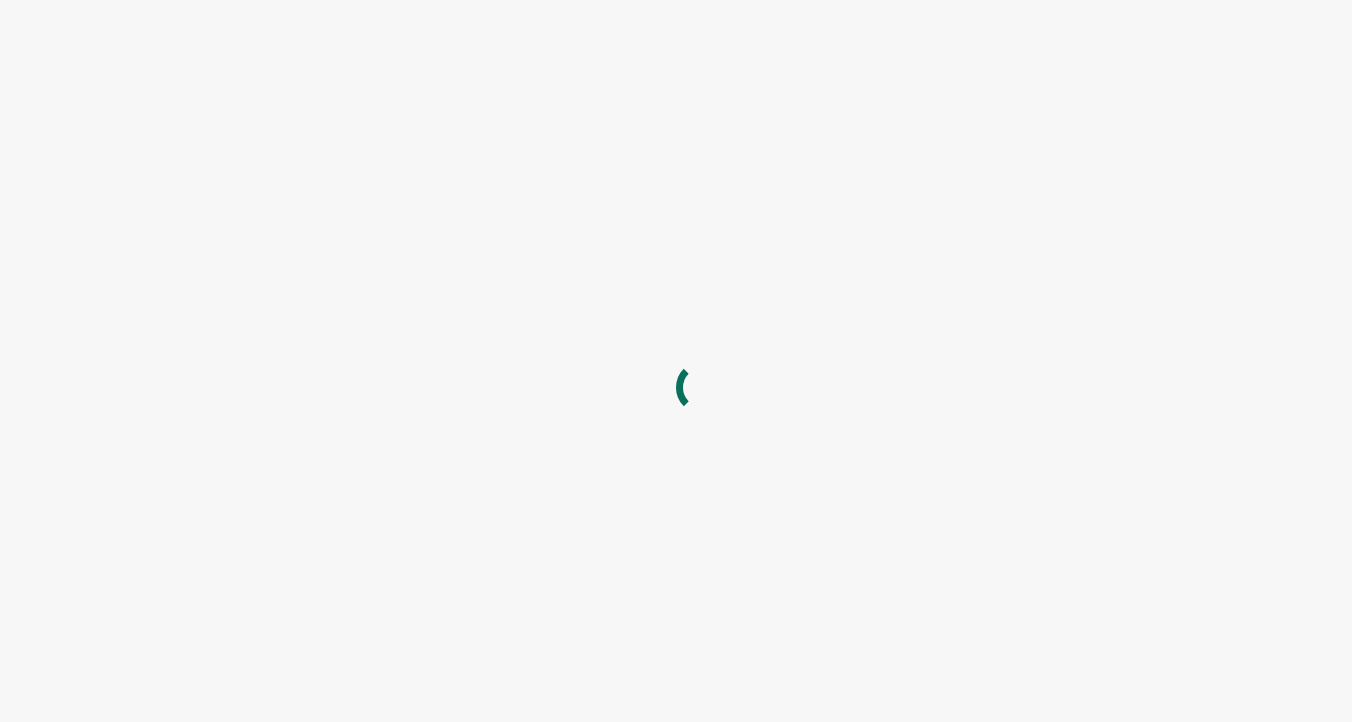 scroll, scrollTop: 0, scrollLeft: 0, axis: both 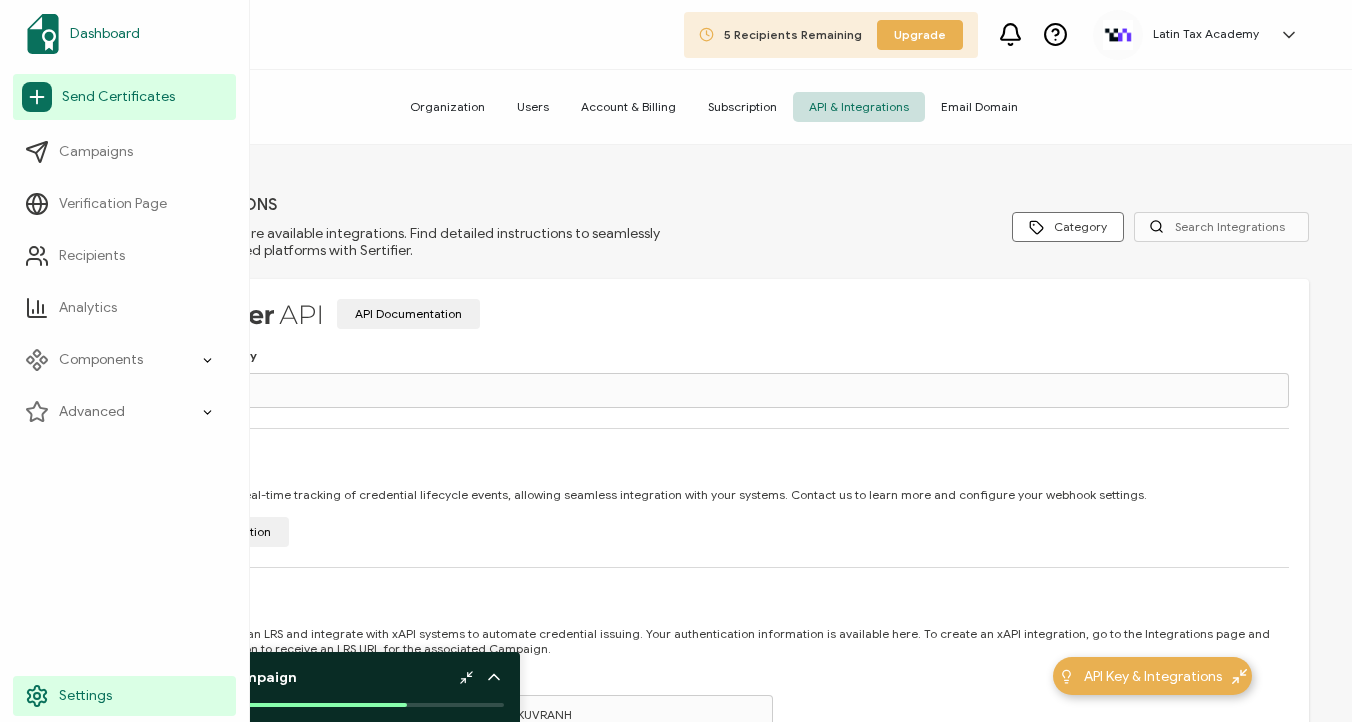 click on "Dashboard" at bounding box center [105, 34] 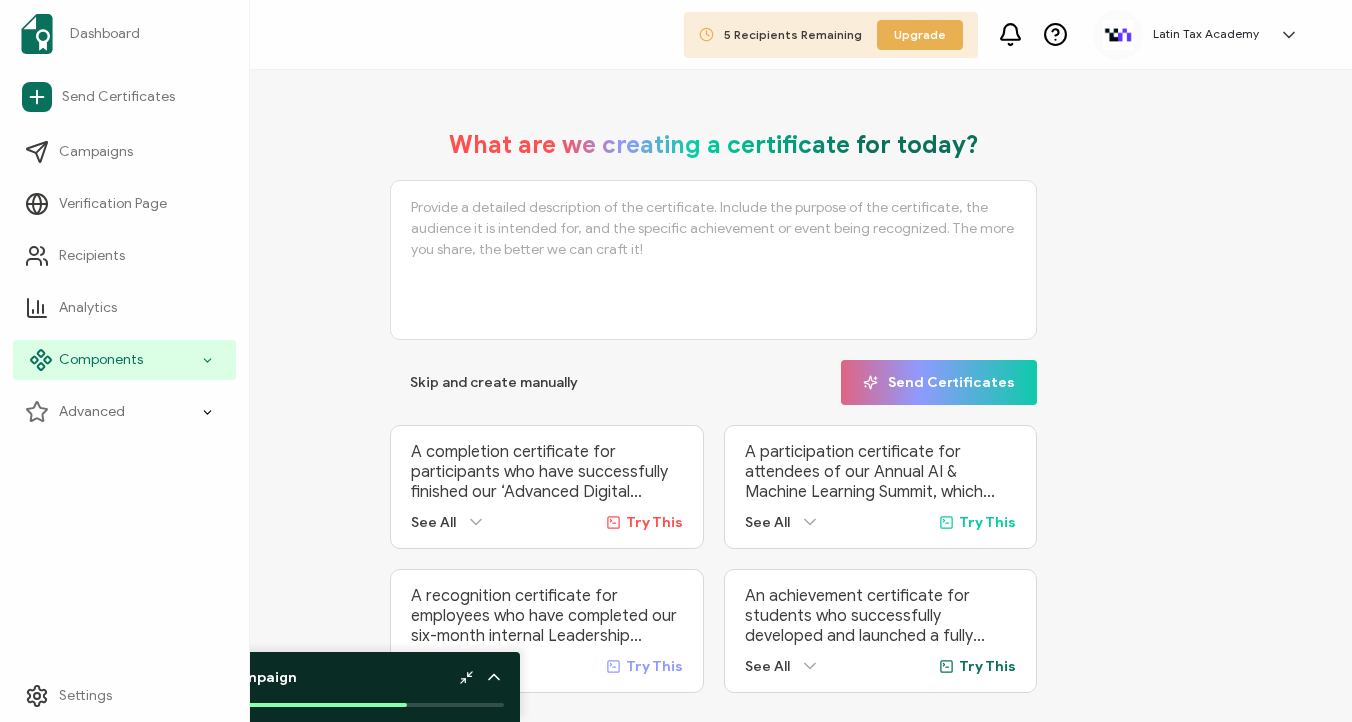 click on "Components" at bounding box center (124, 360) 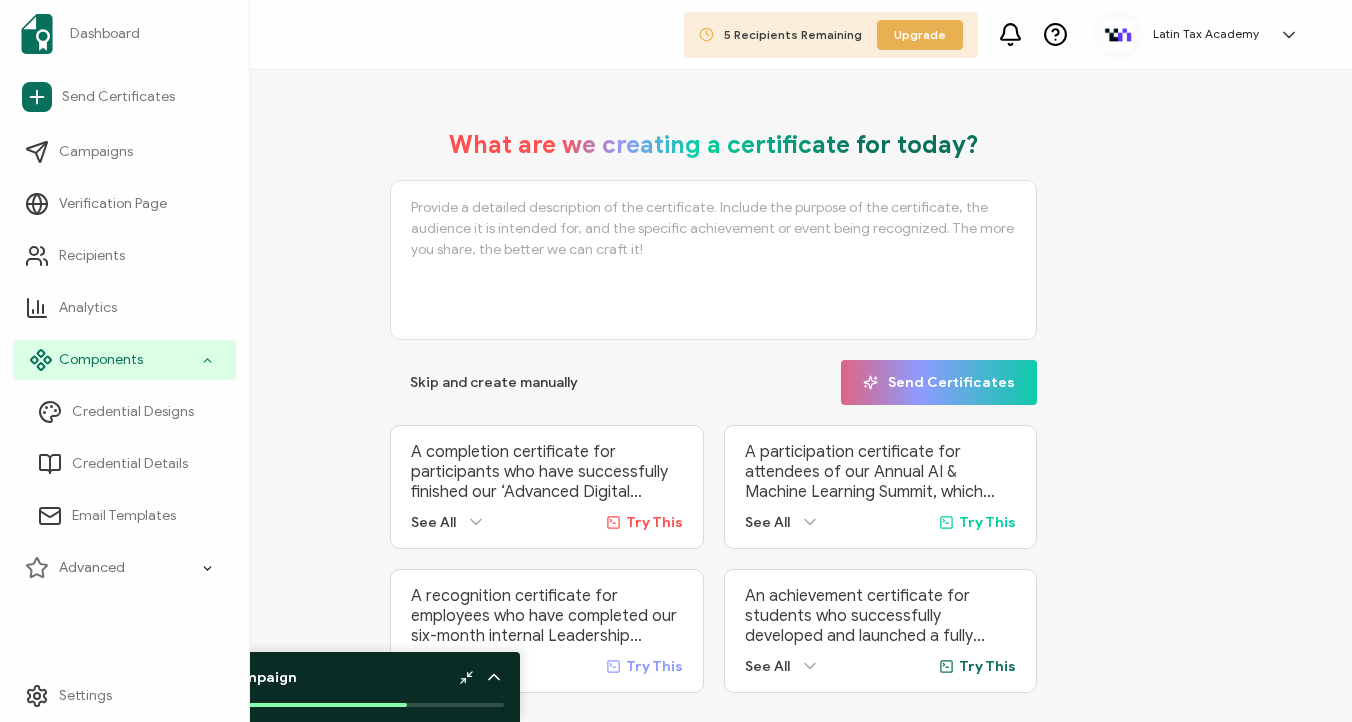 click on "Components" at bounding box center [124, 360] 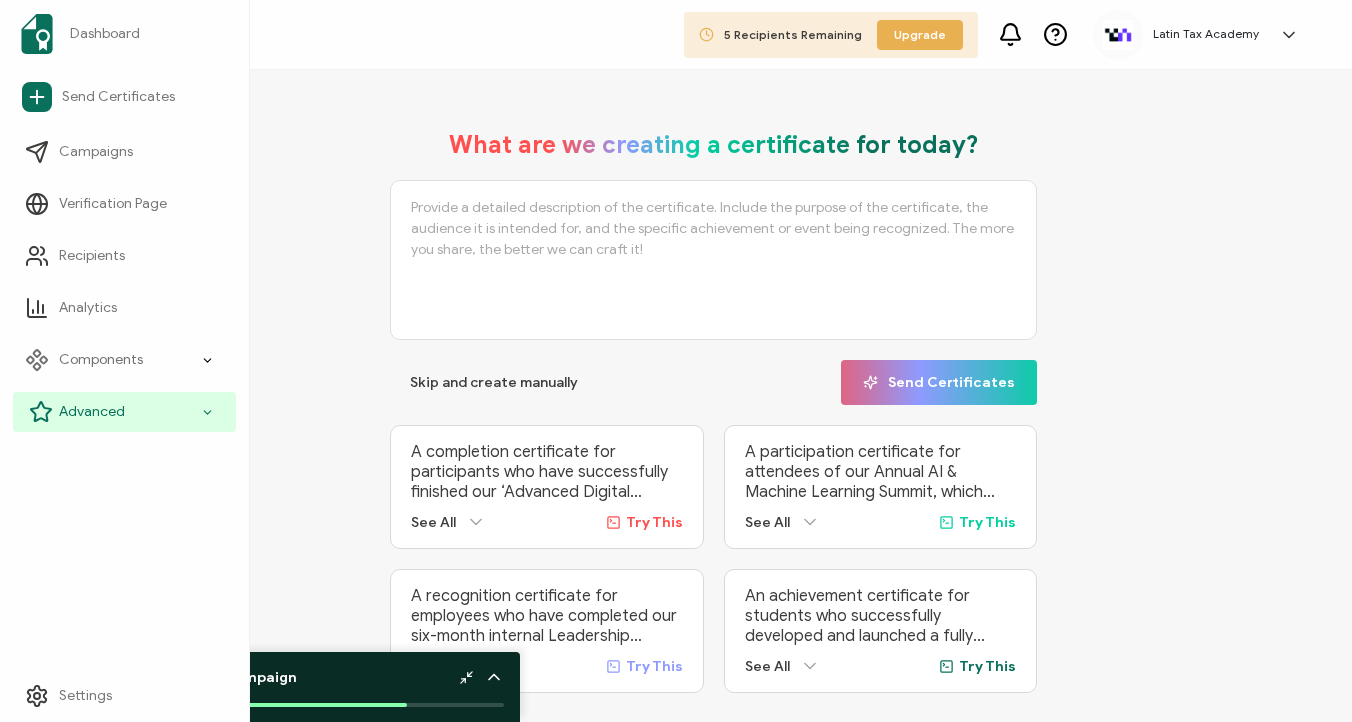 click on "Advanced" at bounding box center (124, 412) 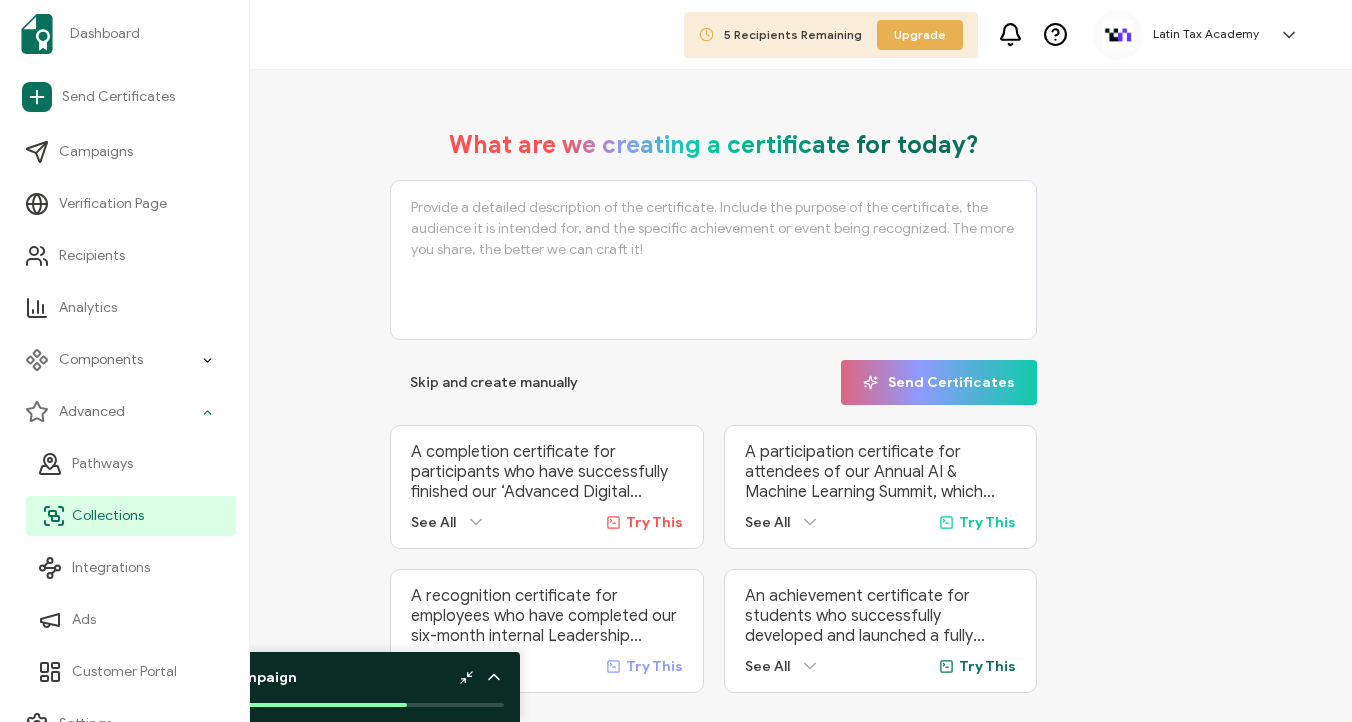scroll, scrollTop: 28, scrollLeft: 0, axis: vertical 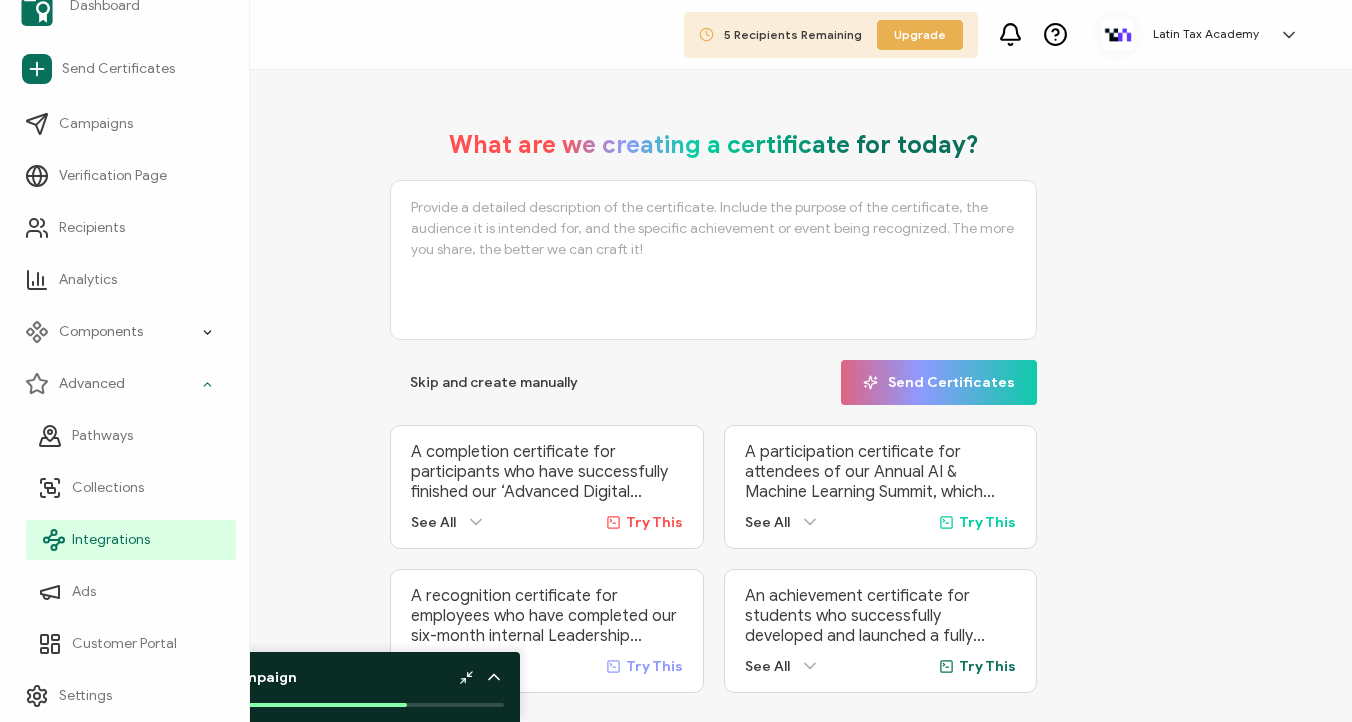 click on "Integrations" at bounding box center (111, 540) 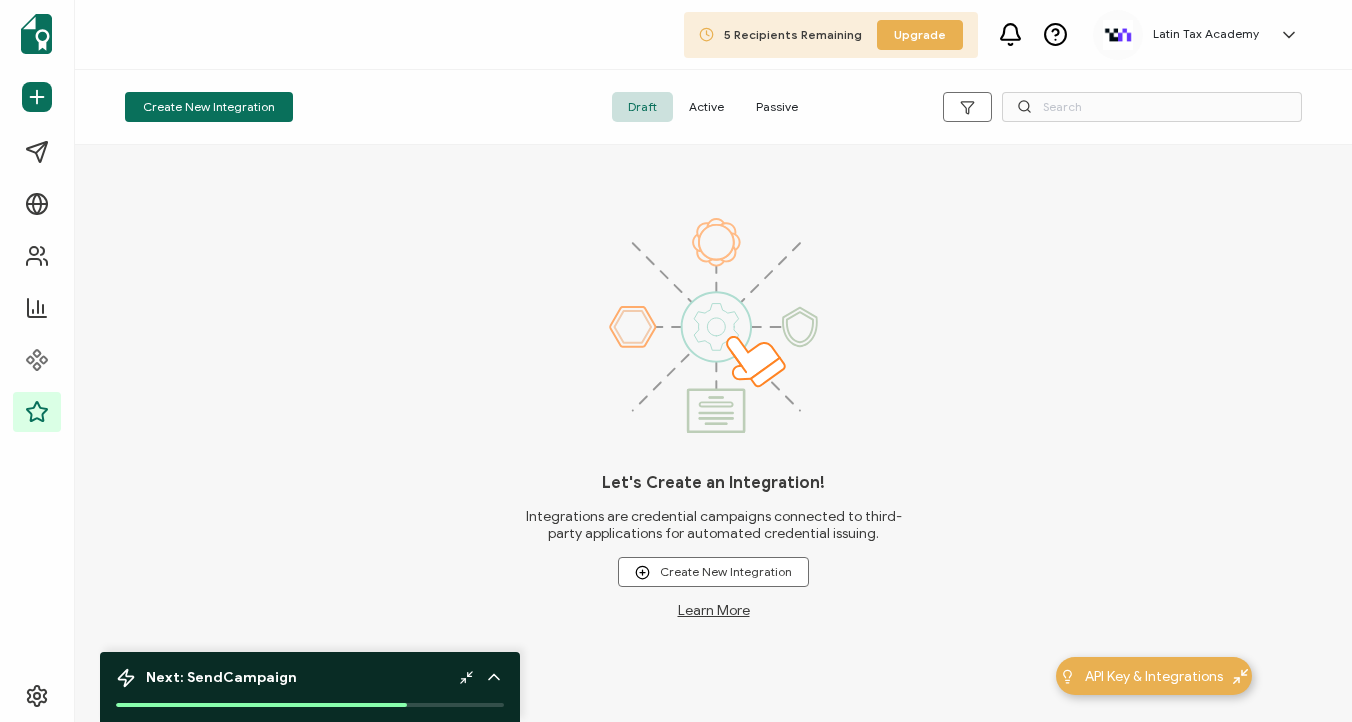 scroll, scrollTop: 0, scrollLeft: 0, axis: both 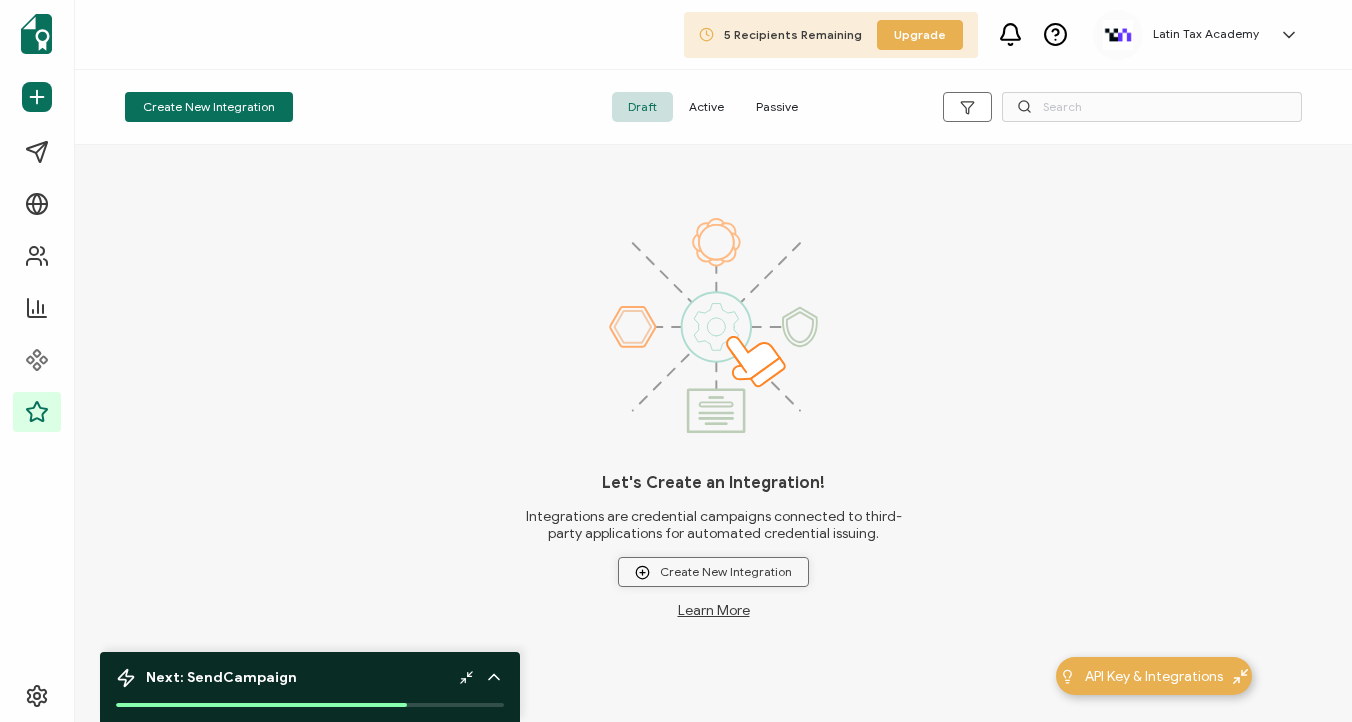 click on "Create New Integration" at bounding box center (713, 572) 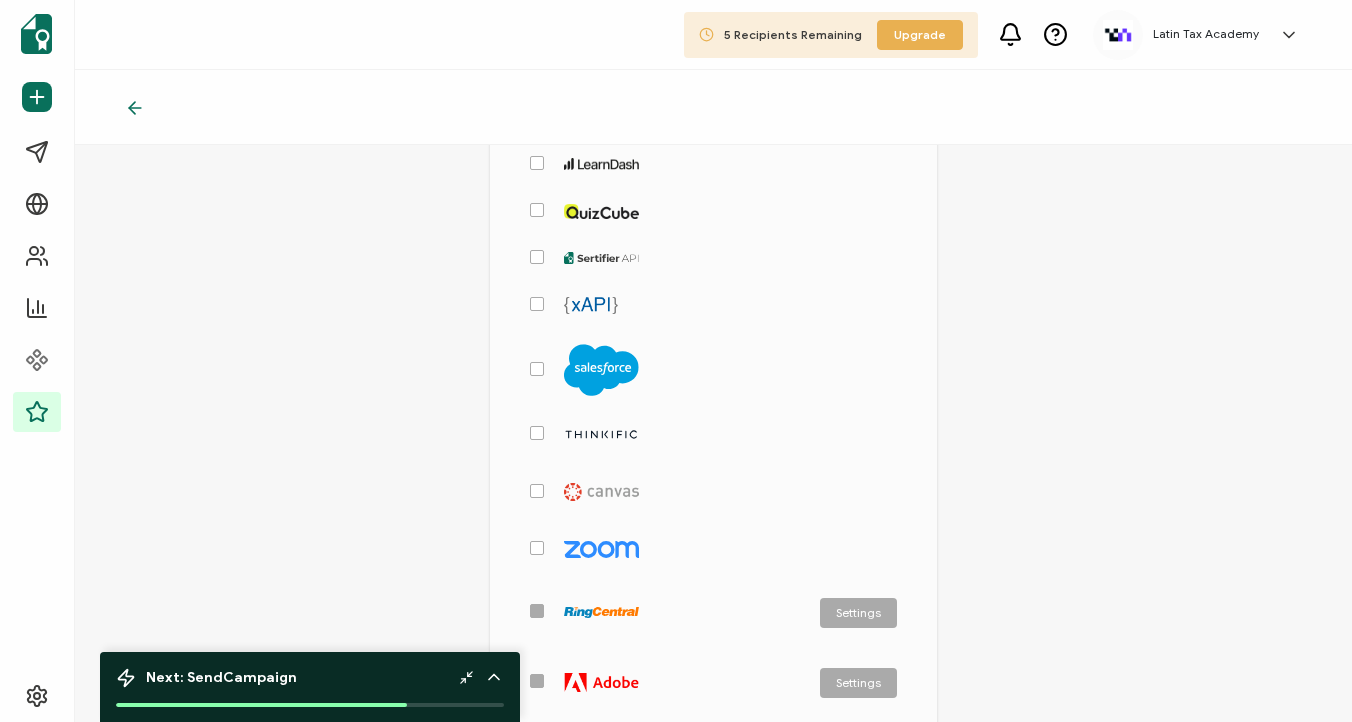 scroll, scrollTop: 578, scrollLeft: 0, axis: vertical 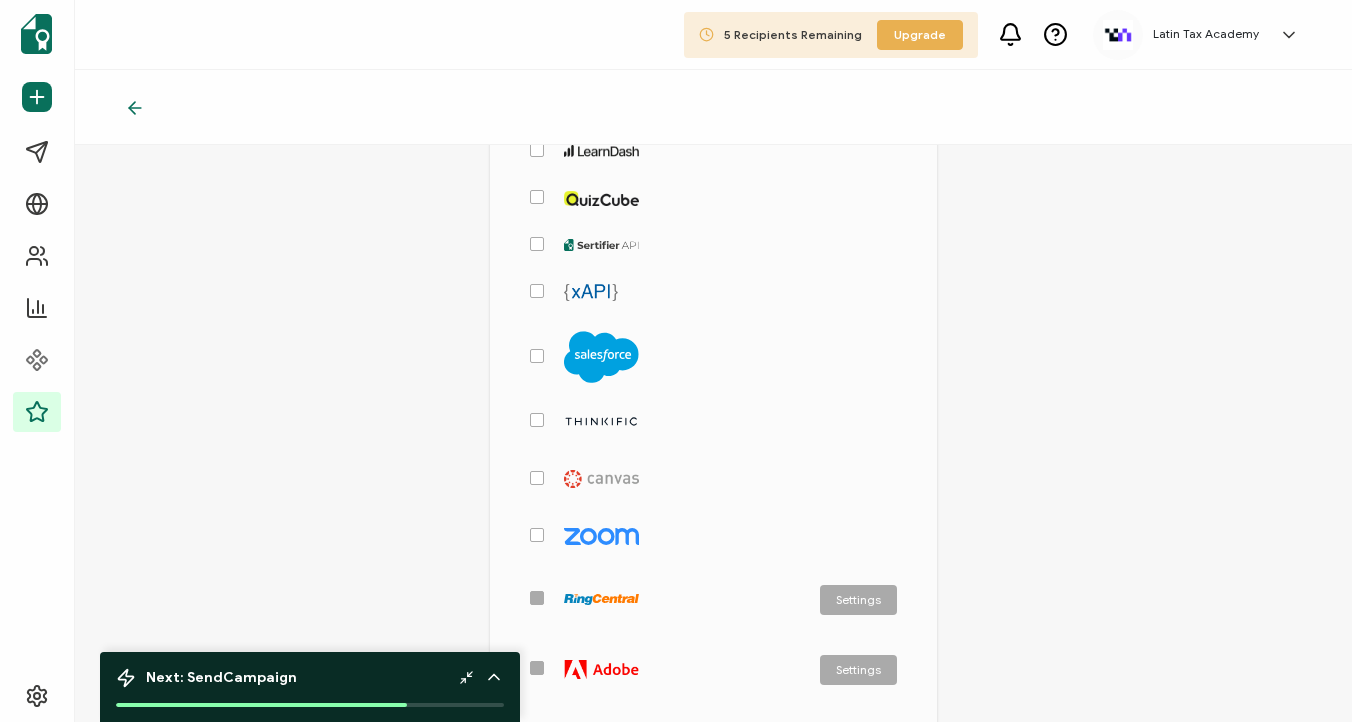 click at bounding box center (537, 420) 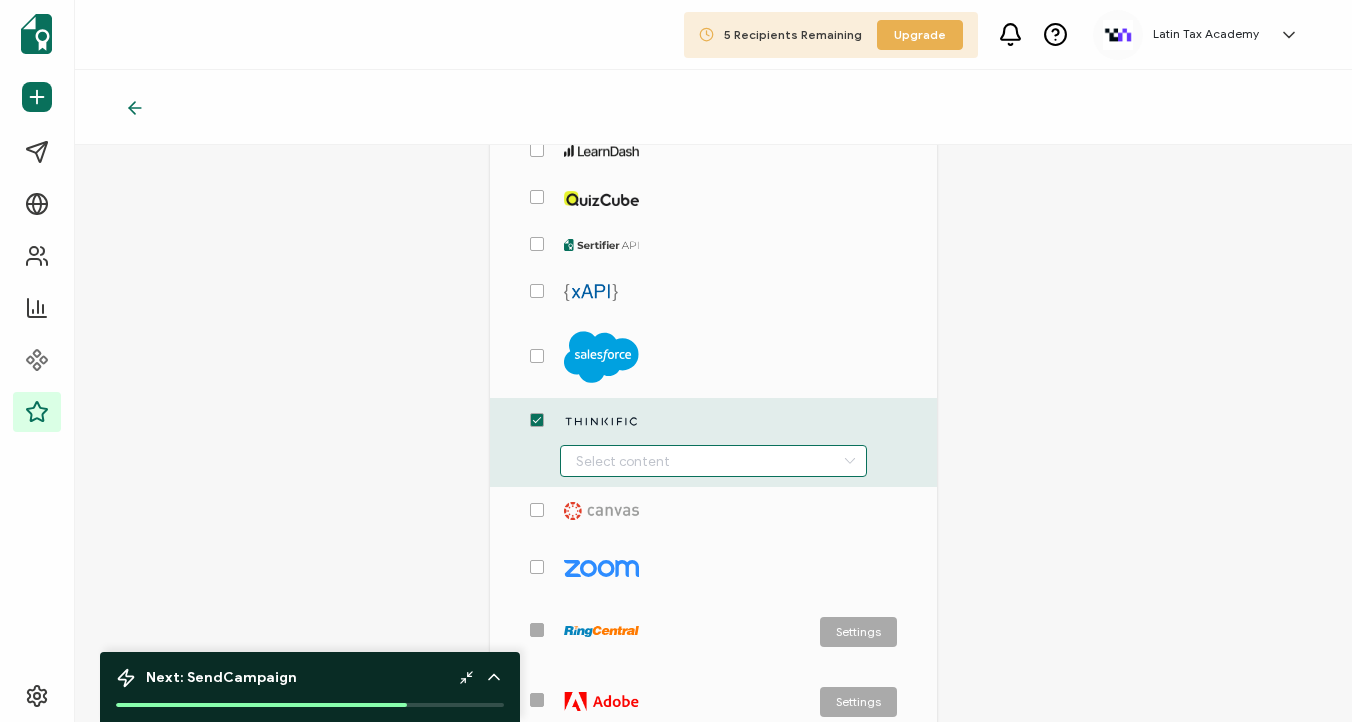 click at bounding box center (713, 461) 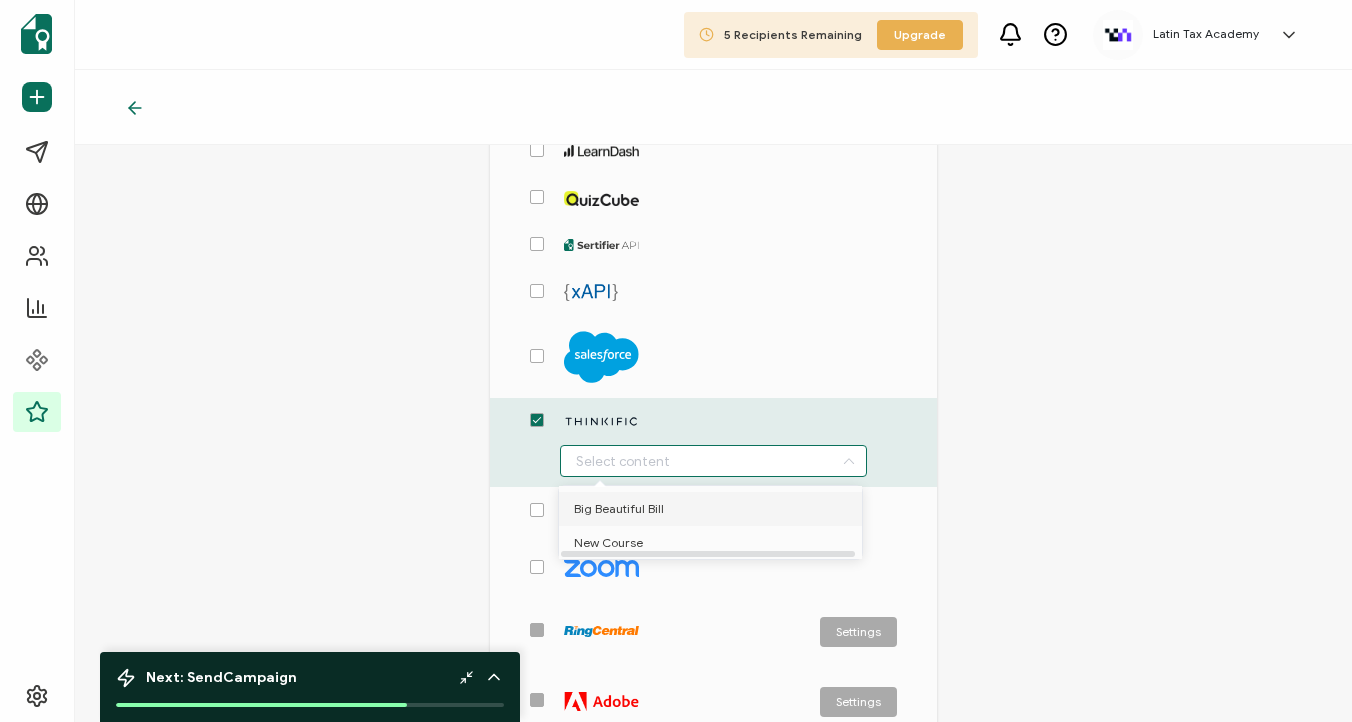 click on "Big Beautiful Bill" at bounding box center (619, 509) 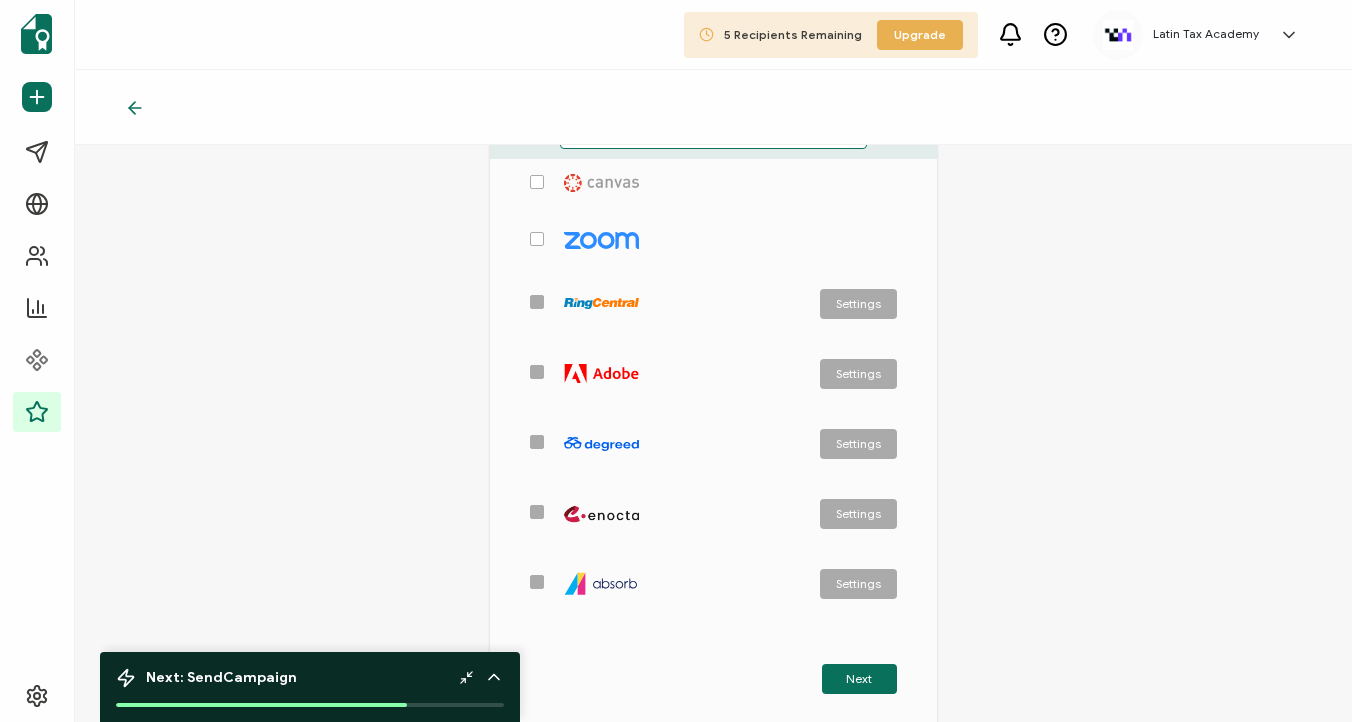 scroll, scrollTop: 1041, scrollLeft: 0, axis: vertical 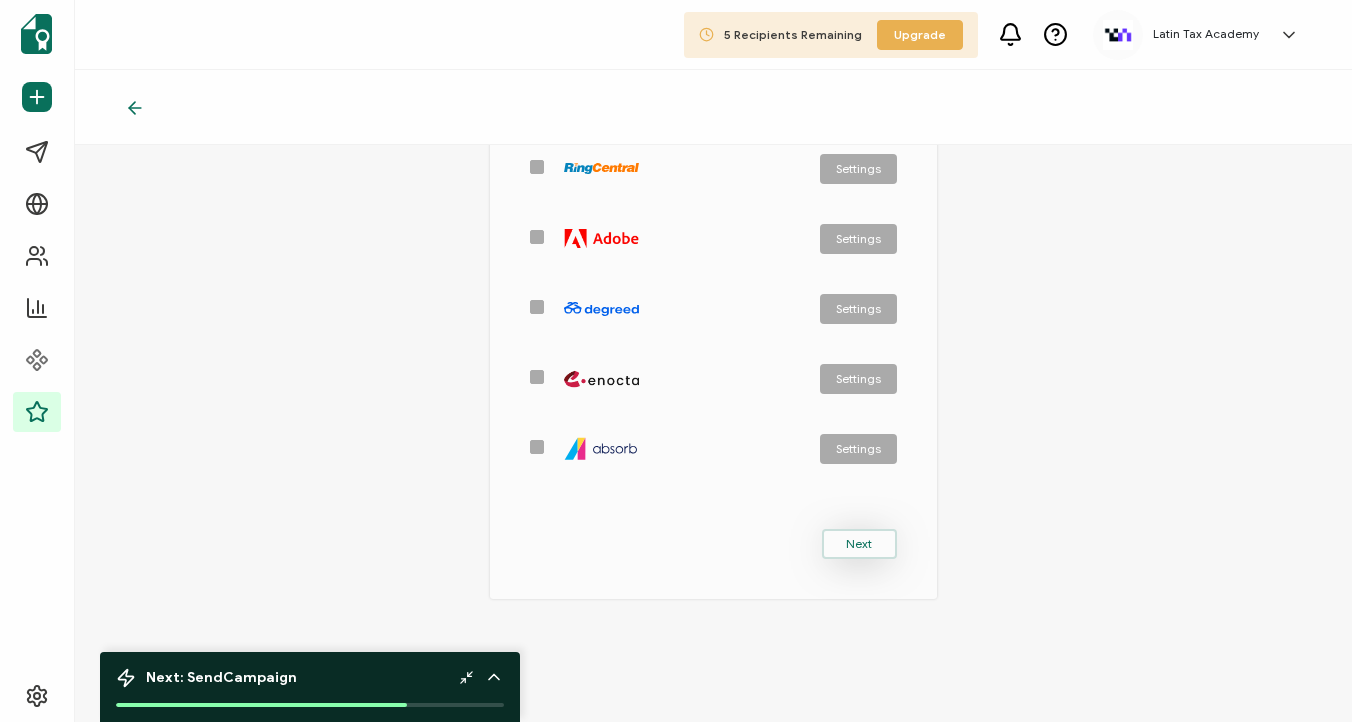 click on "Next" at bounding box center (859, 544) 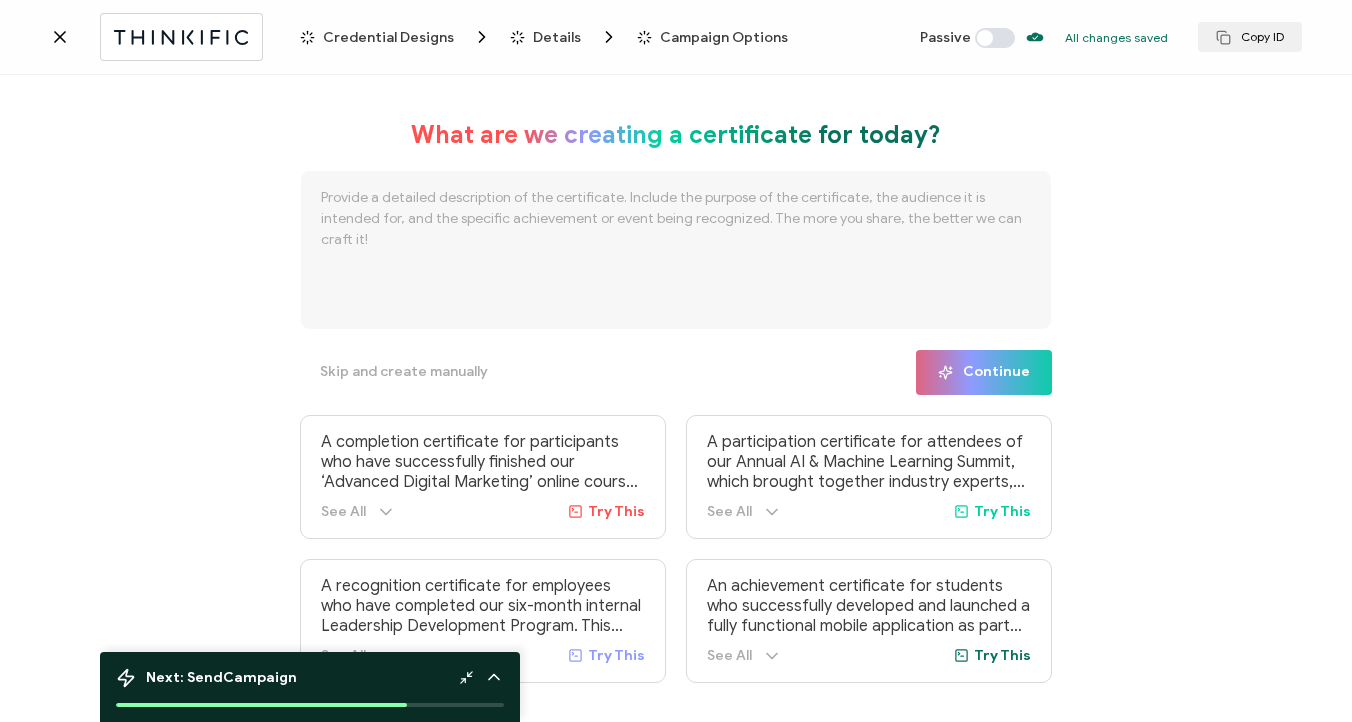 click 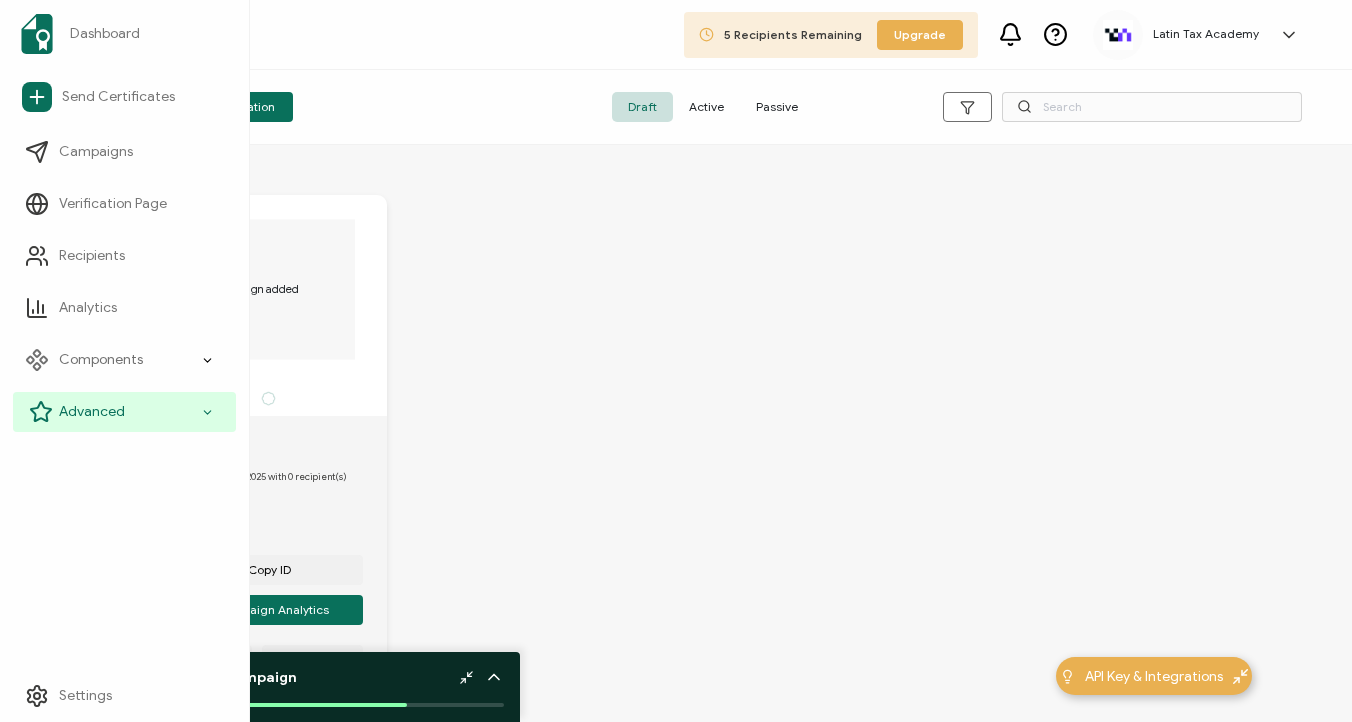 click on "Advanced" at bounding box center [92, 412] 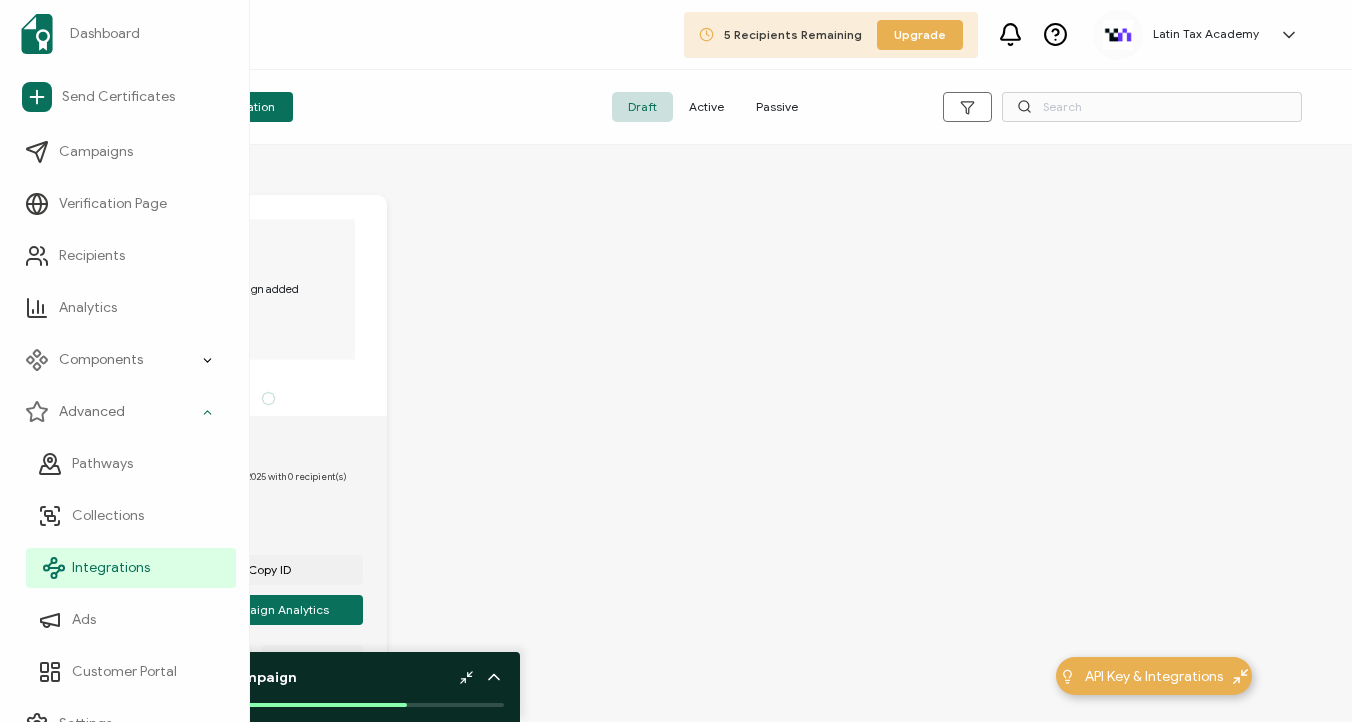 click on "Integrations" at bounding box center (111, 568) 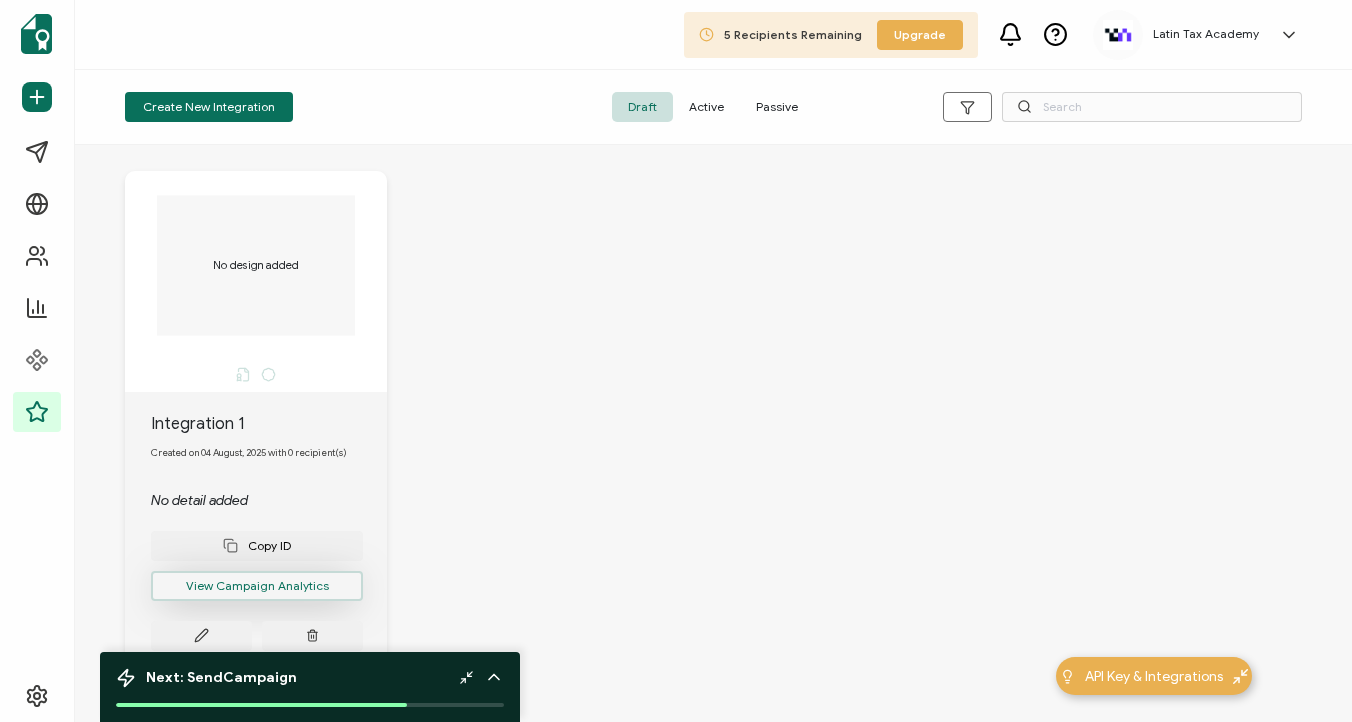scroll, scrollTop: 0, scrollLeft: 0, axis: both 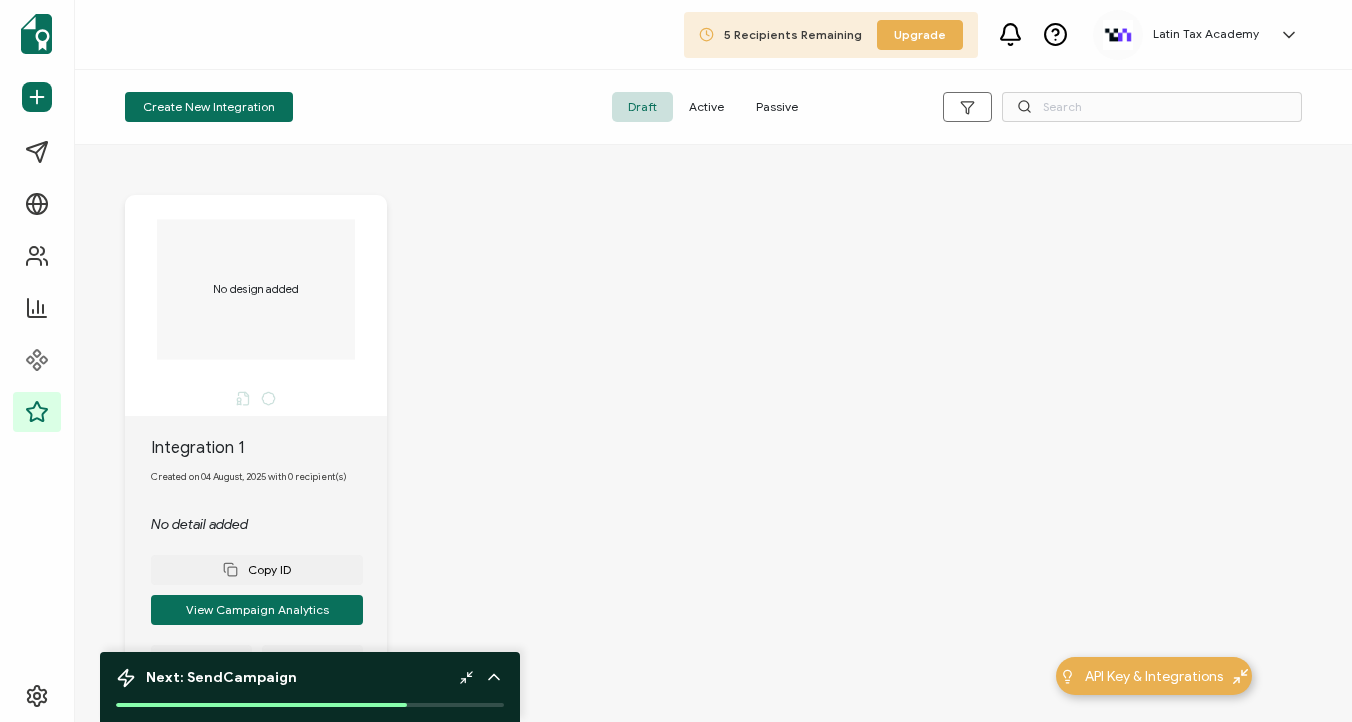 click on "No design added" at bounding box center [256, 290] 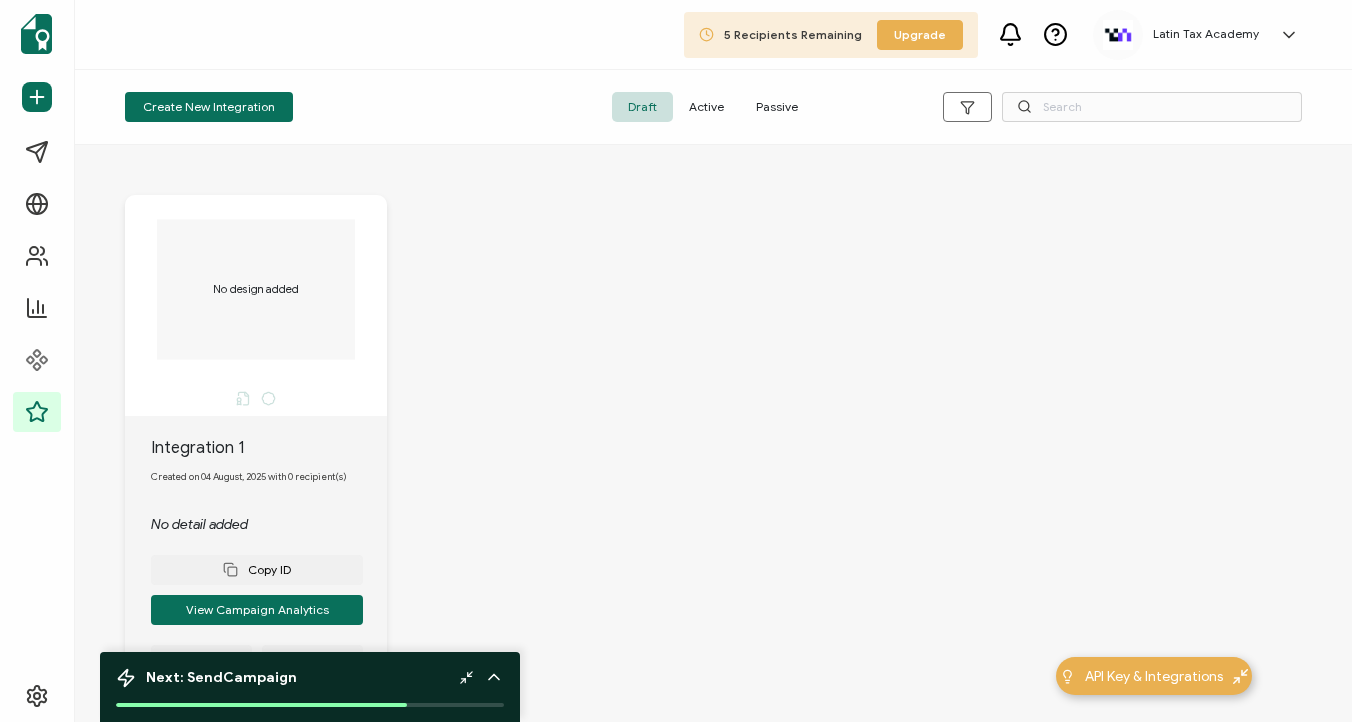 scroll, scrollTop: 91, scrollLeft: 0, axis: vertical 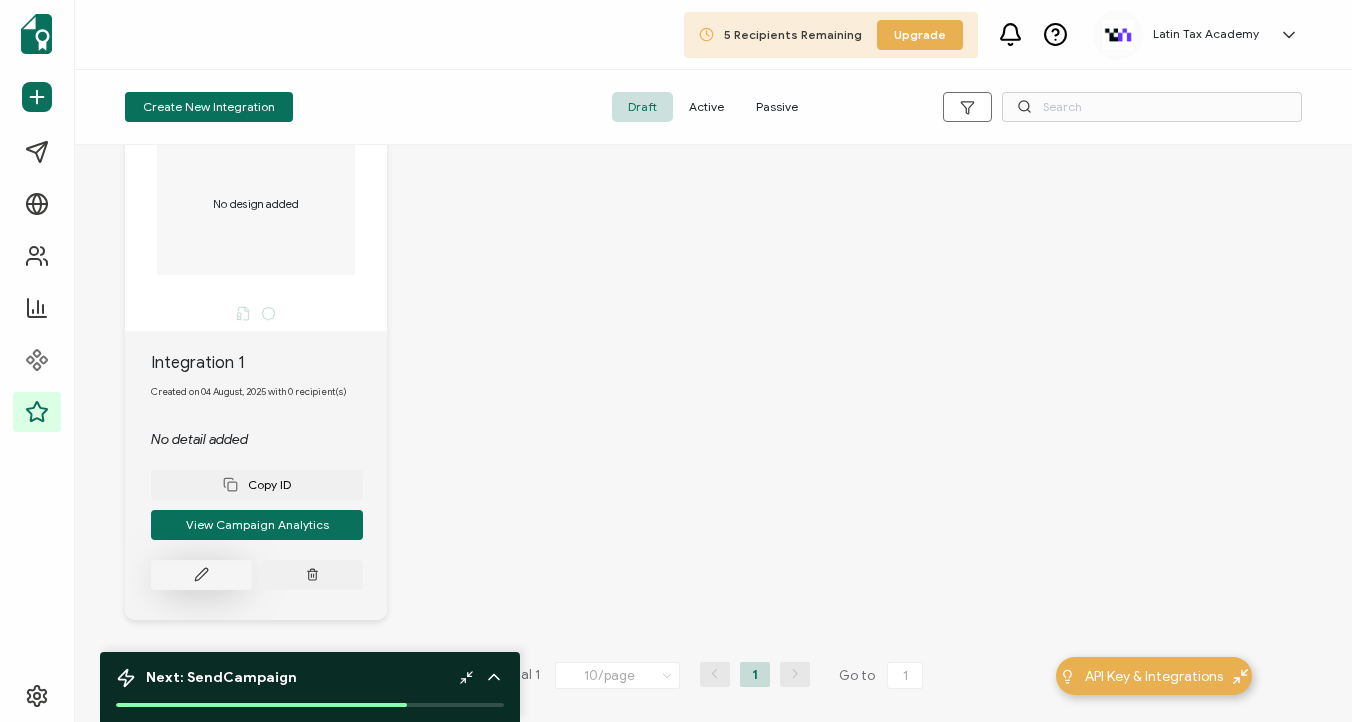 click at bounding box center (201, 575) 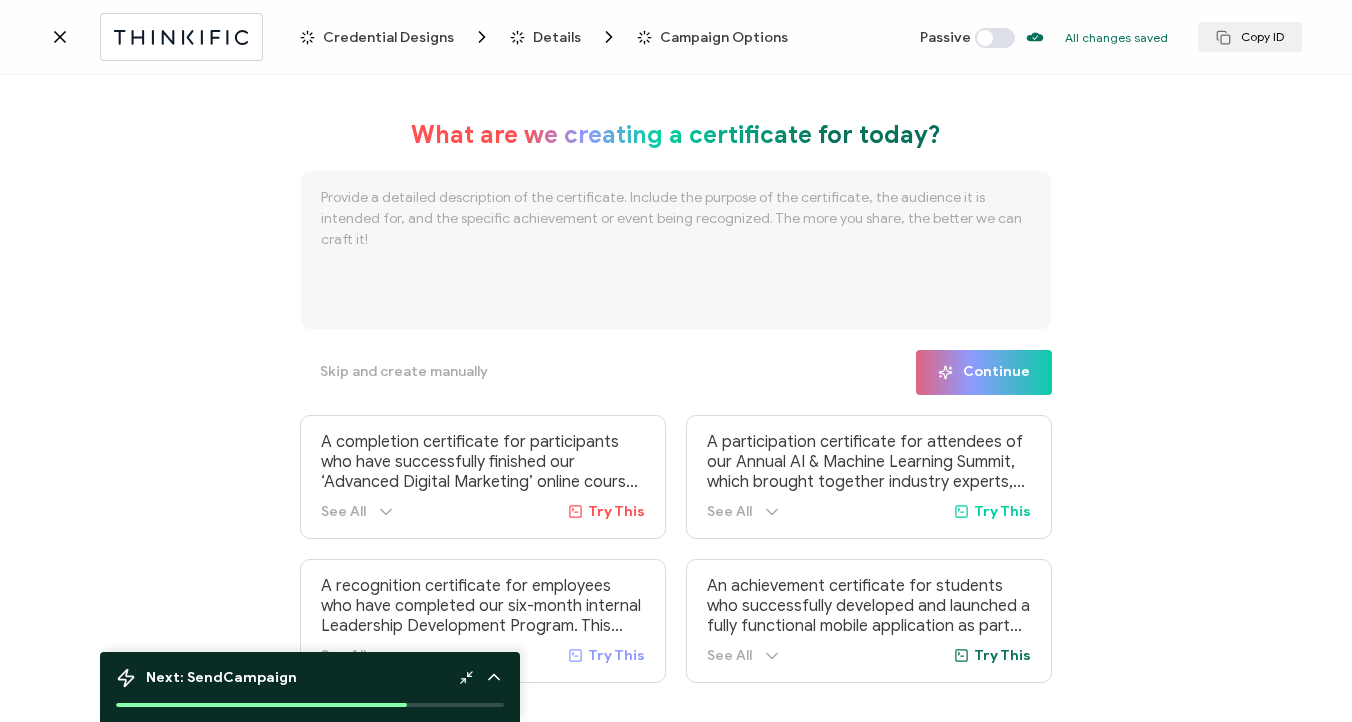 click on "Next: Send  Campaign" at bounding box center [310, 677] 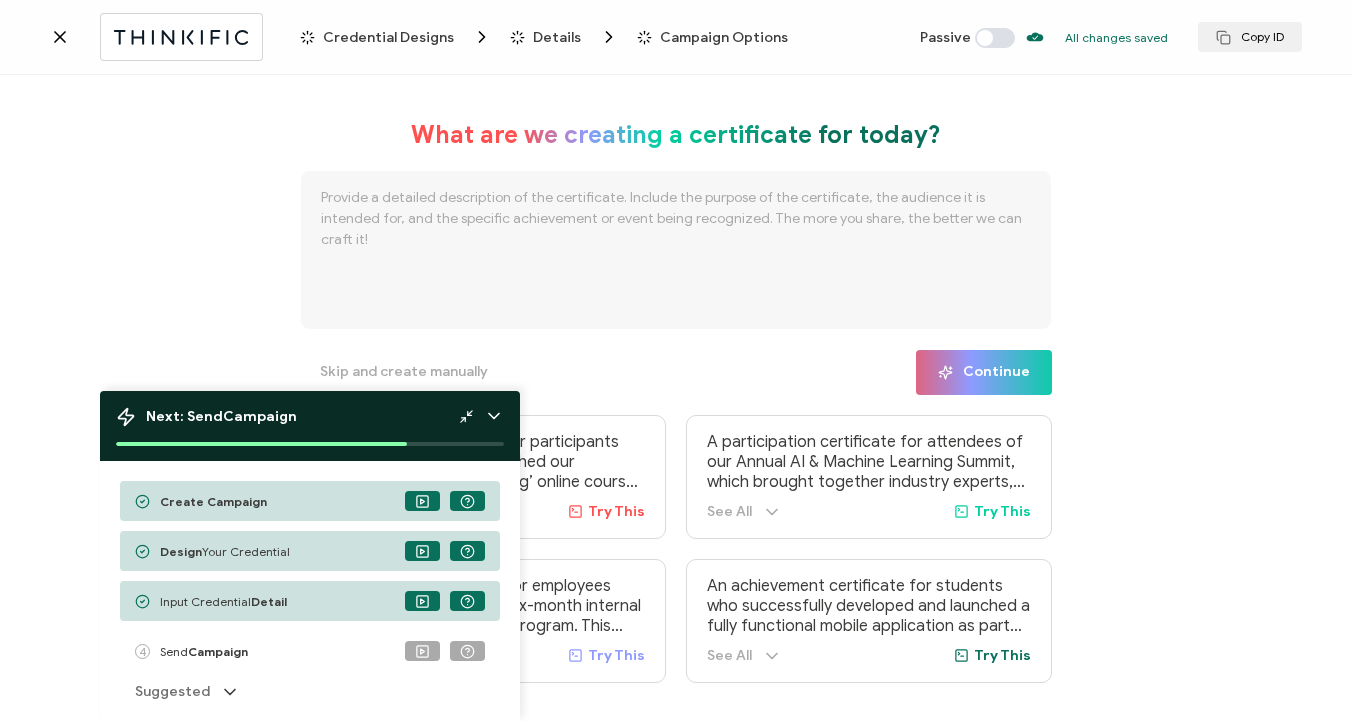 click 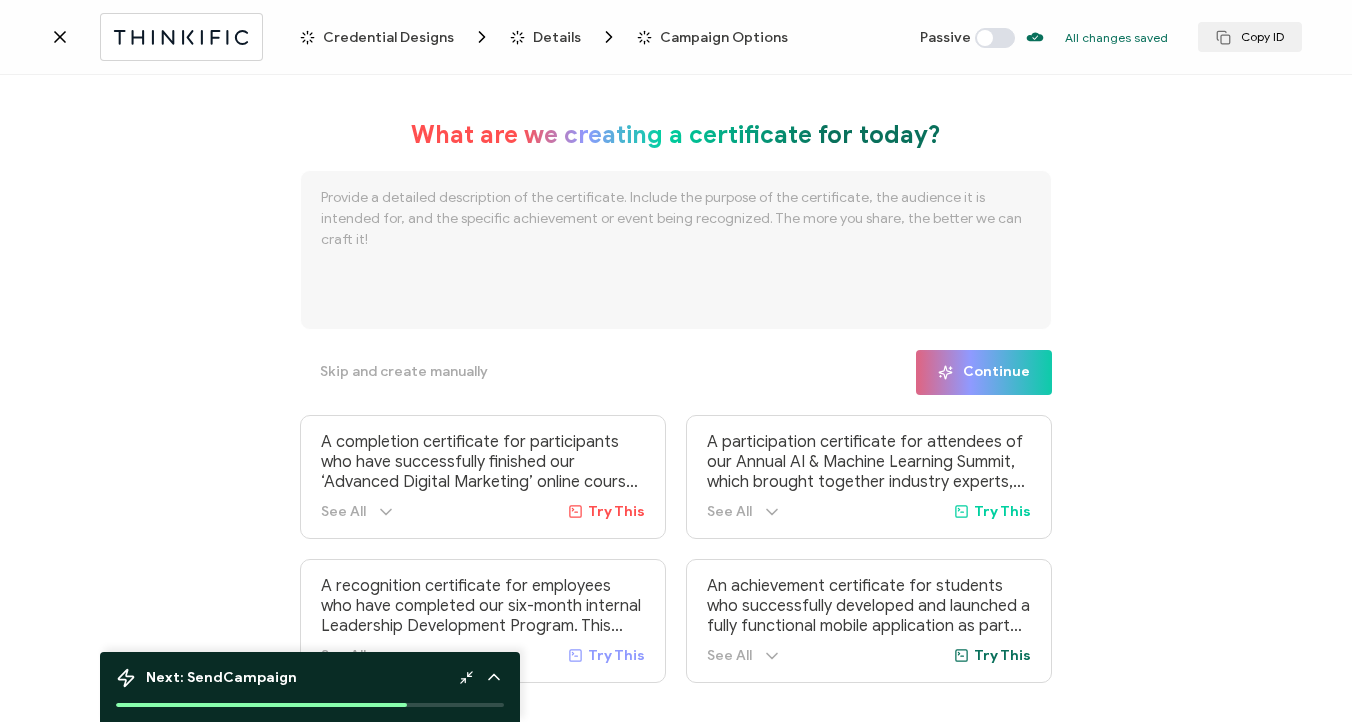 click on "Credential Designs" at bounding box center [388, 37] 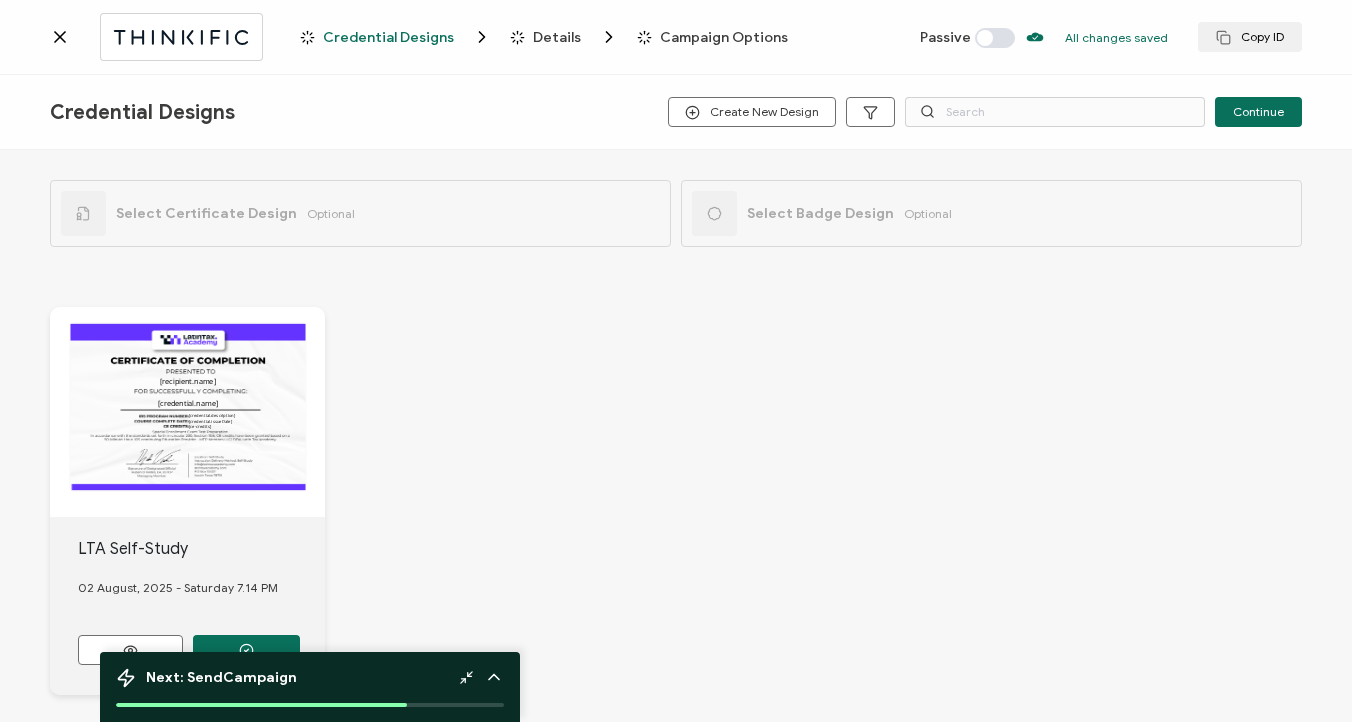 click 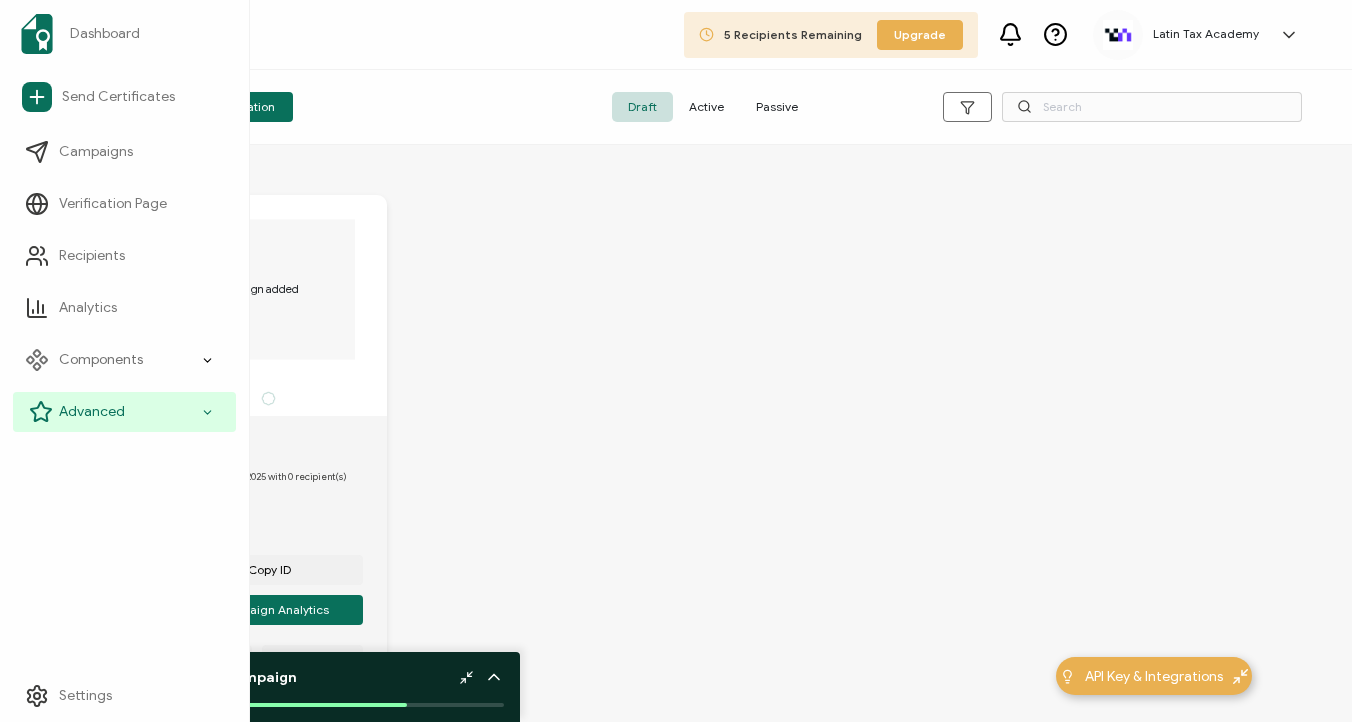 click 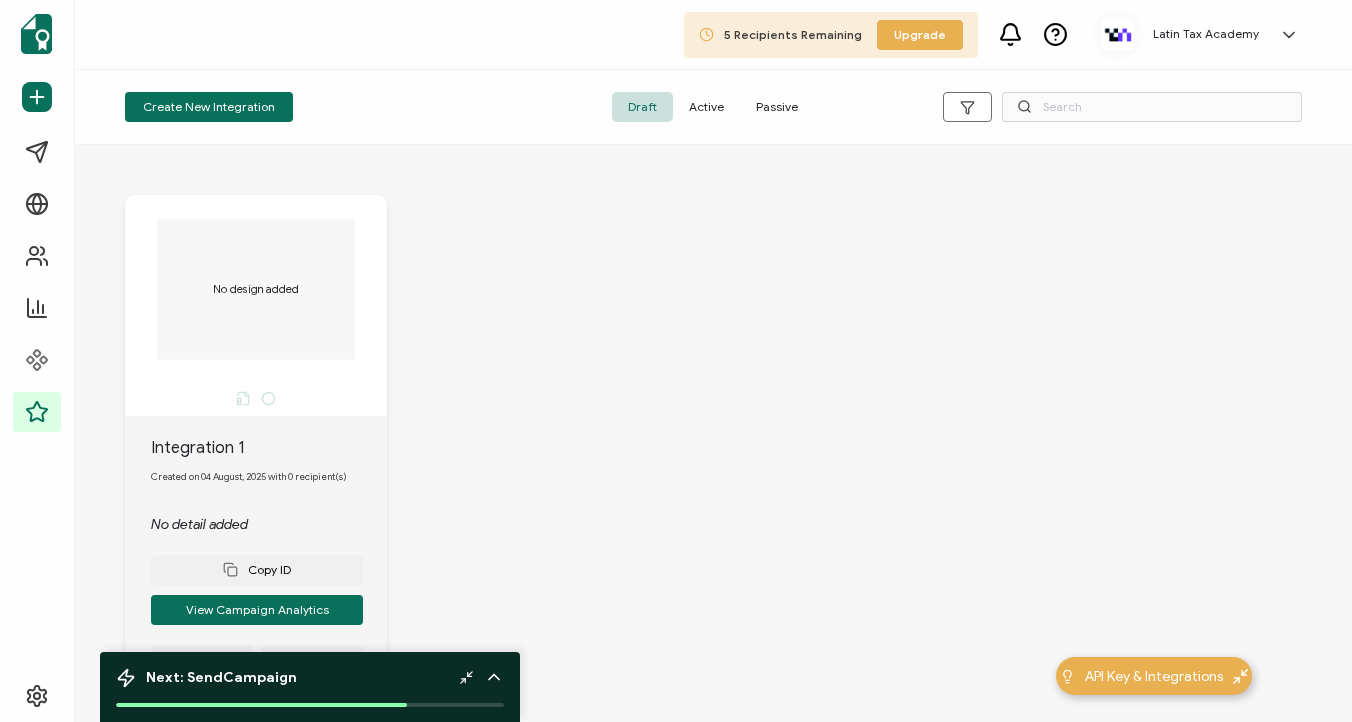 click on "No design added
Integration 1   Created on 04 August, 2025 with 0 recipient(s)
No detail added
Copy ID
View Campaign Analytics" at bounding box center [271, 450] 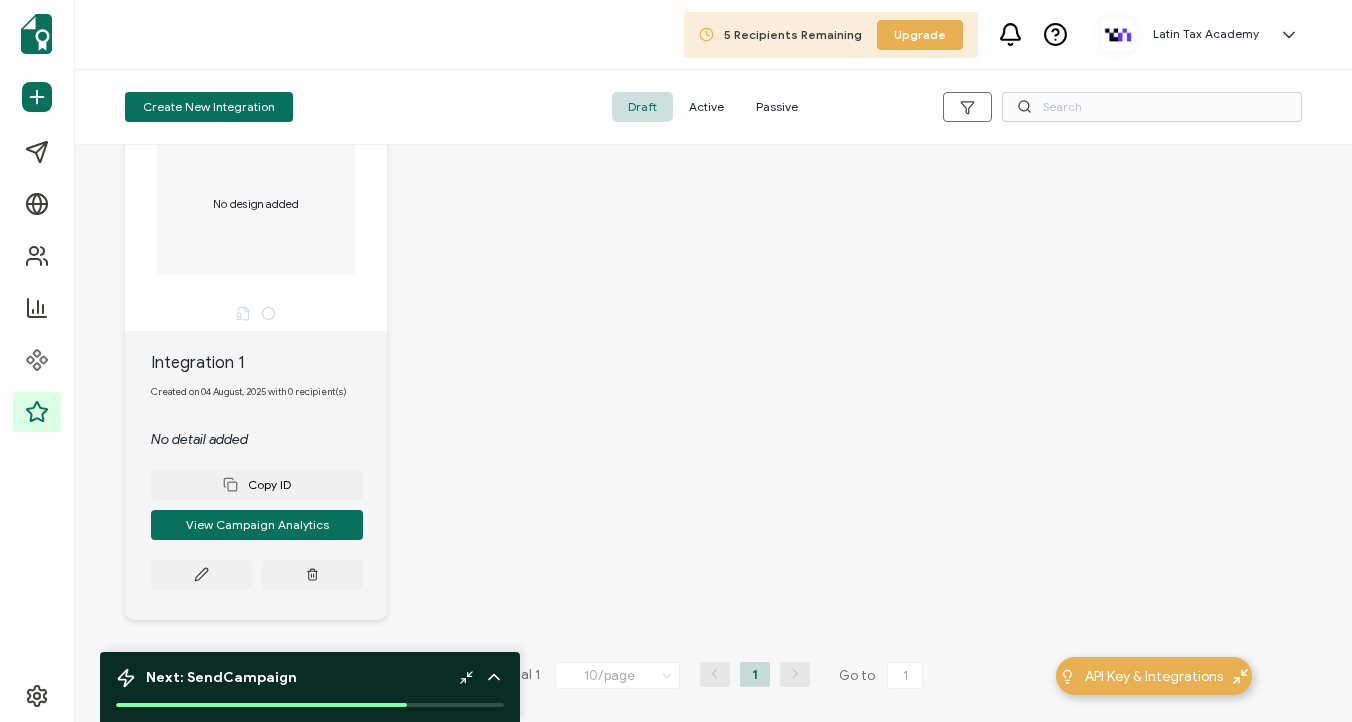 scroll, scrollTop: 91, scrollLeft: 0, axis: vertical 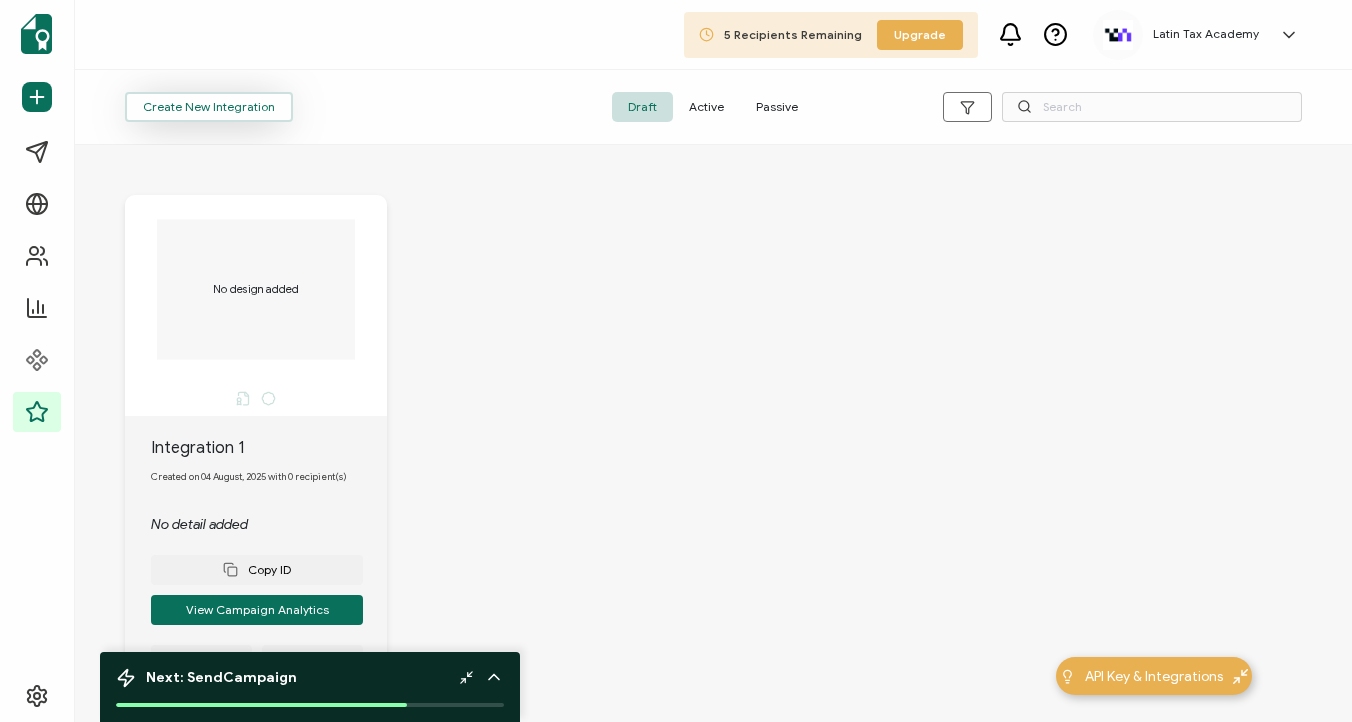 click on "Create New Integration" at bounding box center [209, 107] 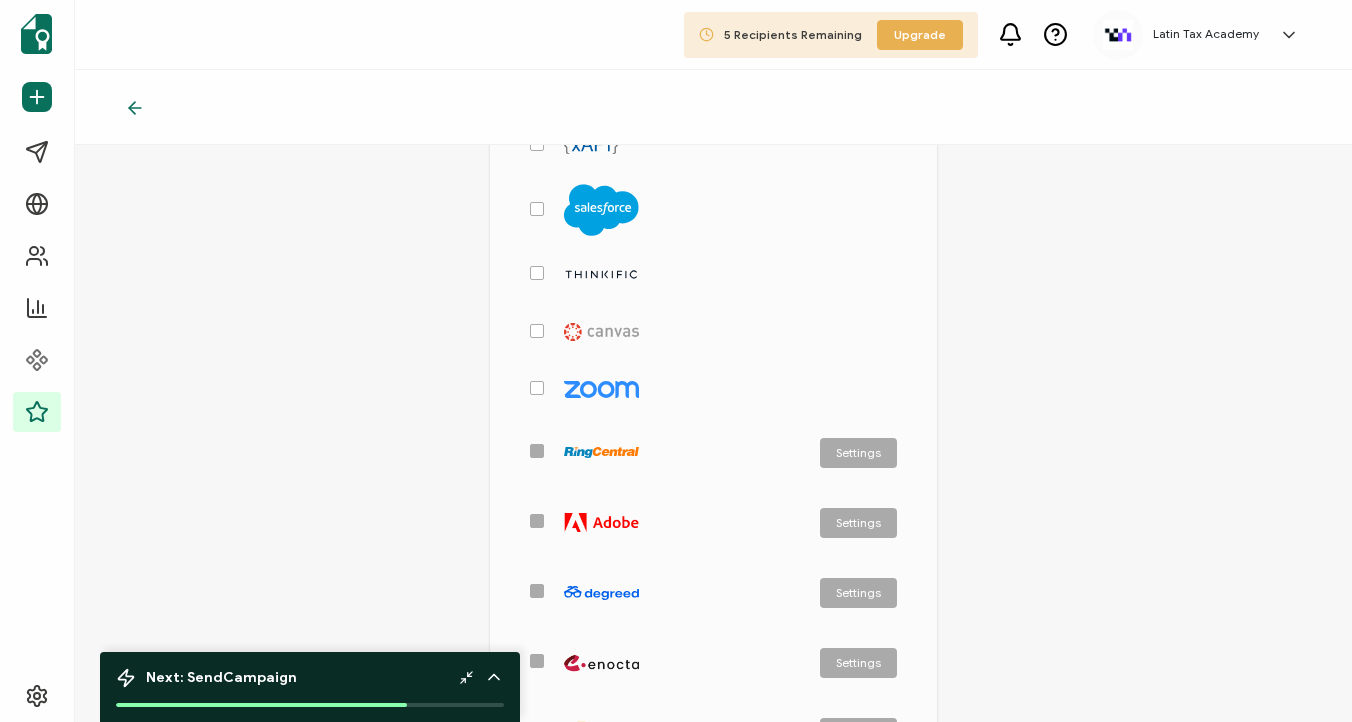 scroll, scrollTop: 728, scrollLeft: 0, axis: vertical 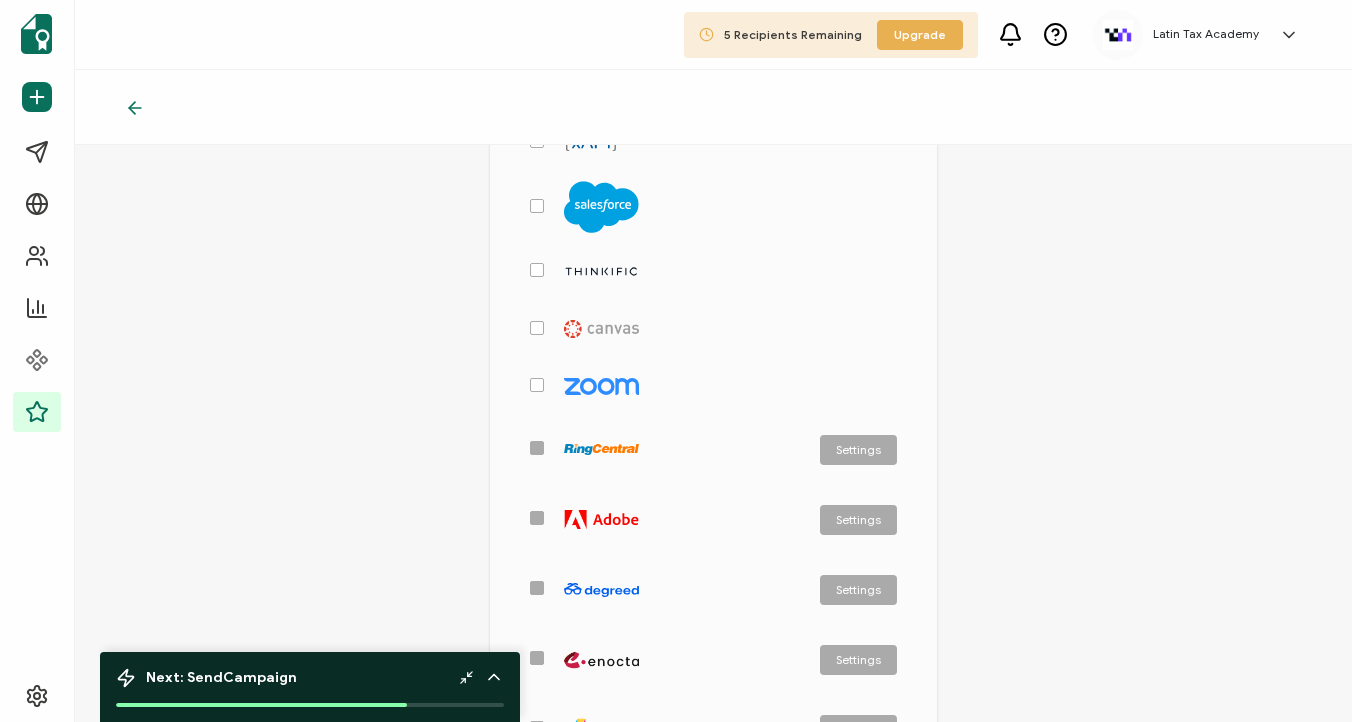 click at bounding box center [537, 270] 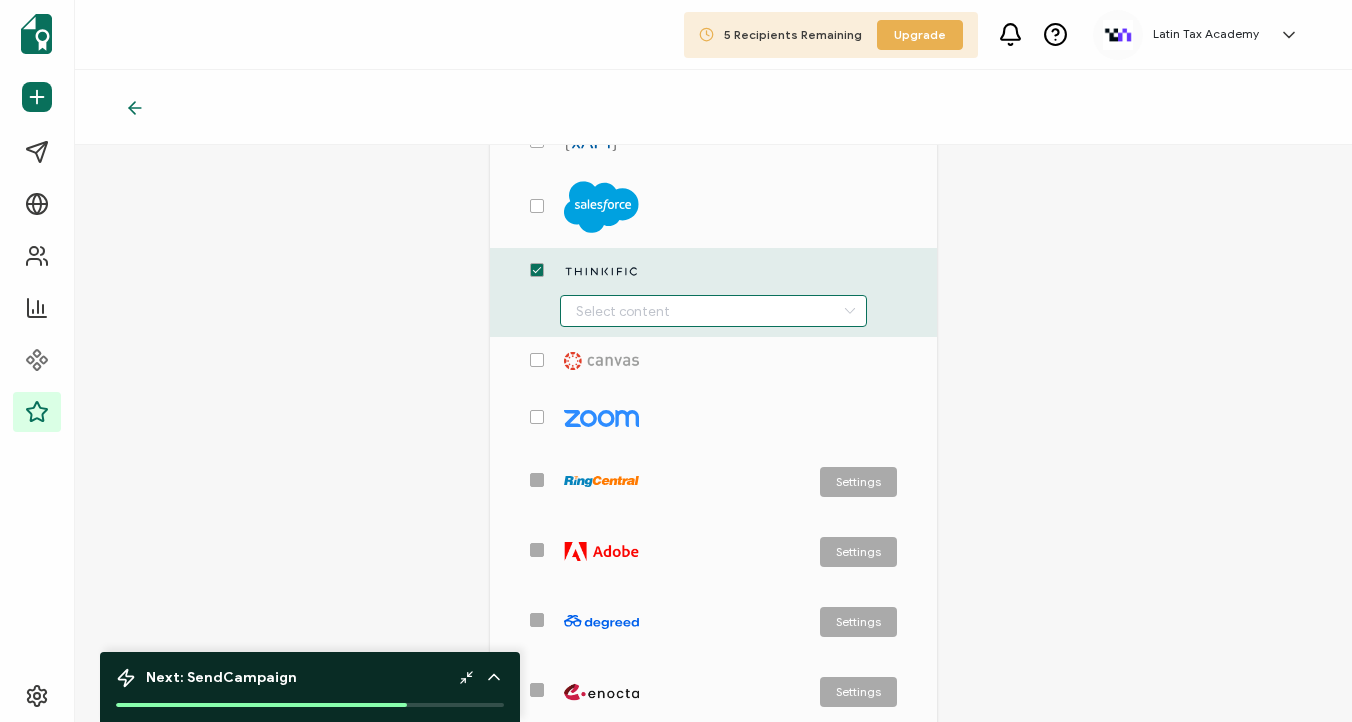 click at bounding box center [713, 311] 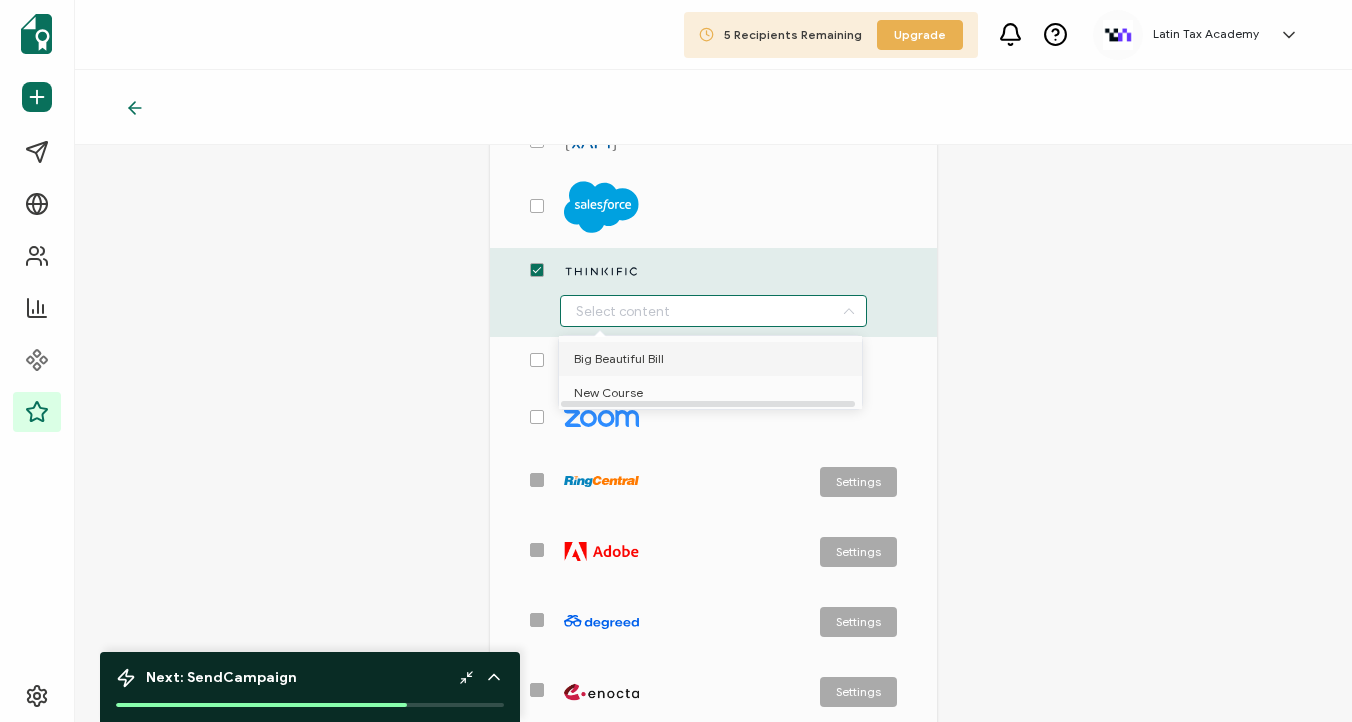 click on "Big Beautiful Bill" at bounding box center [619, 359] 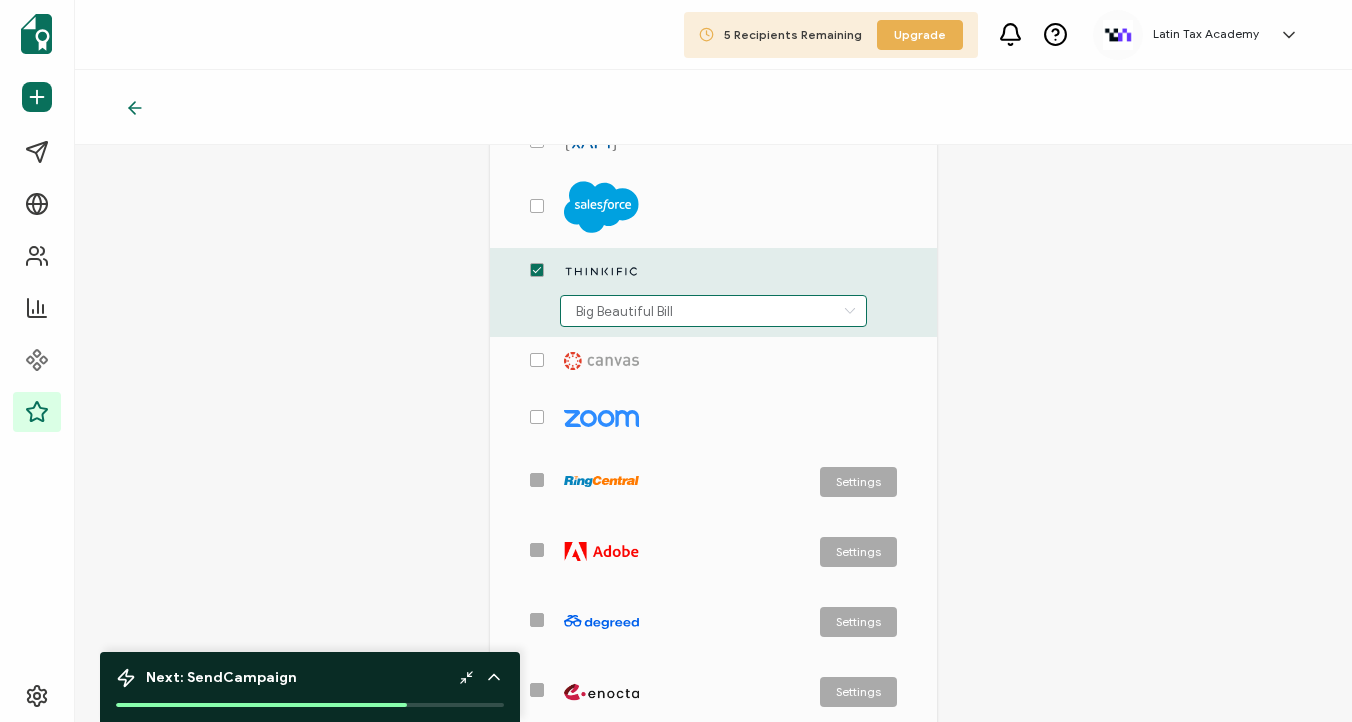 scroll, scrollTop: 1041, scrollLeft: 0, axis: vertical 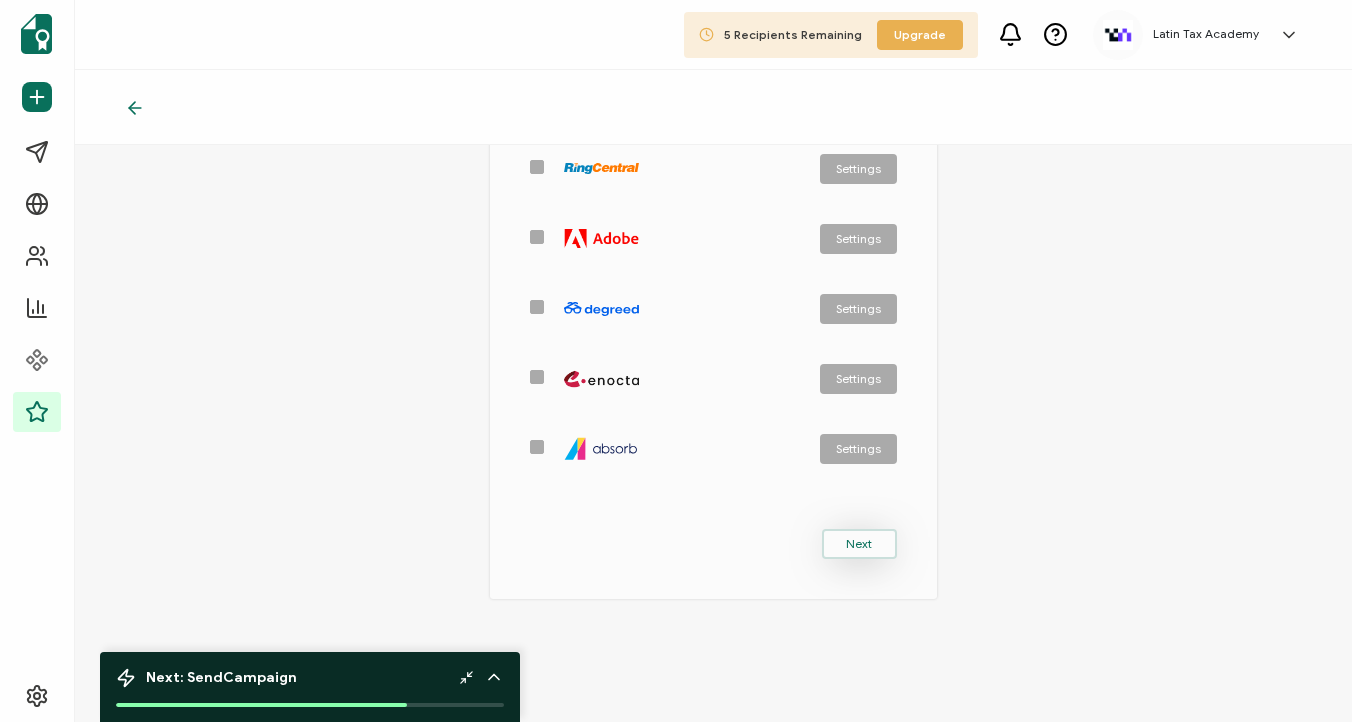 click on "Next" at bounding box center [859, 544] 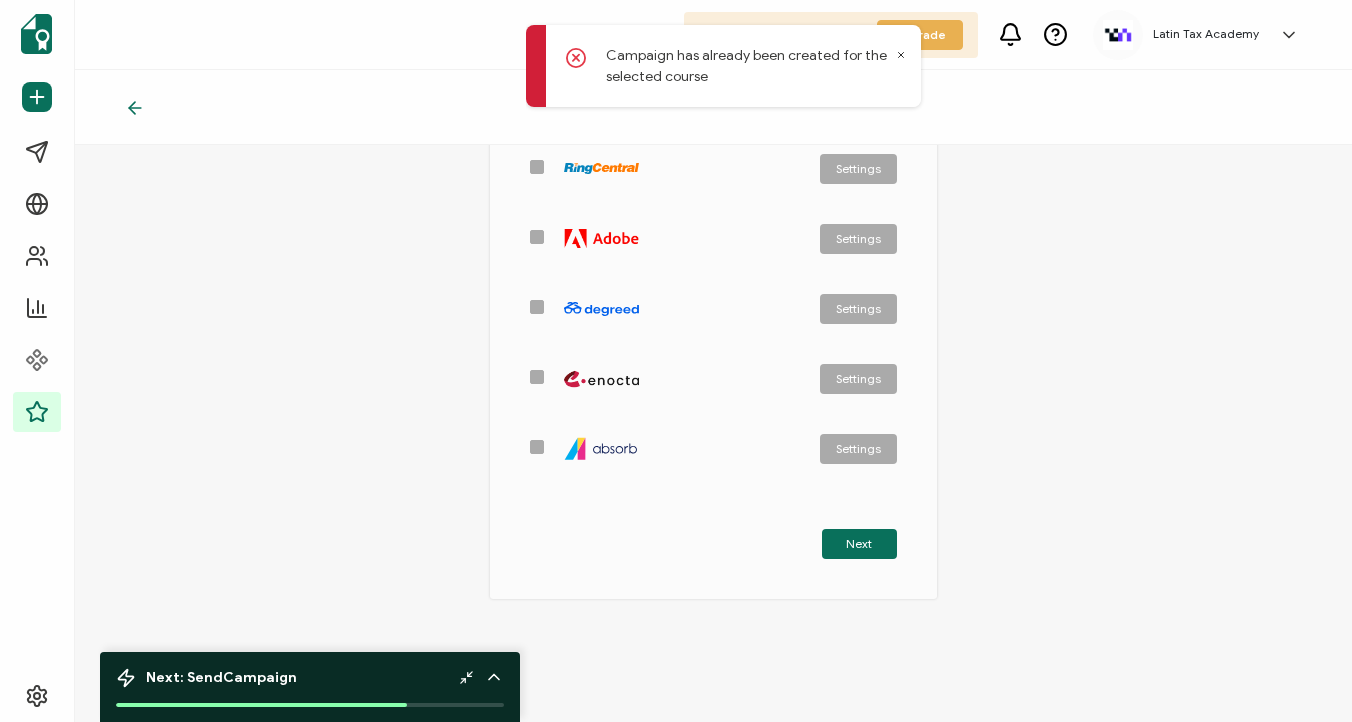 click 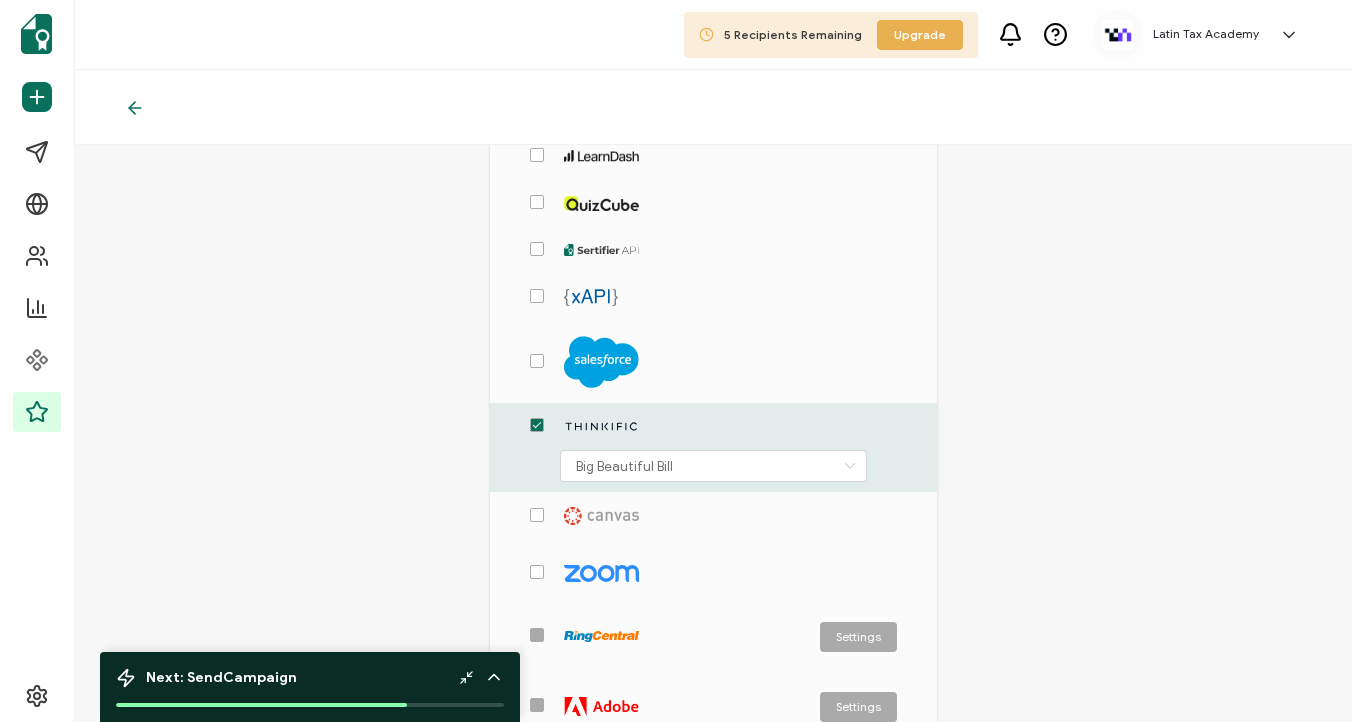 scroll, scrollTop: 617, scrollLeft: 0, axis: vertical 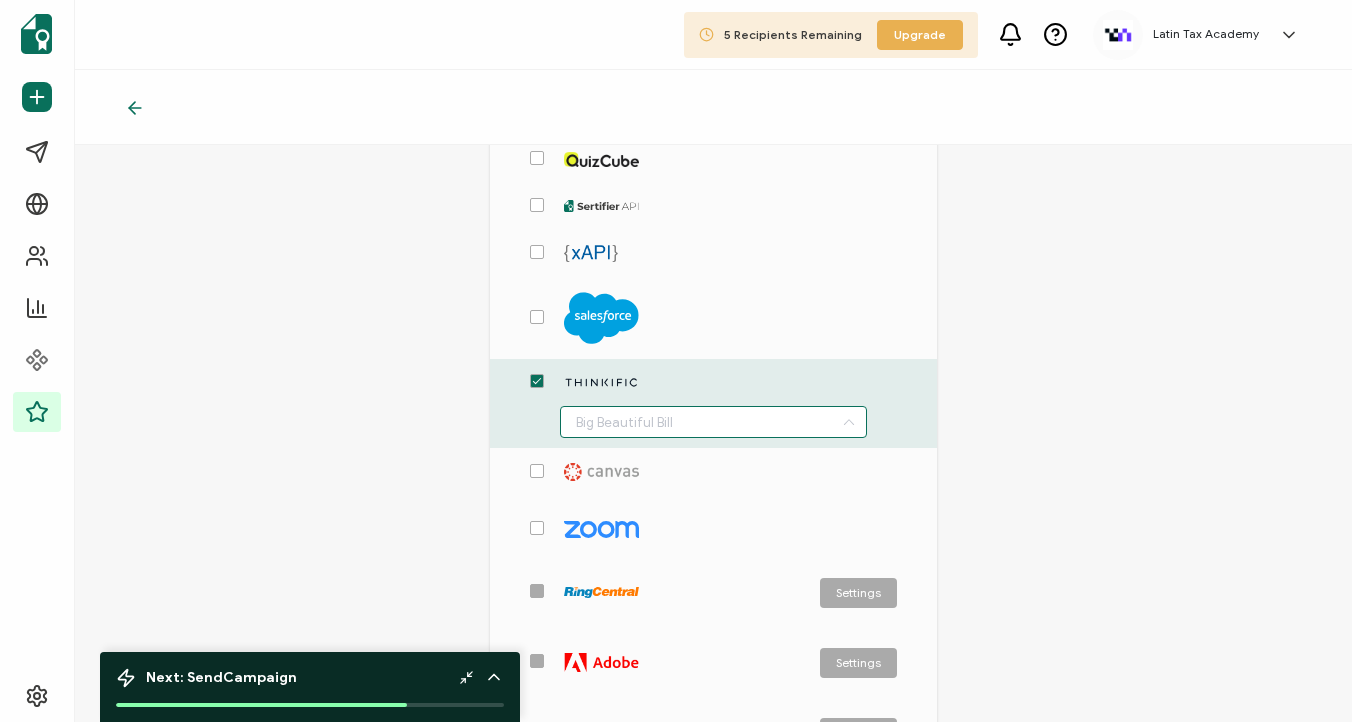 click at bounding box center (713, 422) 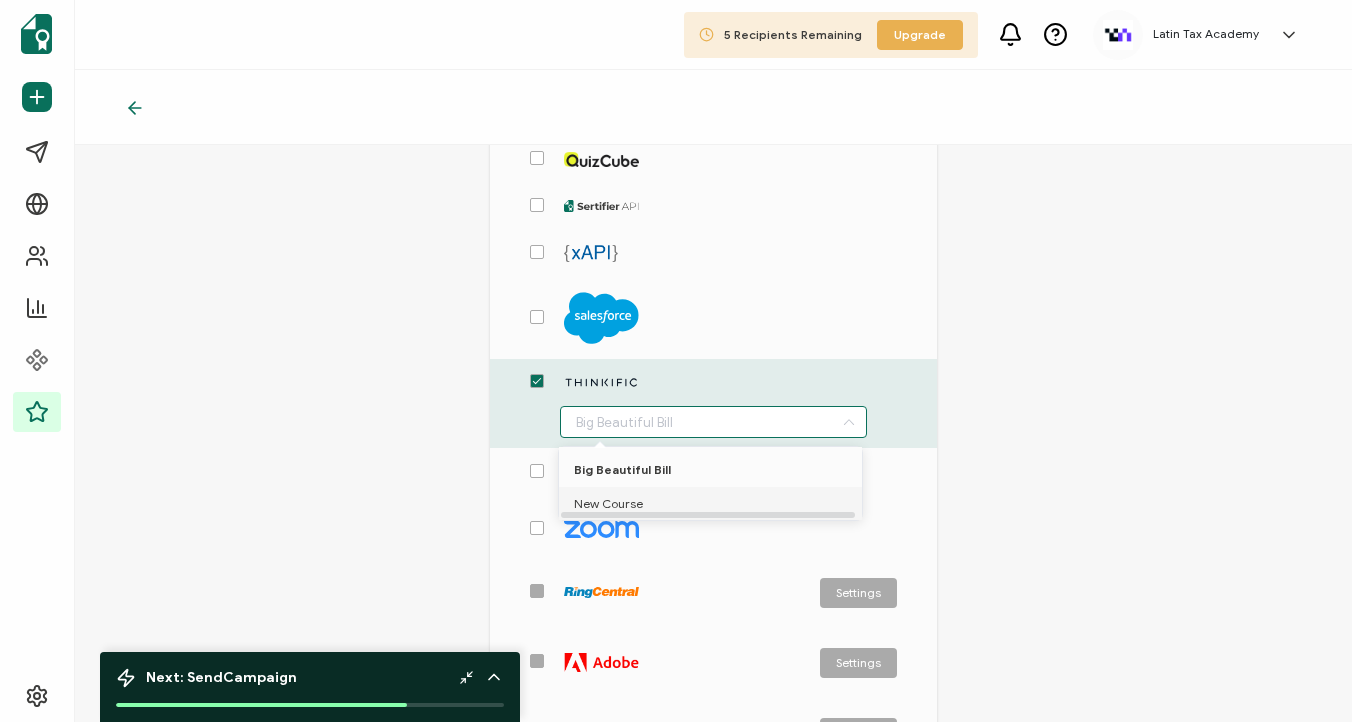 click on "New Course" at bounding box center (608, 504) 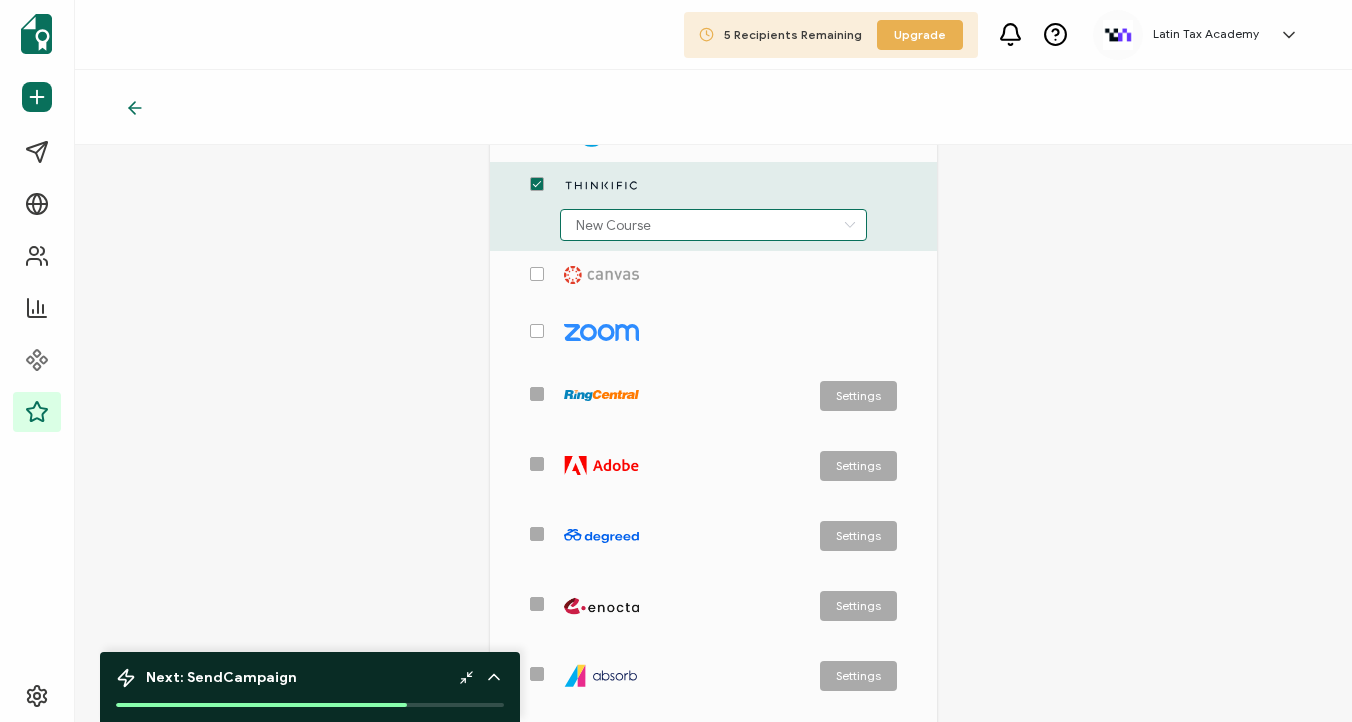 scroll, scrollTop: 1041, scrollLeft: 0, axis: vertical 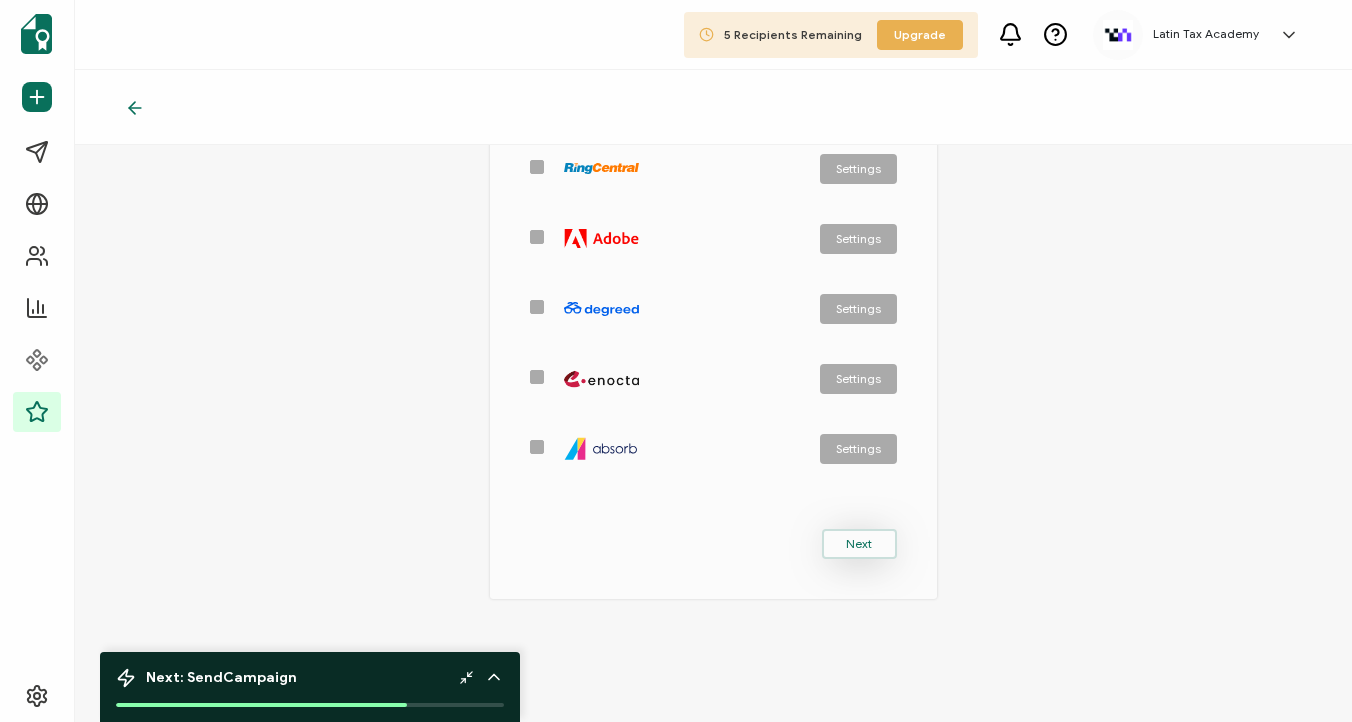 click on "Next" at bounding box center (859, 544) 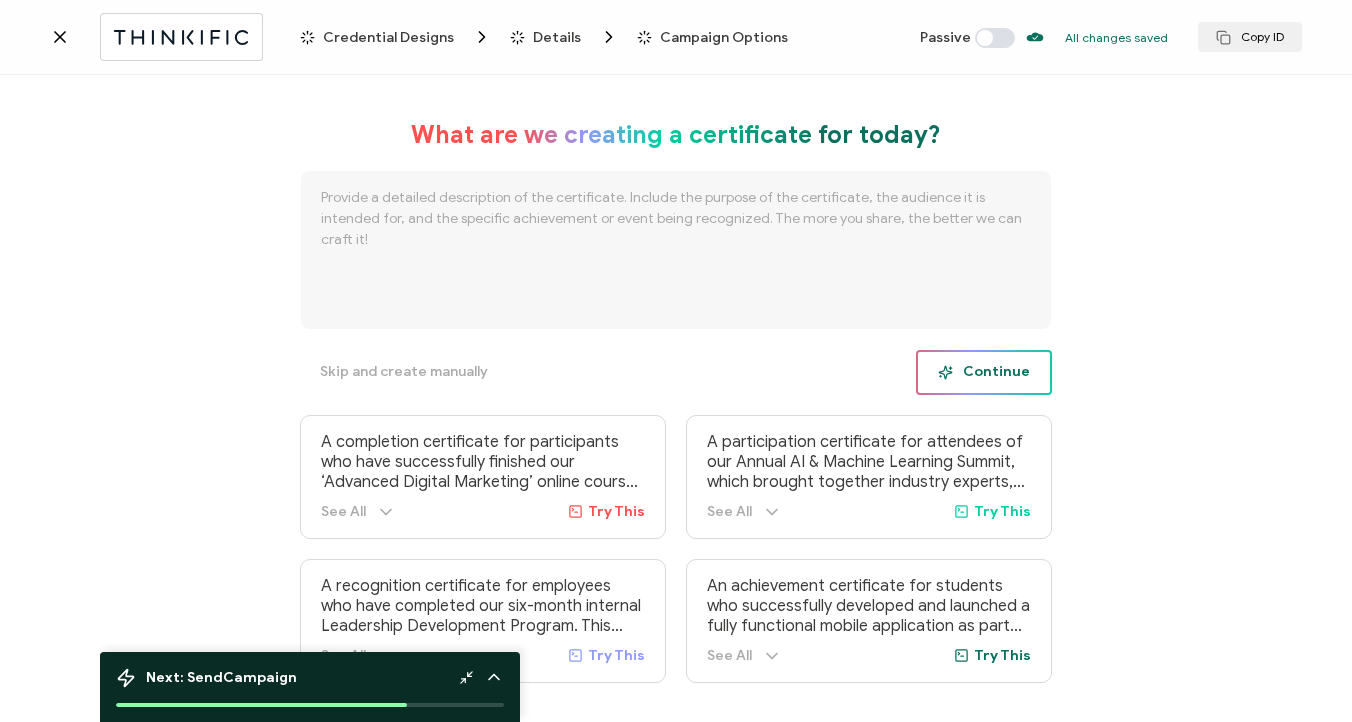 click on "Continue" at bounding box center (984, 372) 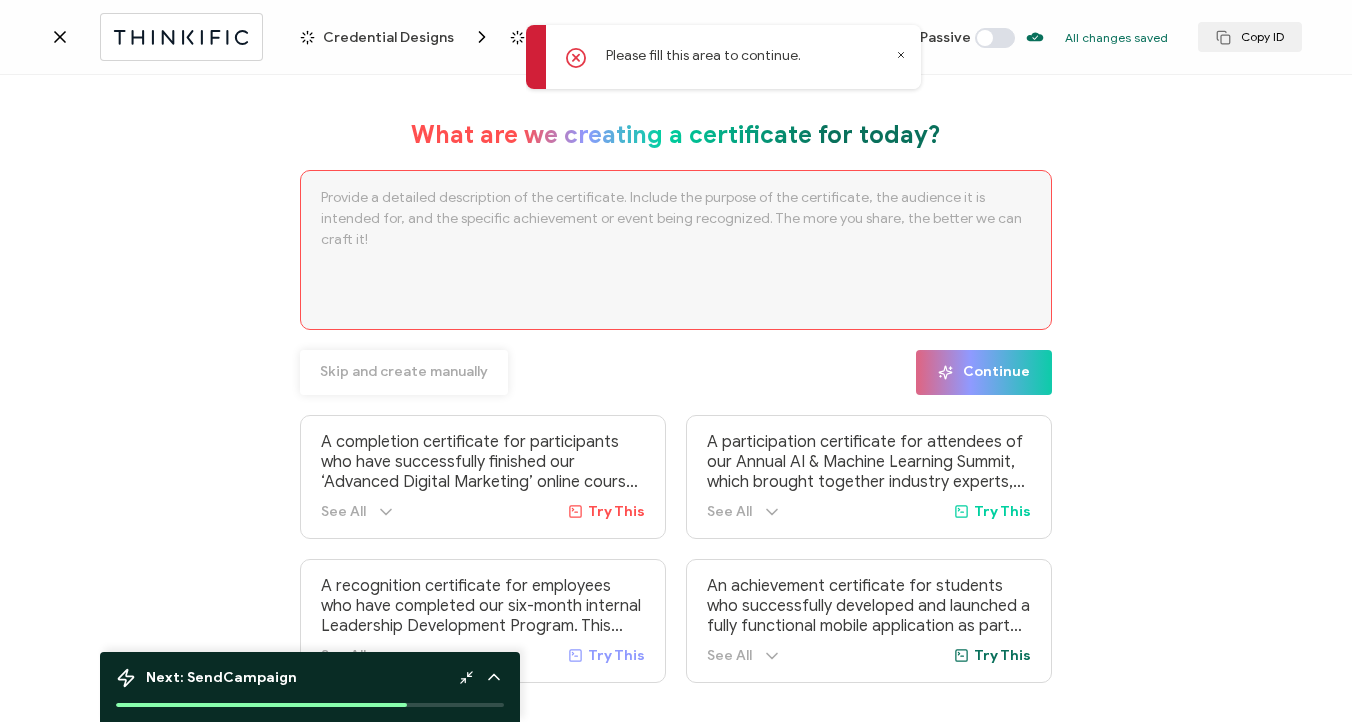 click on "Skip and create manually" at bounding box center [404, 372] 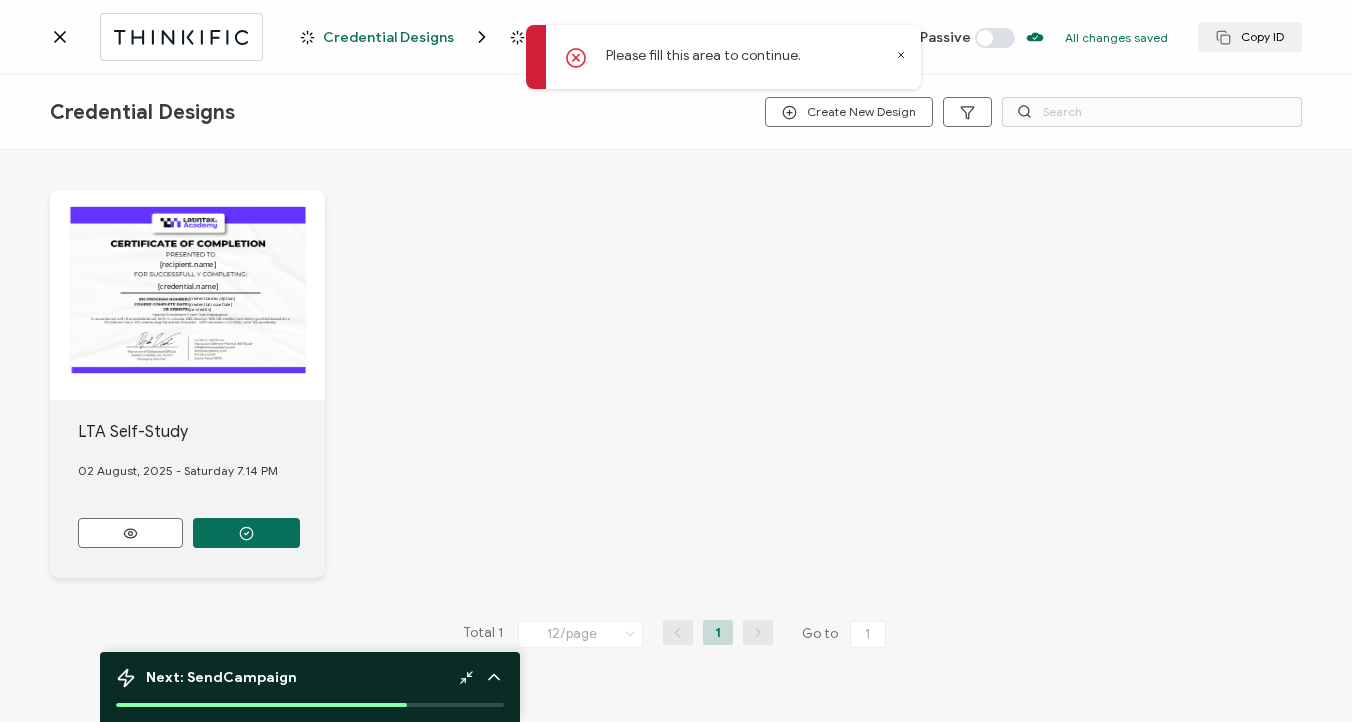 click on "The recipient’s full name, which will be automatically filled based on the information uploaded when adding recipients or lists.   [recipient.name]       The name of the credential, which can be edited during the creation or editing of the credential campaign details.   [credential.name]         [credential.issueDate]       The description of the credential, which can be edited under Credential Details while setting up the campaign. This will be automatically included in the credential design.   [credential.description]                 [ce-credits]" at bounding box center (187, 295) 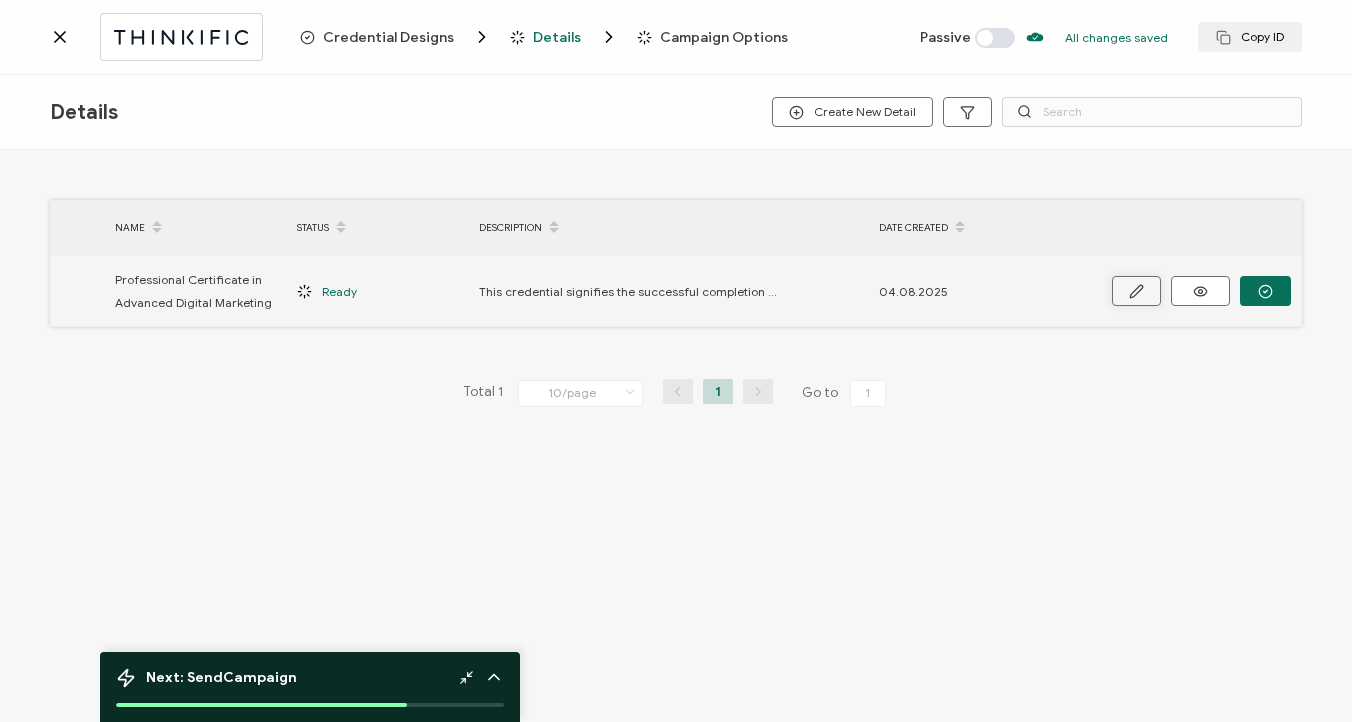 click 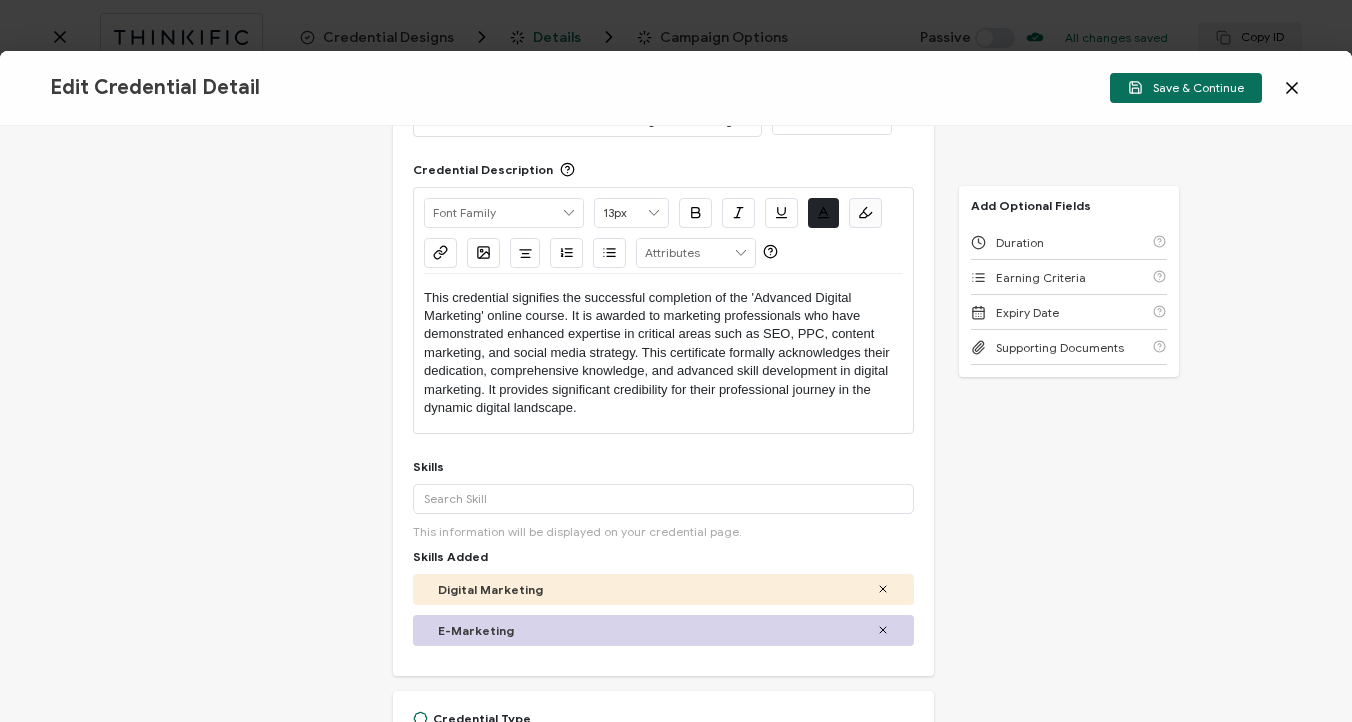 scroll, scrollTop: 0, scrollLeft: 0, axis: both 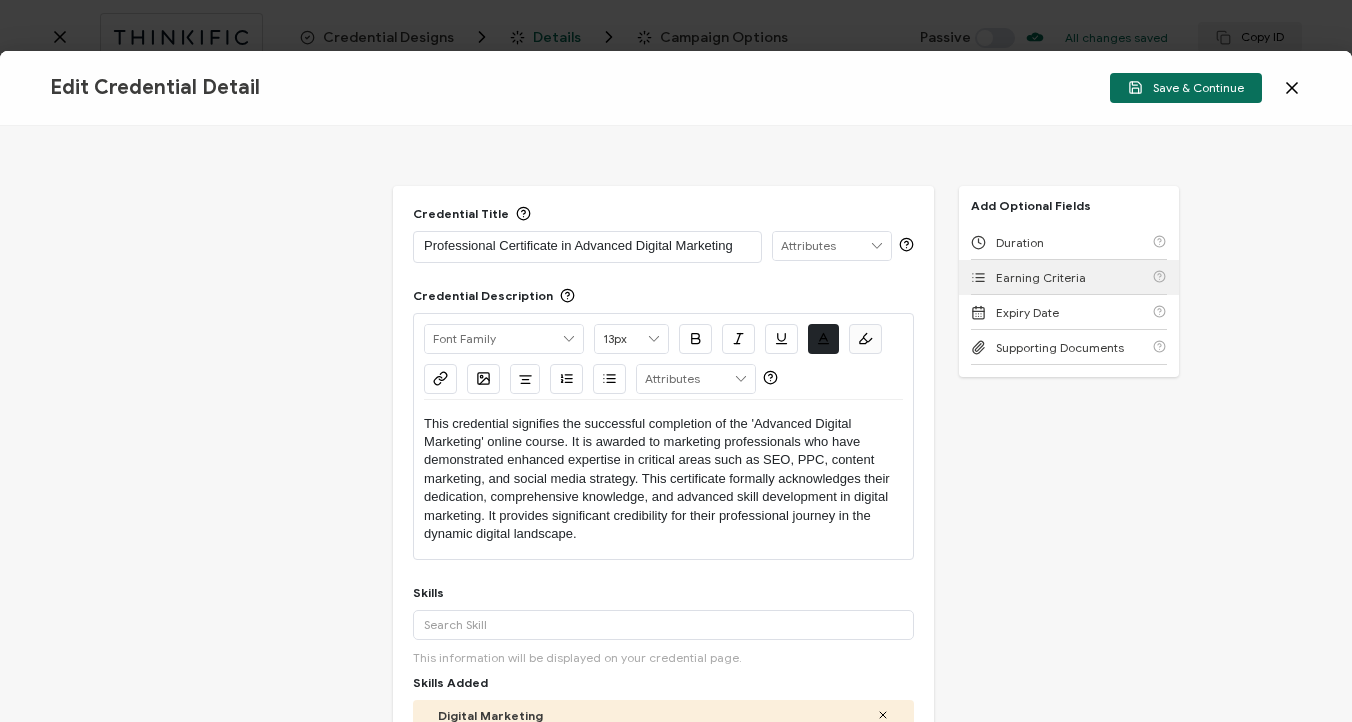 click on "Earning Criteria" at bounding box center [1041, 277] 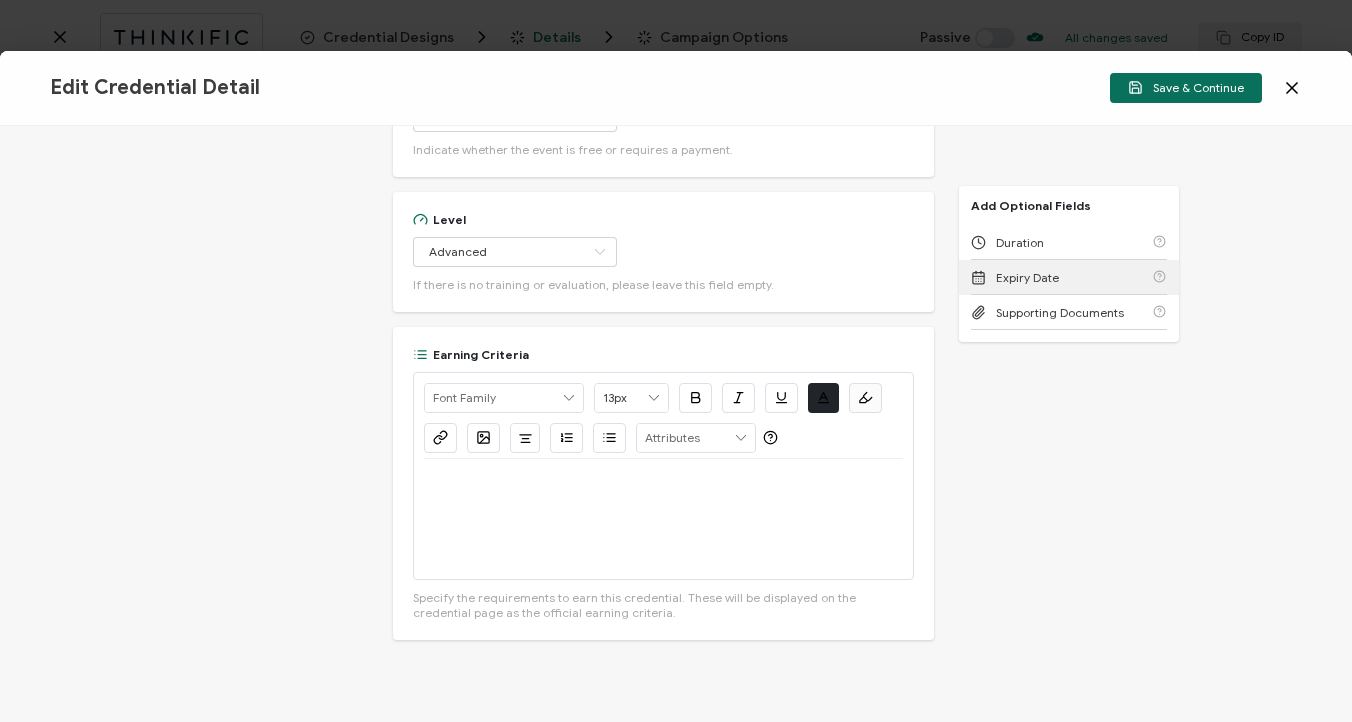 scroll, scrollTop: 932, scrollLeft: 0, axis: vertical 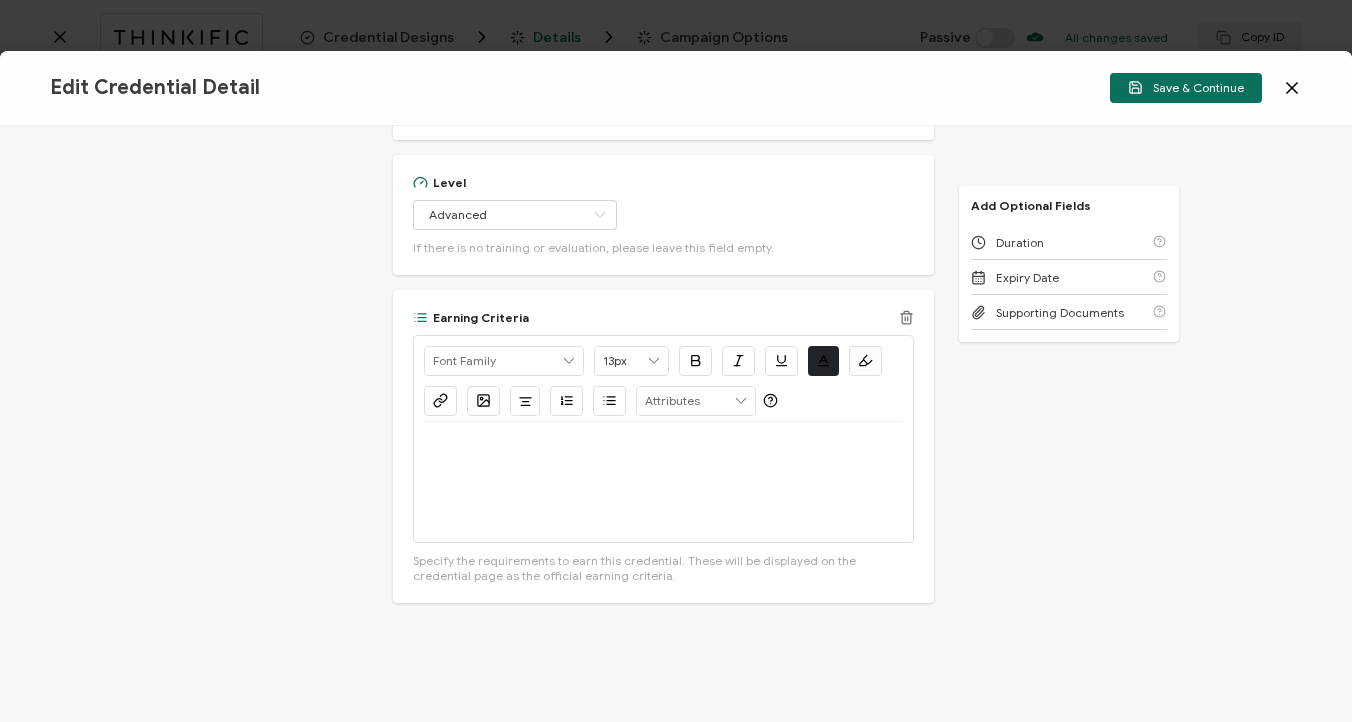 click at bounding box center (663, 446) 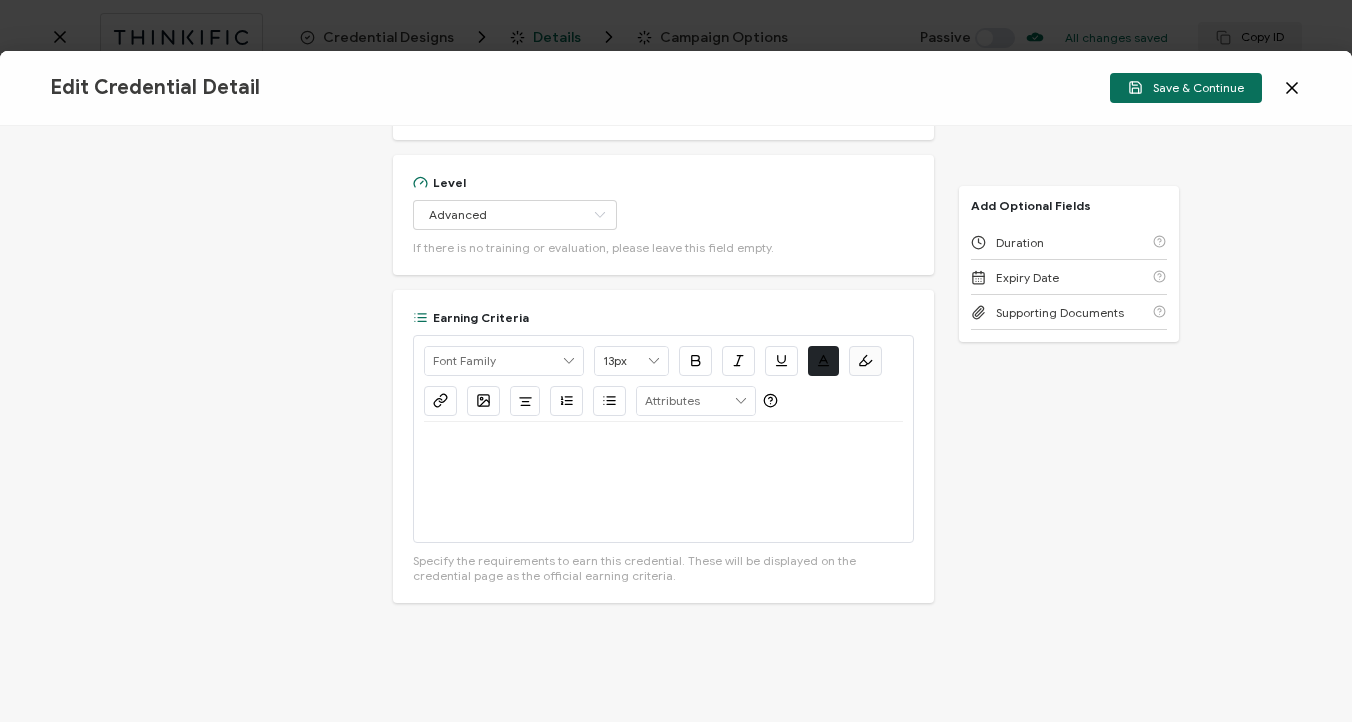 click on "Credential Title
Professional Certificate in Advanced Digital Marketing   ISSUER
Issuer Name
THINKIFIC
Thinkific Course Name
Thinkific User Company
Credential Description
Alright Sans Amita Archivo Black Arial Arimo Blinker Caveat Charm Charmonman Cinzel EB Garamond Farro Fira Sans Gelasio Gilroy Great Vibes Grenze Hanken Grotesk Inconsolata Josefin Sans Kolektif House Kufam Lato Libre Caslon Text Lora Lugrasimo Markazi Text Merienda Merriweather Montserrat Muli Noto Sans Noto Serif Nunito Open Sans Open Sans Condensed Orbitron Oswald Playfair Display Poppins PT Sans PT Sans Narrow PT Serif Quicksand Raleway Red Hat Display Roboto Roboto Condensed Roboto Slab Rubik Slabo 27px Source Sans Pro Spartan Tajawal Titillium Web Ubuntu UnifrakturCook   13px" at bounding box center [676, 424] 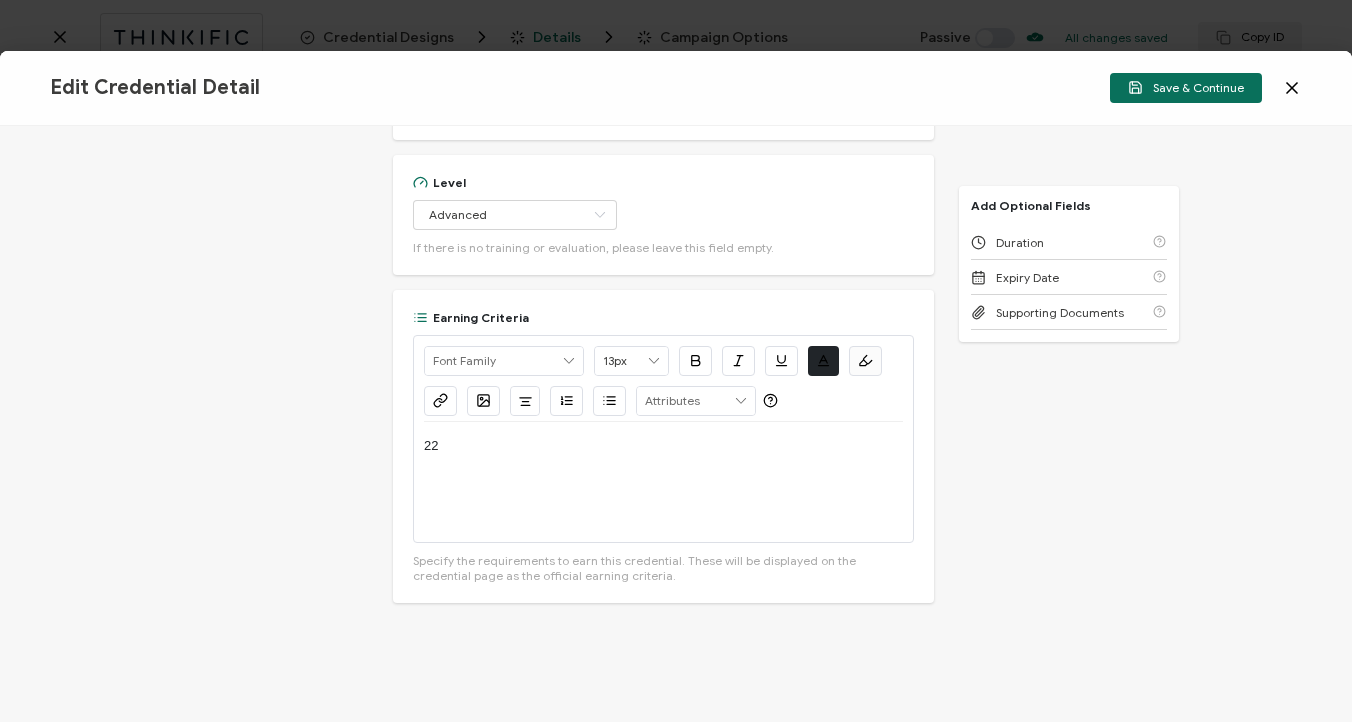 type 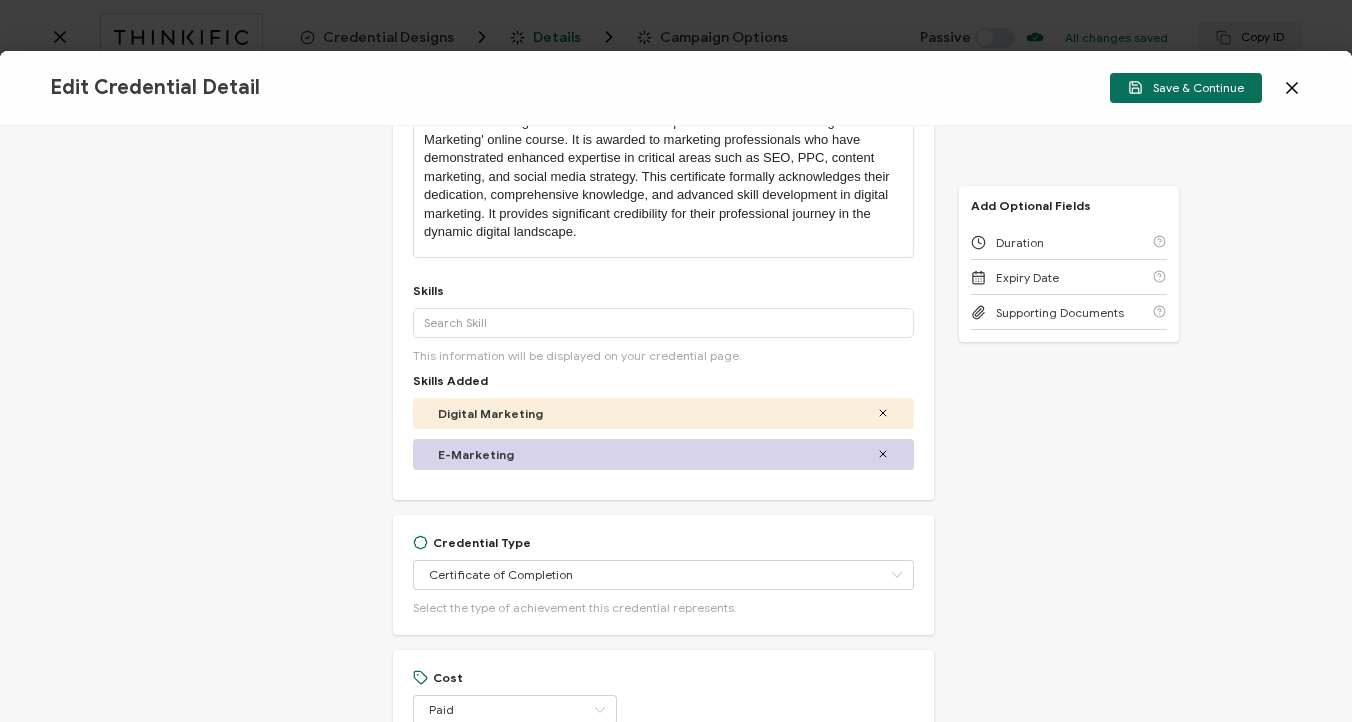 scroll, scrollTop: 0, scrollLeft: 0, axis: both 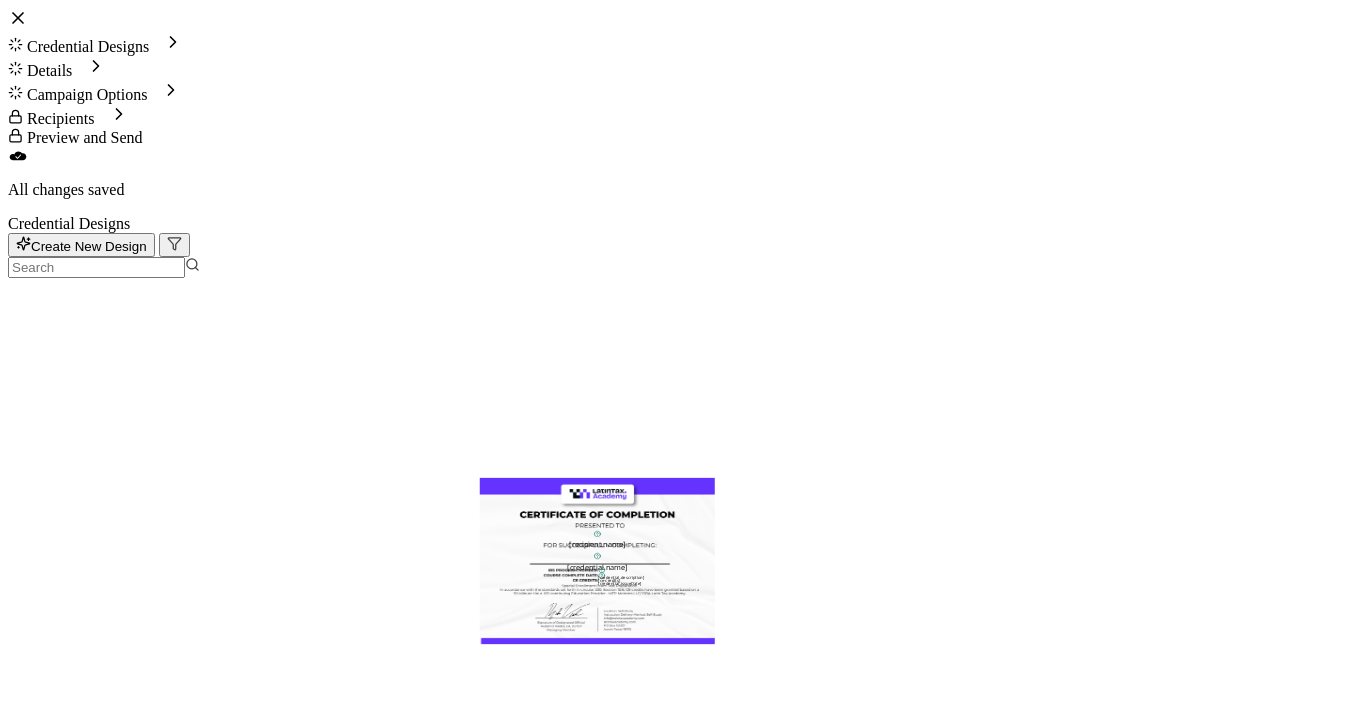 click on "Details" at bounding box center [49, 70] 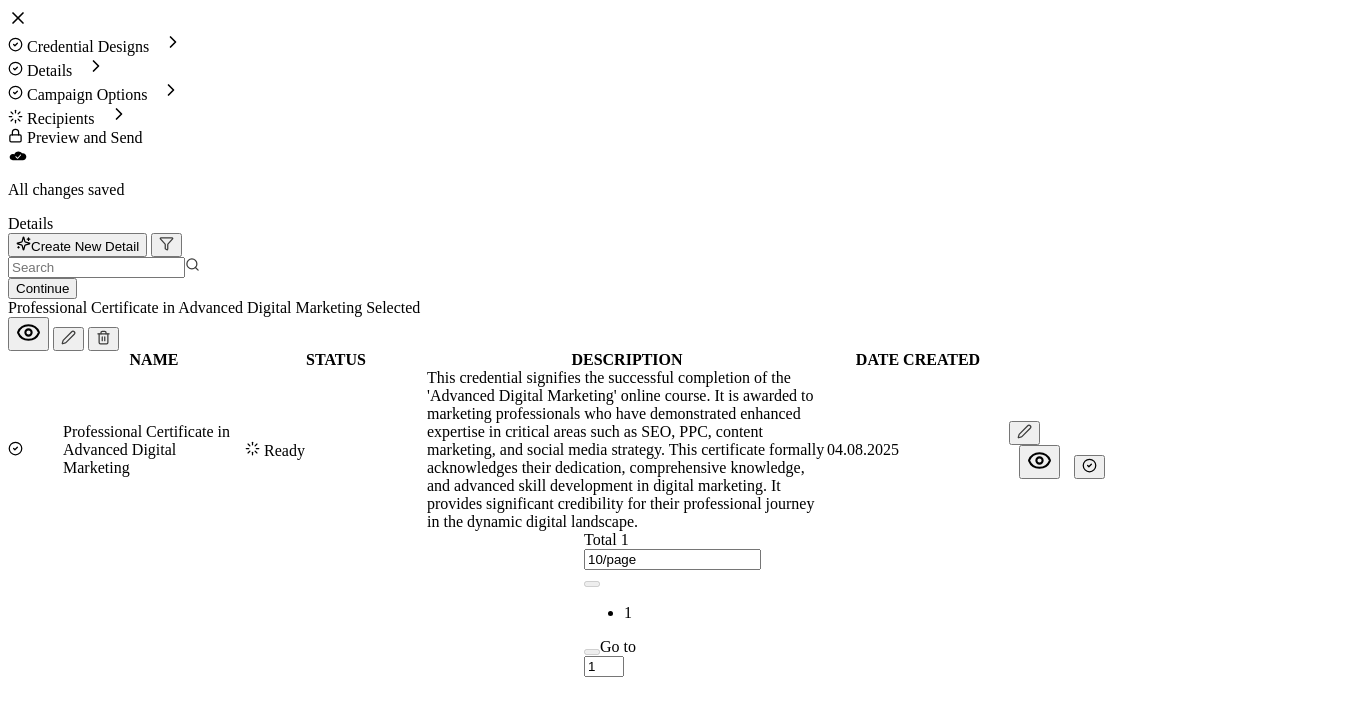 click 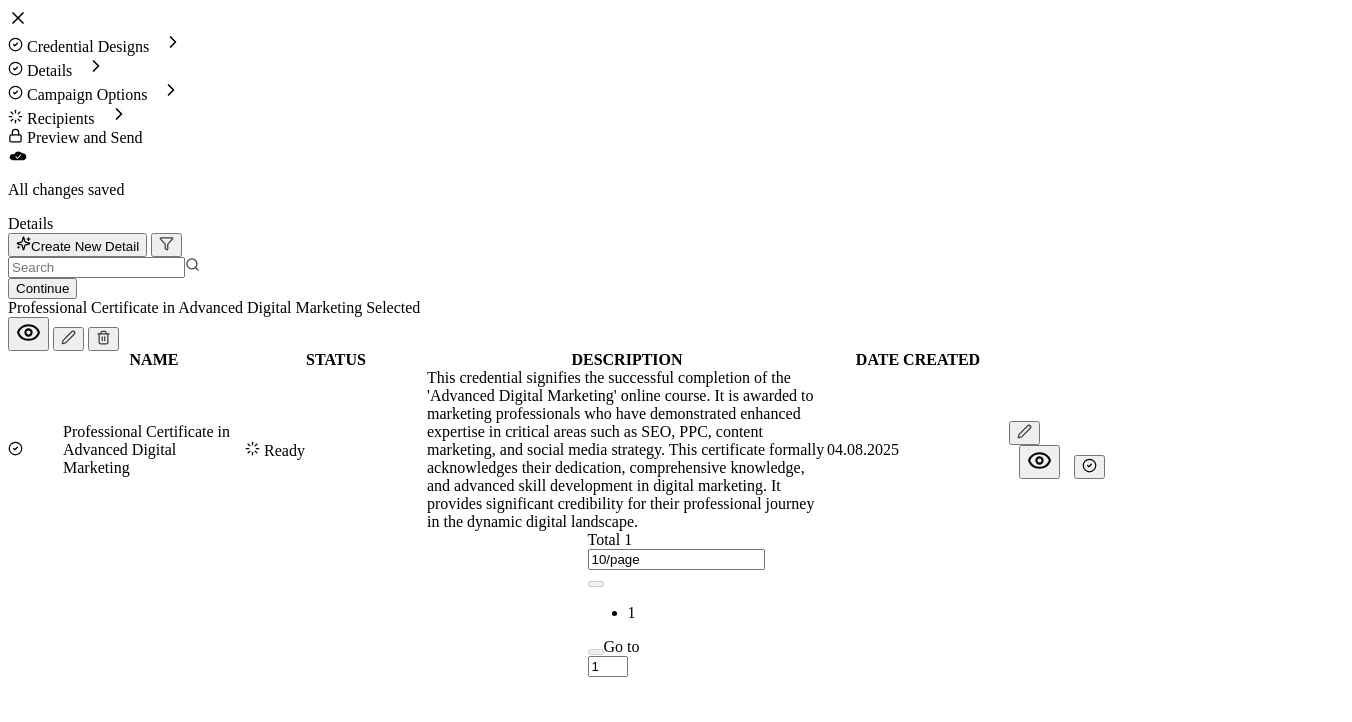 click on "Start designing" at bounding box center (338, 1947) 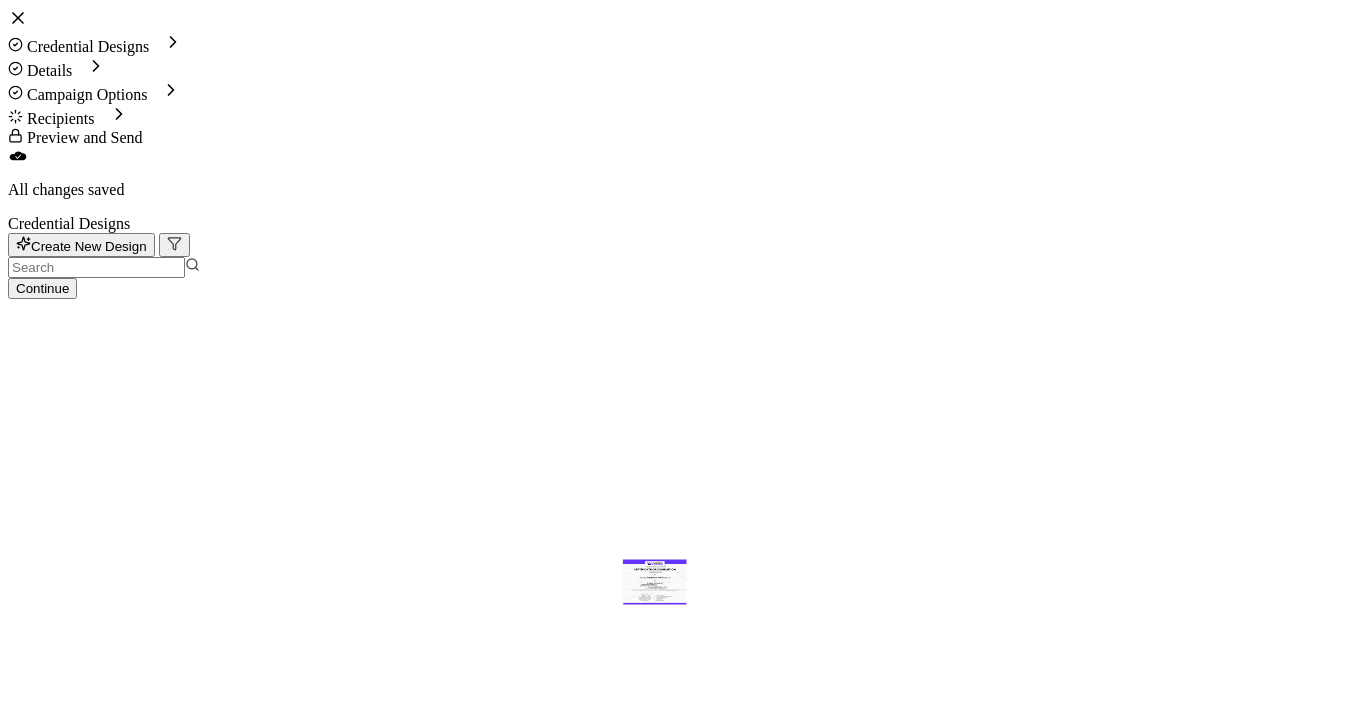click on "The recipient’s full name, which will be automatically filled based on the information uploaded when adding recipients or lists.   [recipient.name]       The name of the credential, which can be edited during the creation or editing of the credential campaign details.   [credential.name]         [credential.issueDate]       The description of the credential, which can be edited under Credential Details while setting up the campaign. This will be automatically included in the credential design.   [credential.description]                 [ce-credits]" at bounding box center [676, 1256] 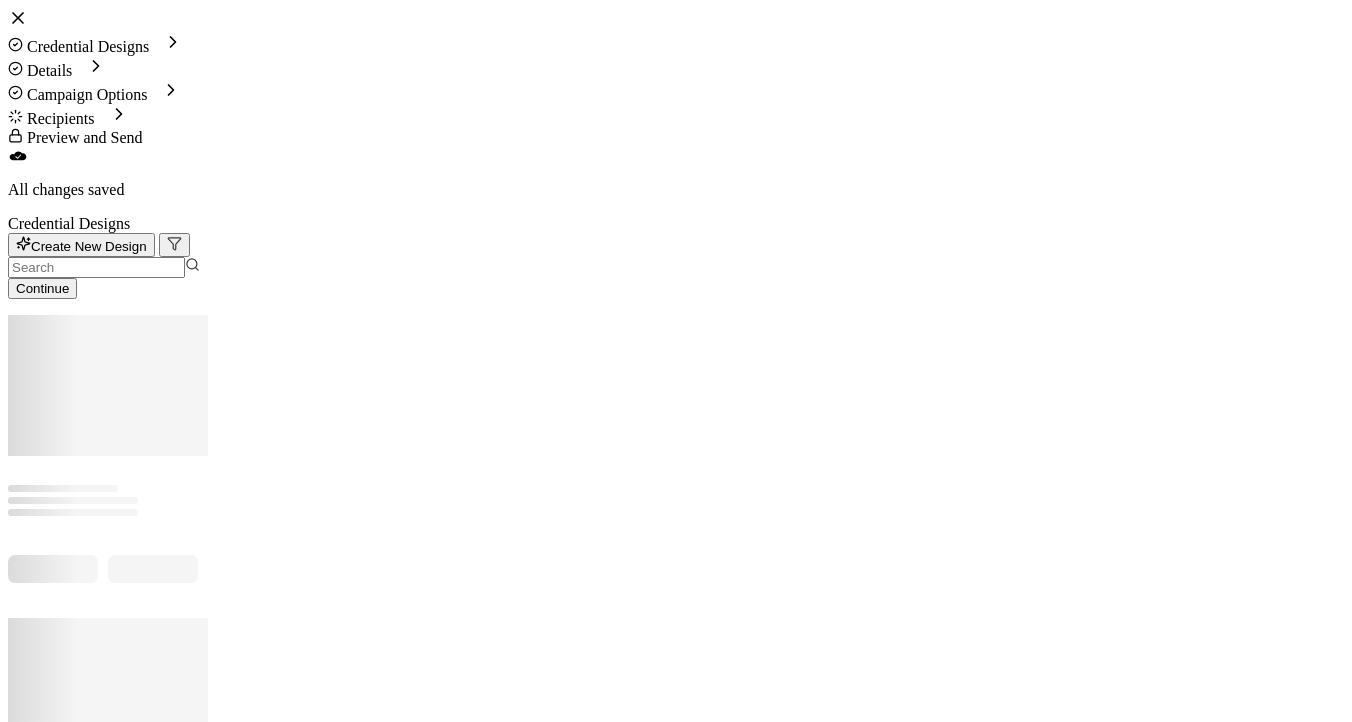 scroll, scrollTop: 0, scrollLeft: 0, axis: both 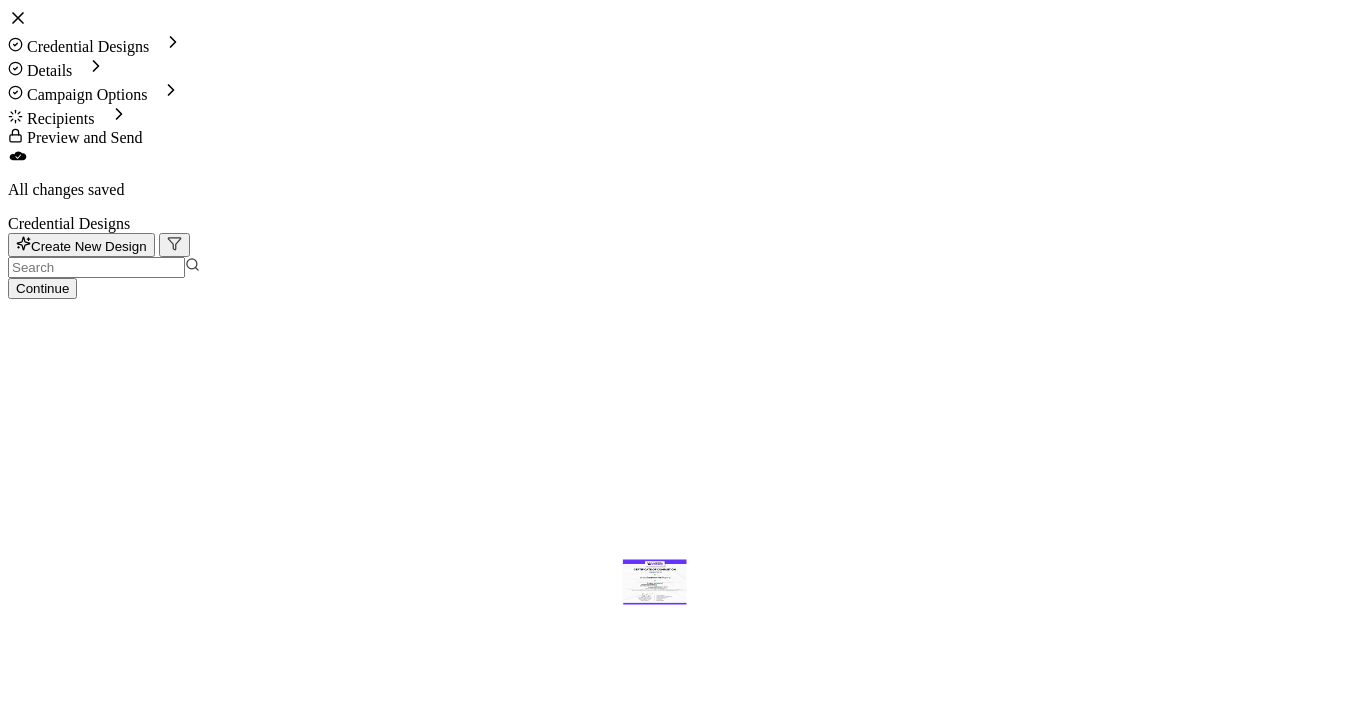 click on "The recipient’s full name, which will be automatically filled based on the information uploaded when adding recipients or lists.   [recipient.name]       The name of the credential, which can be edited during the creation or editing of the credential campaign details.   [credential.name]         [credential.issueDate]       The description of the credential, which can be edited under Credential Details while setting up the campaign. This will be automatically included in the credential design.   [credential.description]                 [ce-credits]" at bounding box center (676, 1256) 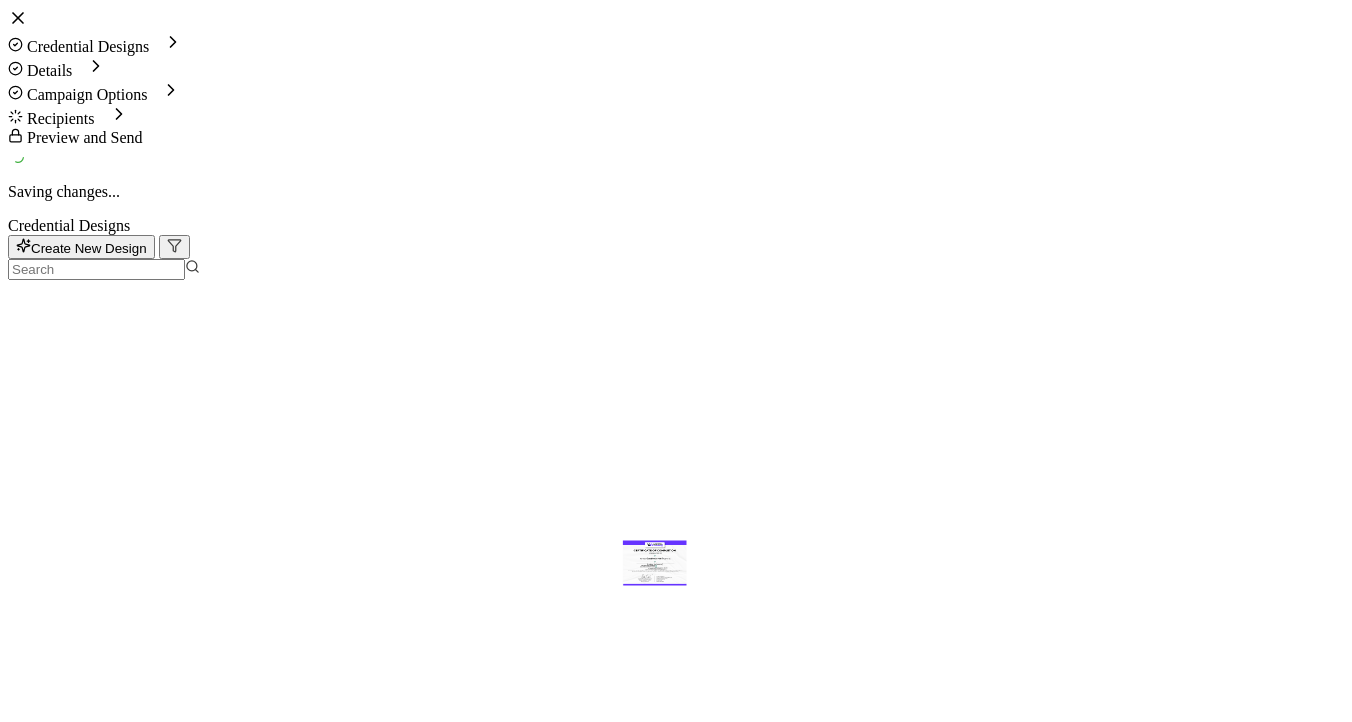 click on "The recipient’s full name, which will be automatically filled based on the information uploaded when adding recipients or lists.   [recipient.name]       The name of the credential, which can be edited during the creation or editing of the credential campaign details.   [credential.name]         [credential.issueDate]       The description of the credential, which can be edited under Credential Details while setting up the campaign. This will be automatically included in the credential design.   [credential.description]                 [ce-credits]" at bounding box center (676, 1237) 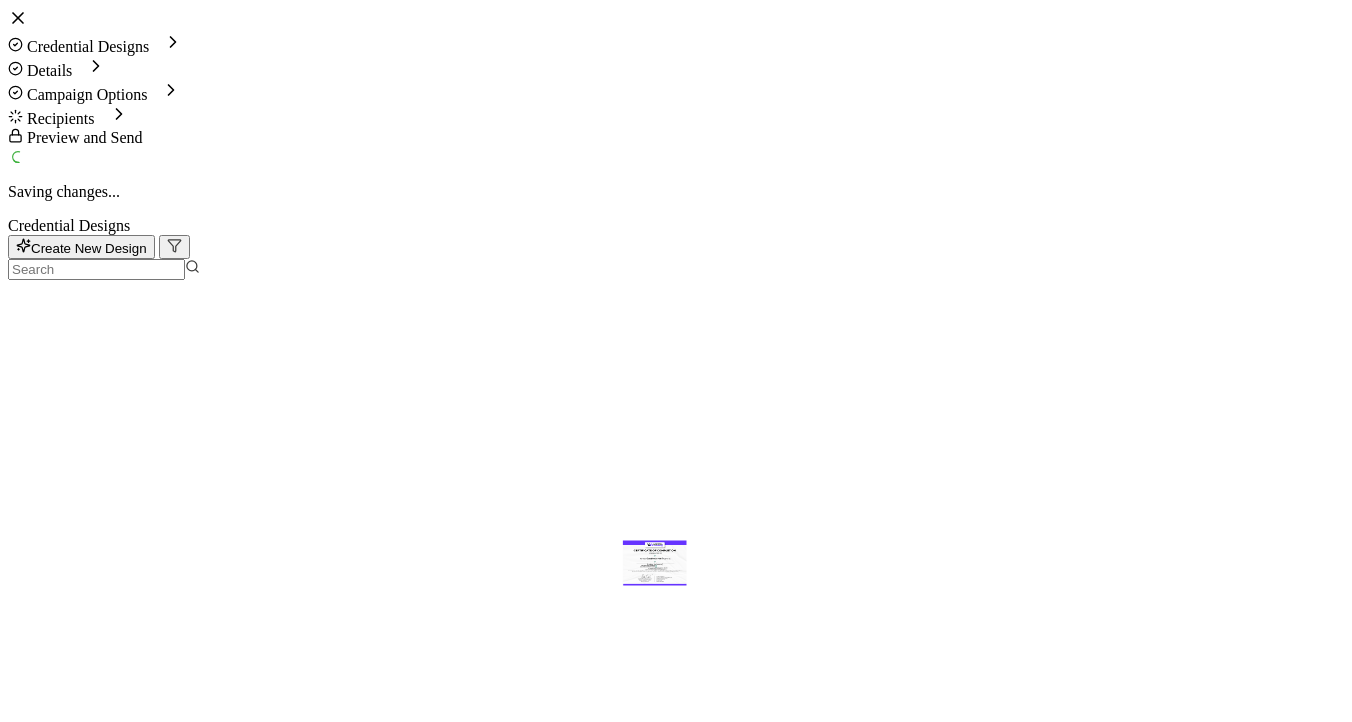click on "The recipient’s full name, which will be automatically filled based on the information uploaded when adding recipients or lists.   [recipient.name]       The name of the credential, which can be edited during the creation or editing of the credential campaign details.   [credential.name]         [credential.issueDate]       The description of the credential, which can be edited under Credential Details while setting up the campaign. This will be automatically included in the credential design.   [credential.description]                 [ce-credits]" at bounding box center (676, 1237) 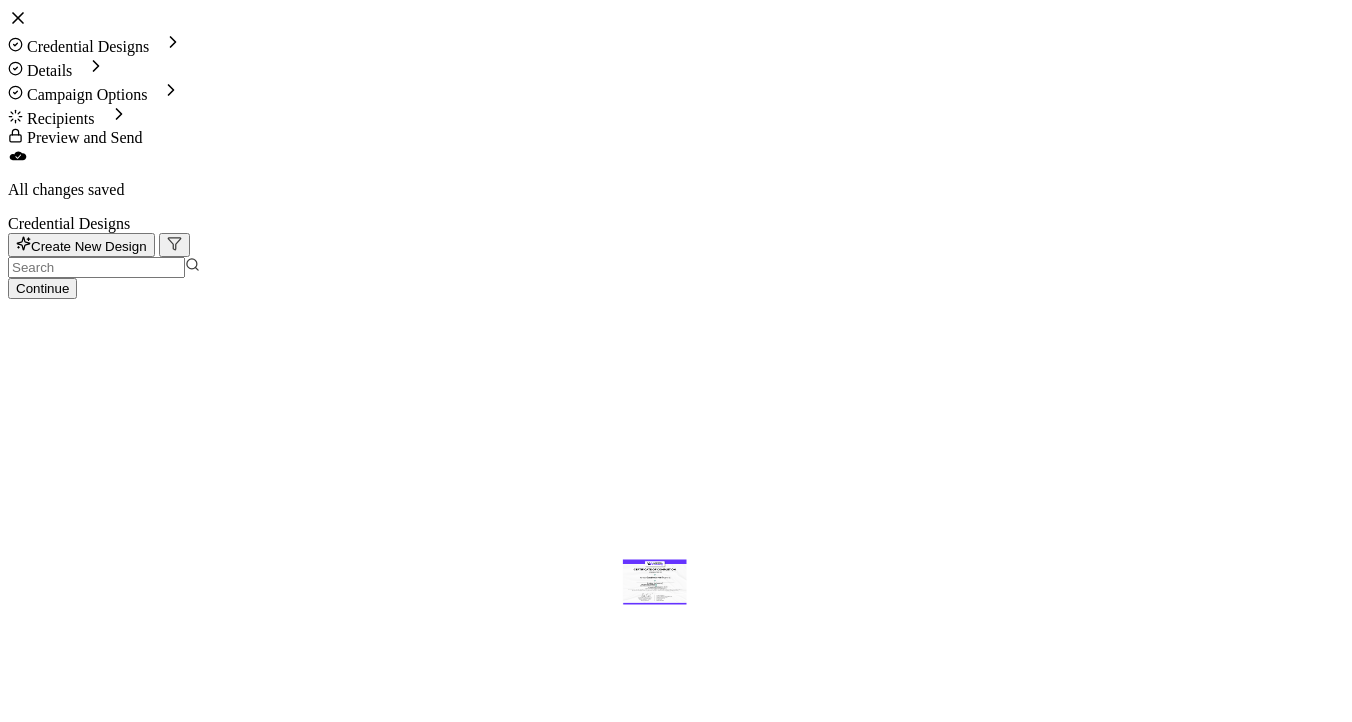 scroll, scrollTop: 1, scrollLeft: 0, axis: vertical 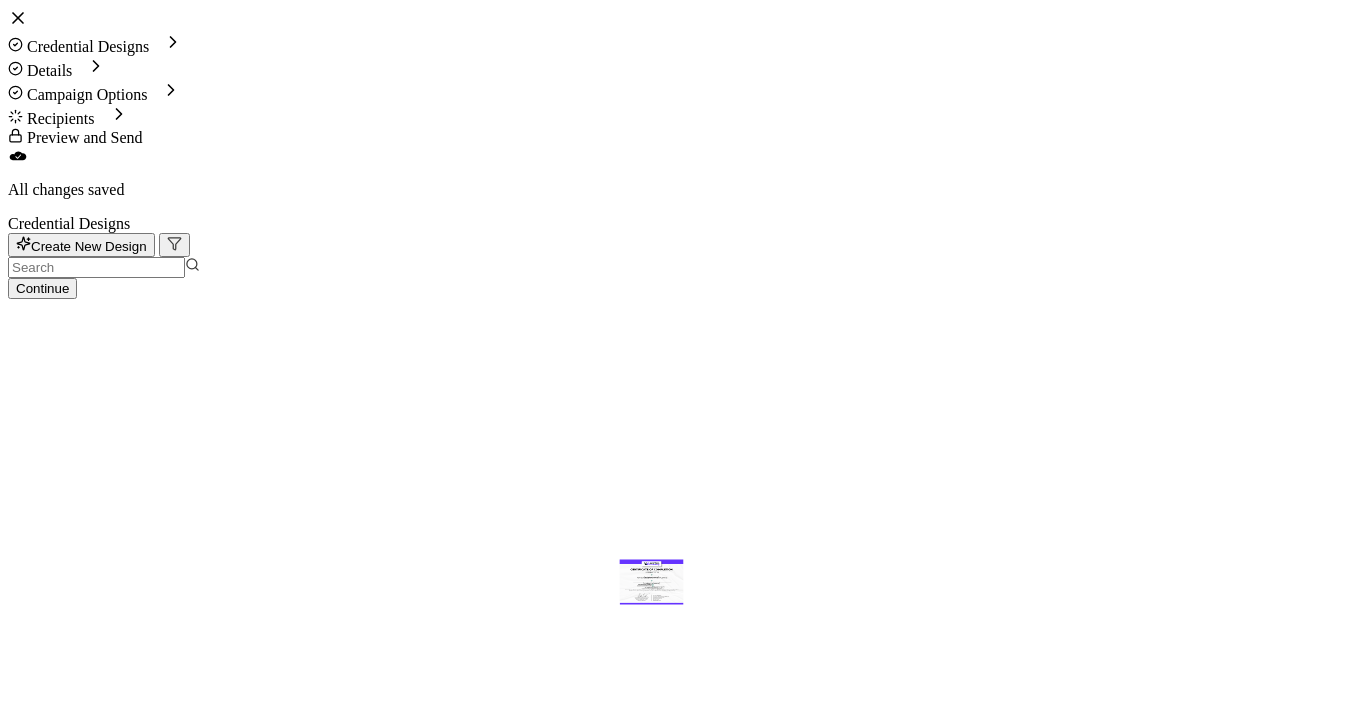 type on "LTA Self-Study" 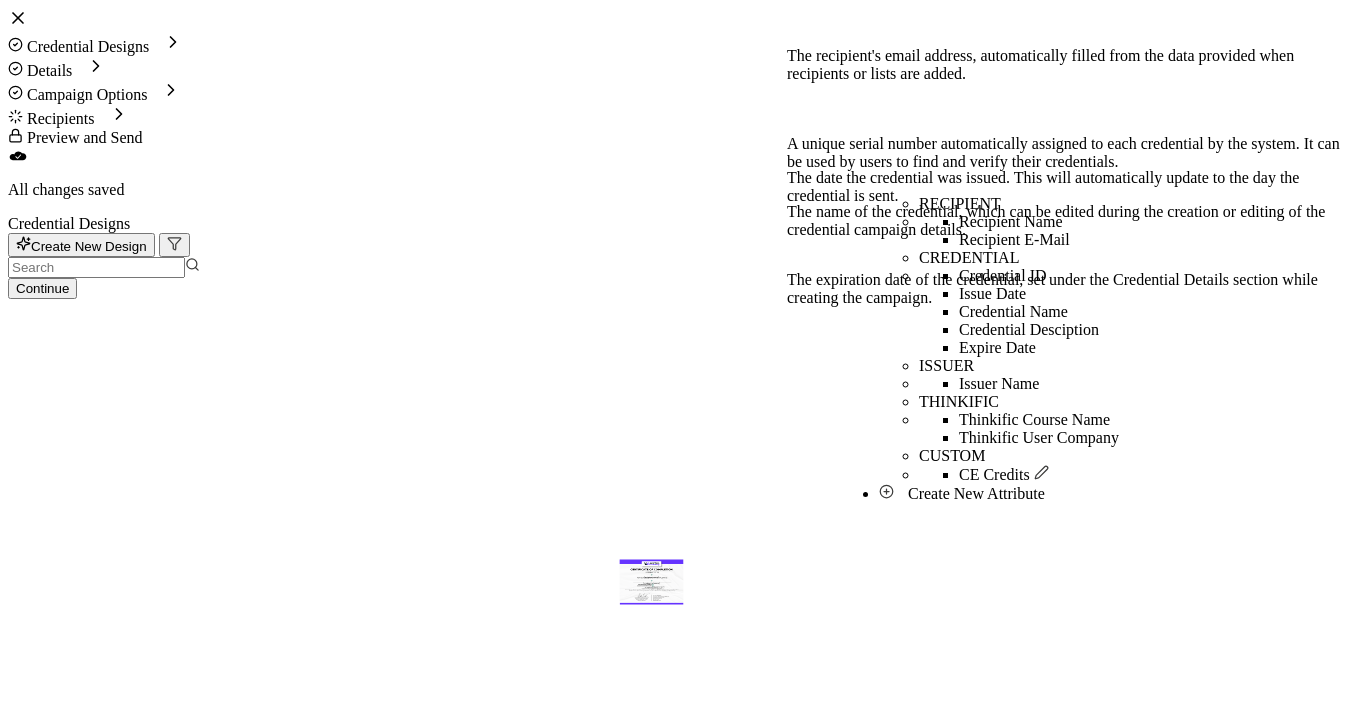 scroll, scrollTop: 402, scrollLeft: 0, axis: vertical 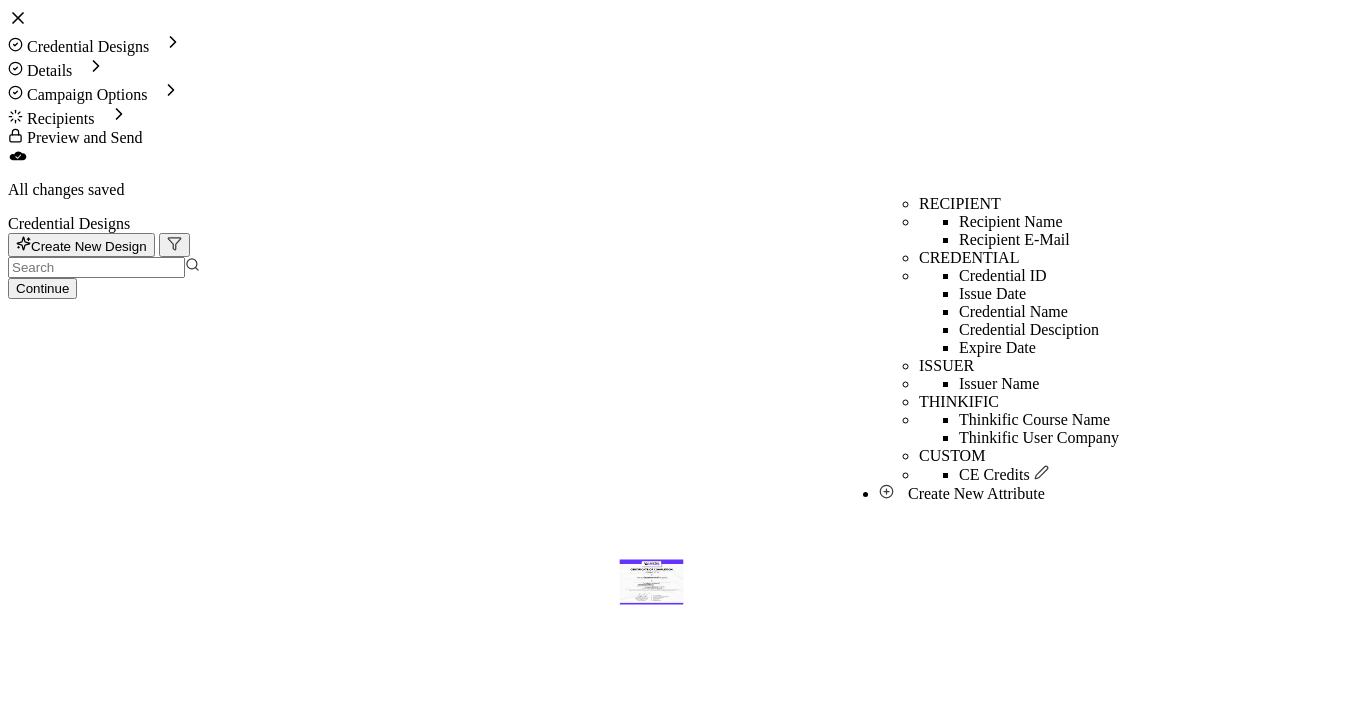 click on "Thinkific Course Name" at bounding box center (1034, 419) 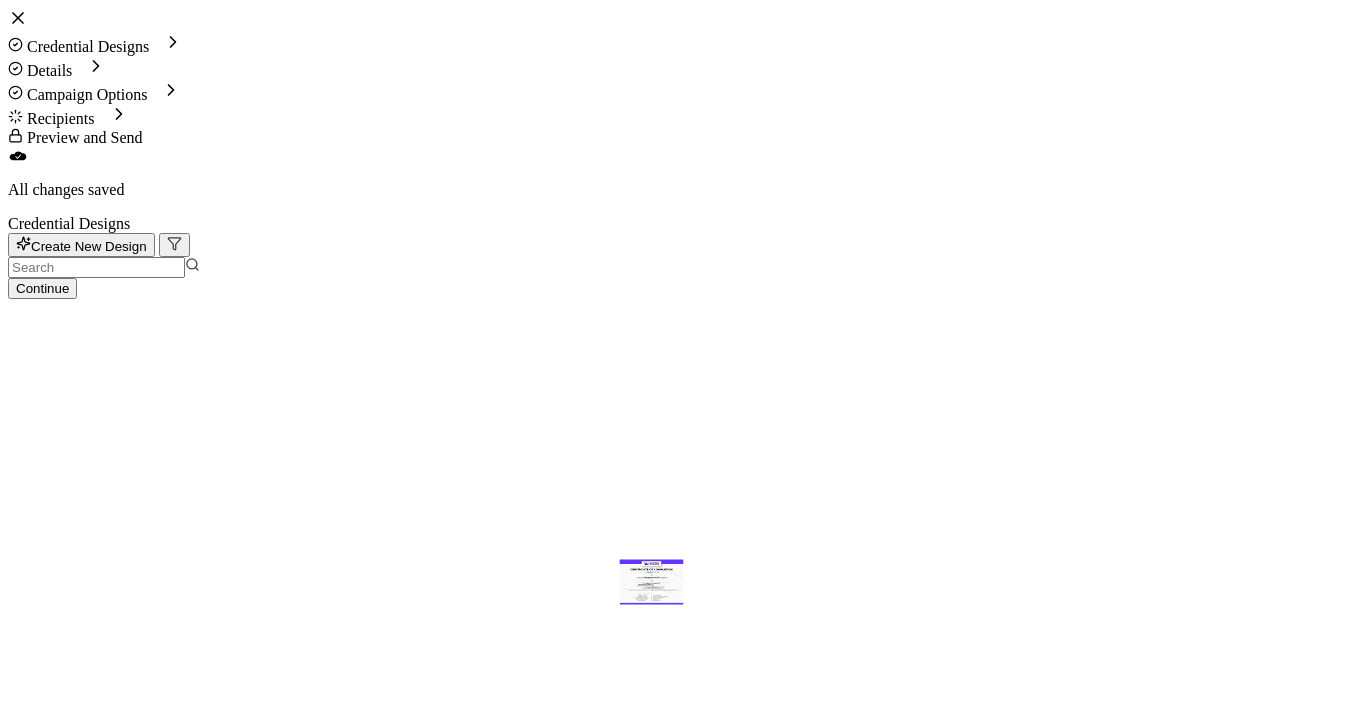 click on "[thinkific.courseName]Edit this text" at bounding box center (937, 2271) 